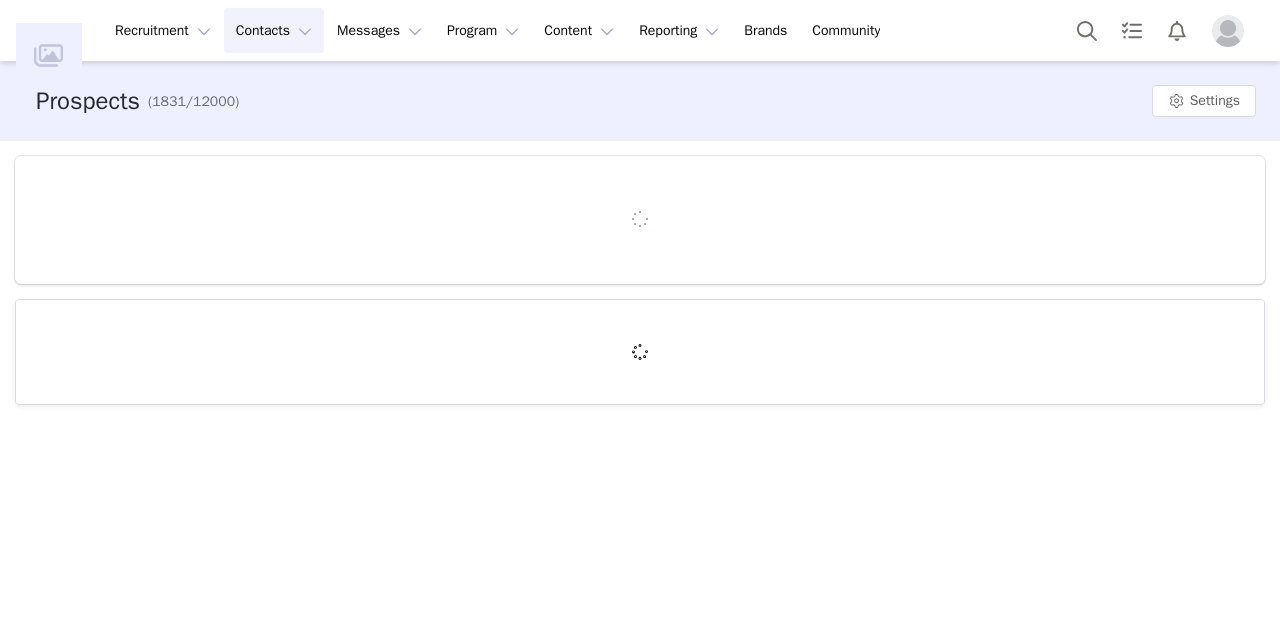 scroll, scrollTop: 0, scrollLeft: 0, axis: both 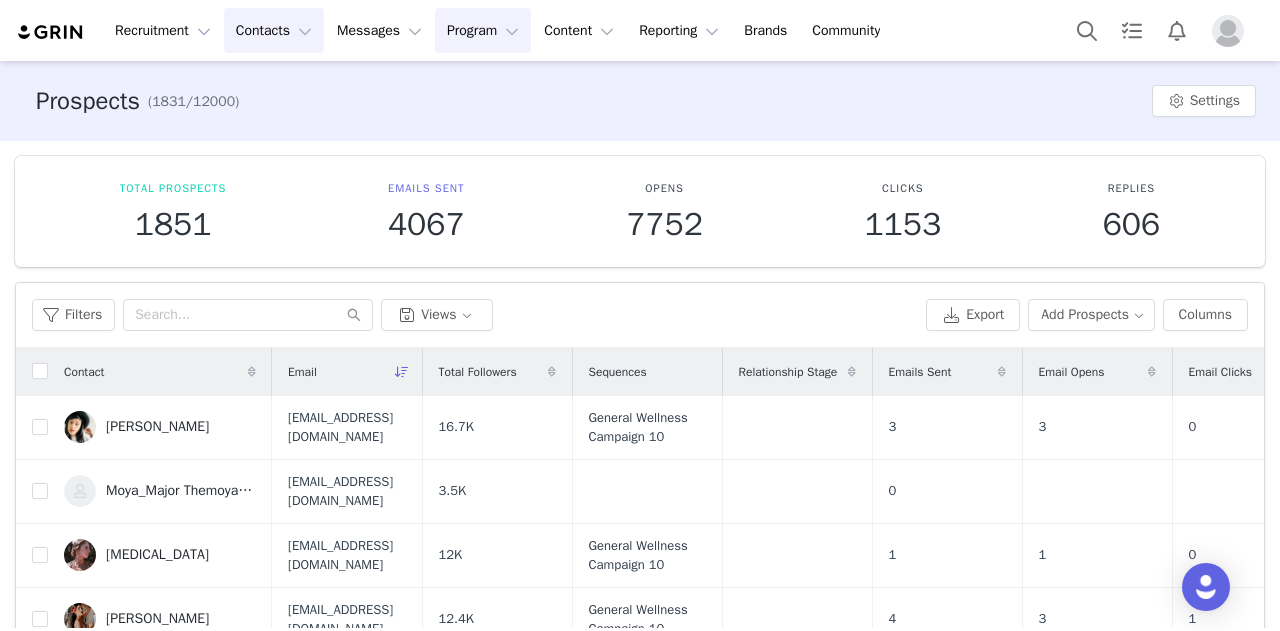 click on "Program Program" at bounding box center (483, 30) 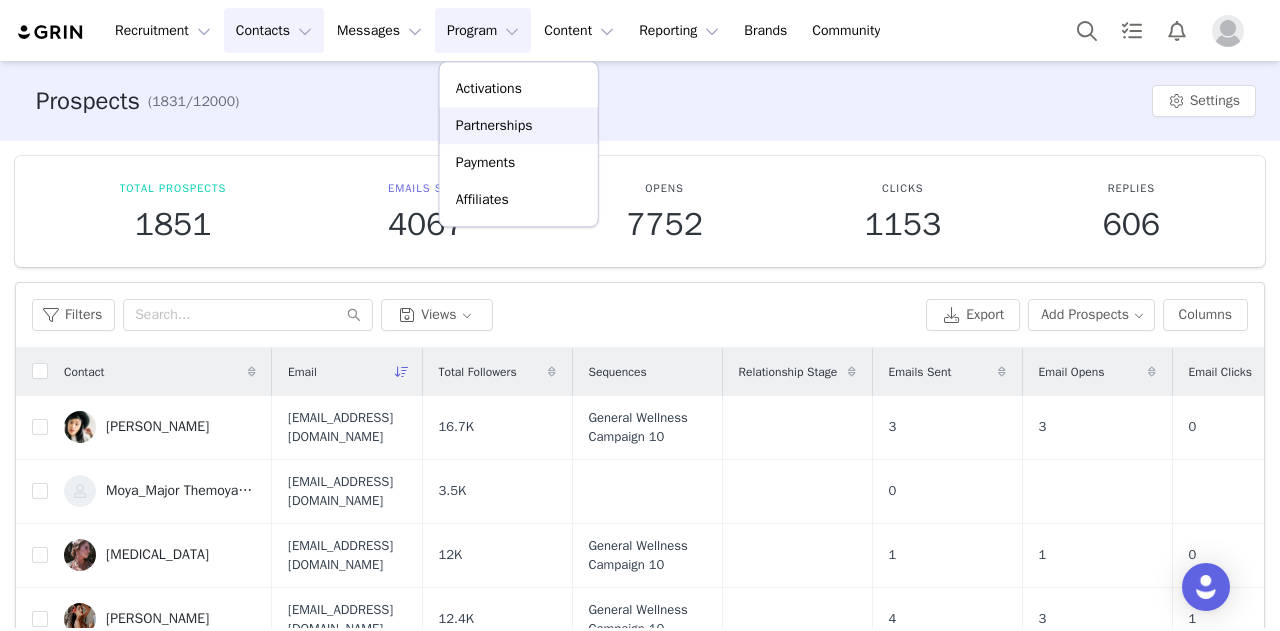 click on "Partnerships" at bounding box center (494, 125) 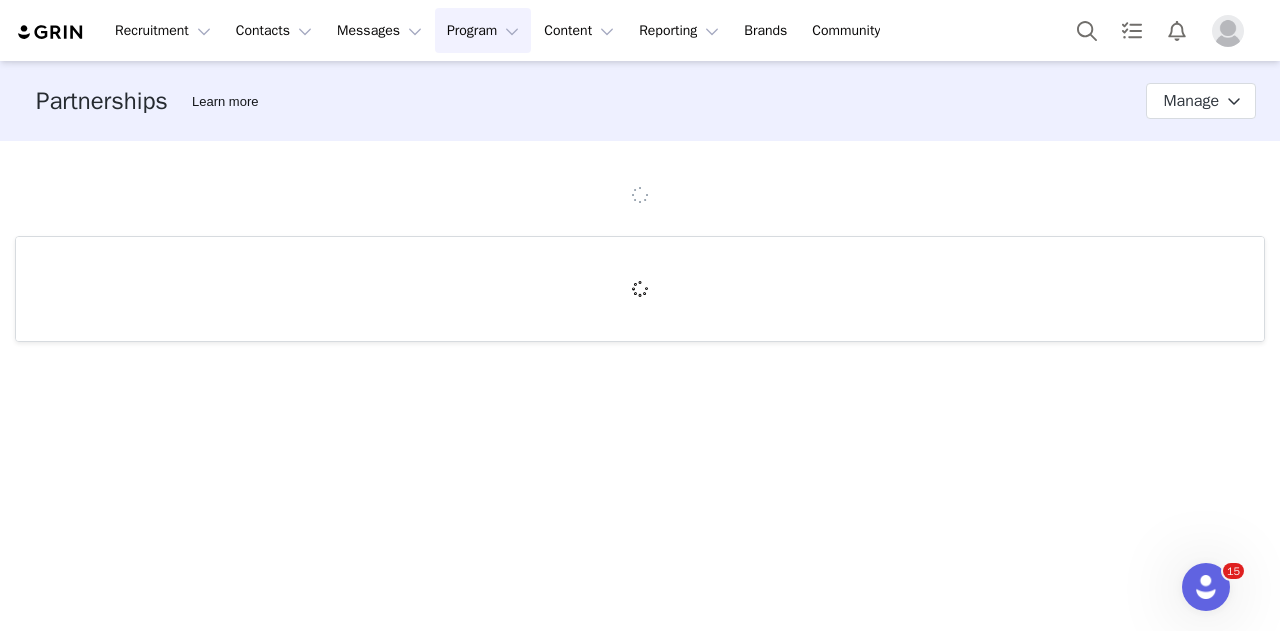 scroll, scrollTop: 0, scrollLeft: 0, axis: both 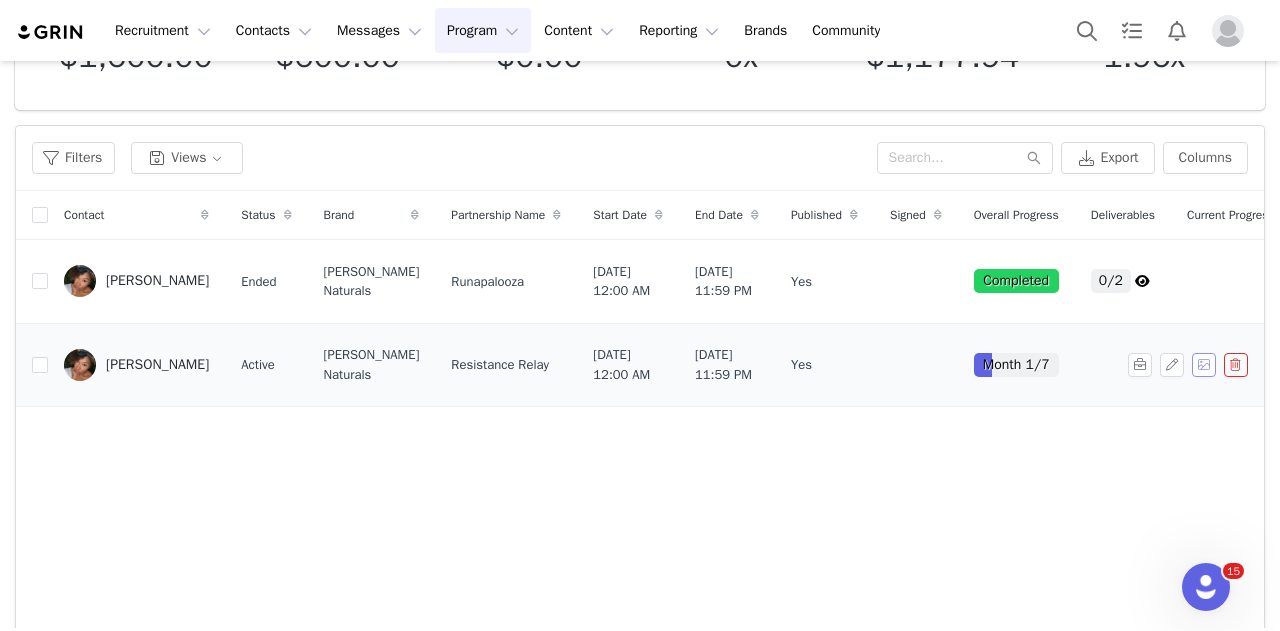 click at bounding box center [1204, 365] 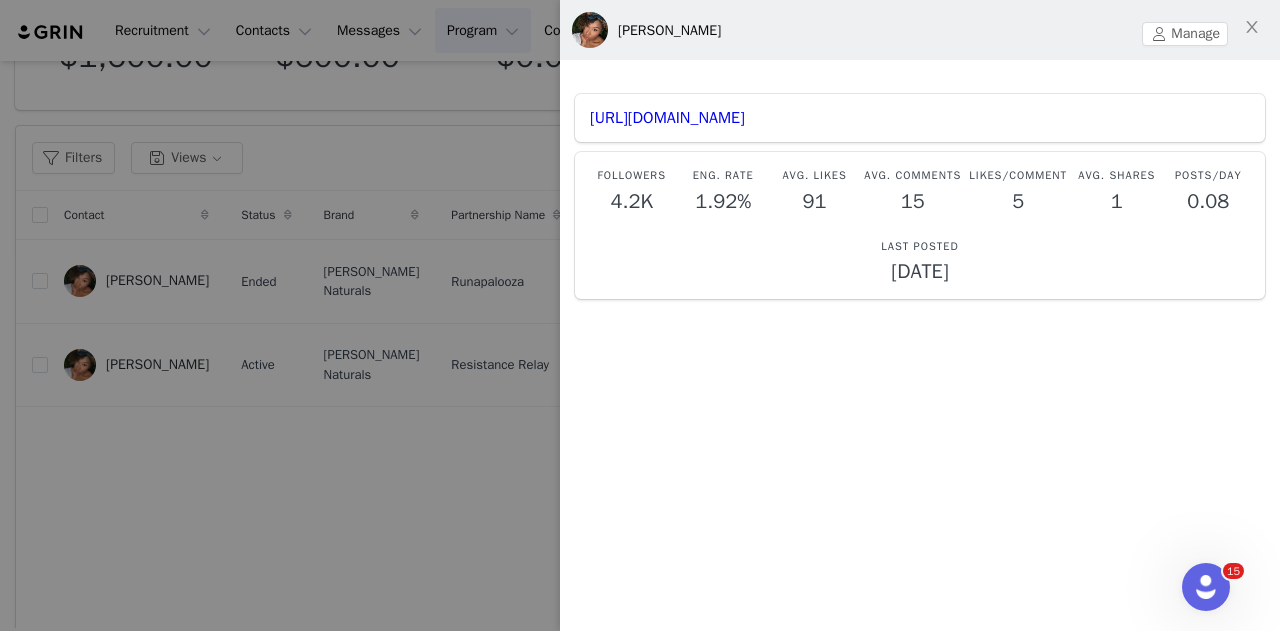 scroll, scrollTop: 6, scrollLeft: 0, axis: vertical 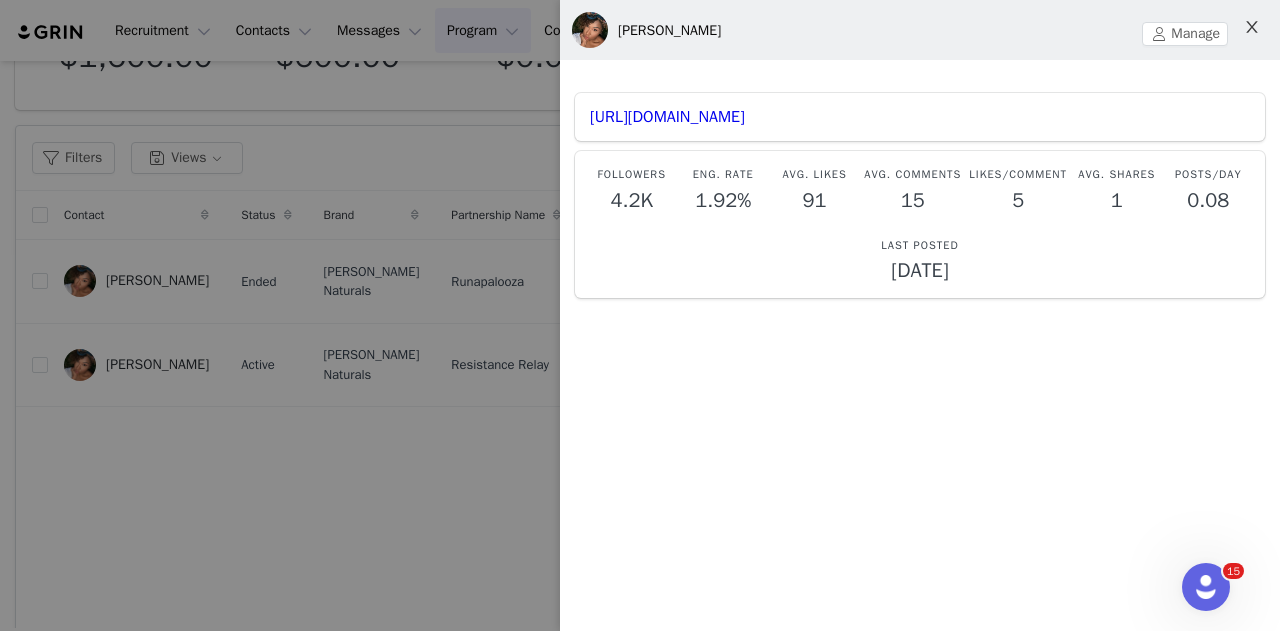 click at bounding box center (1252, 28) 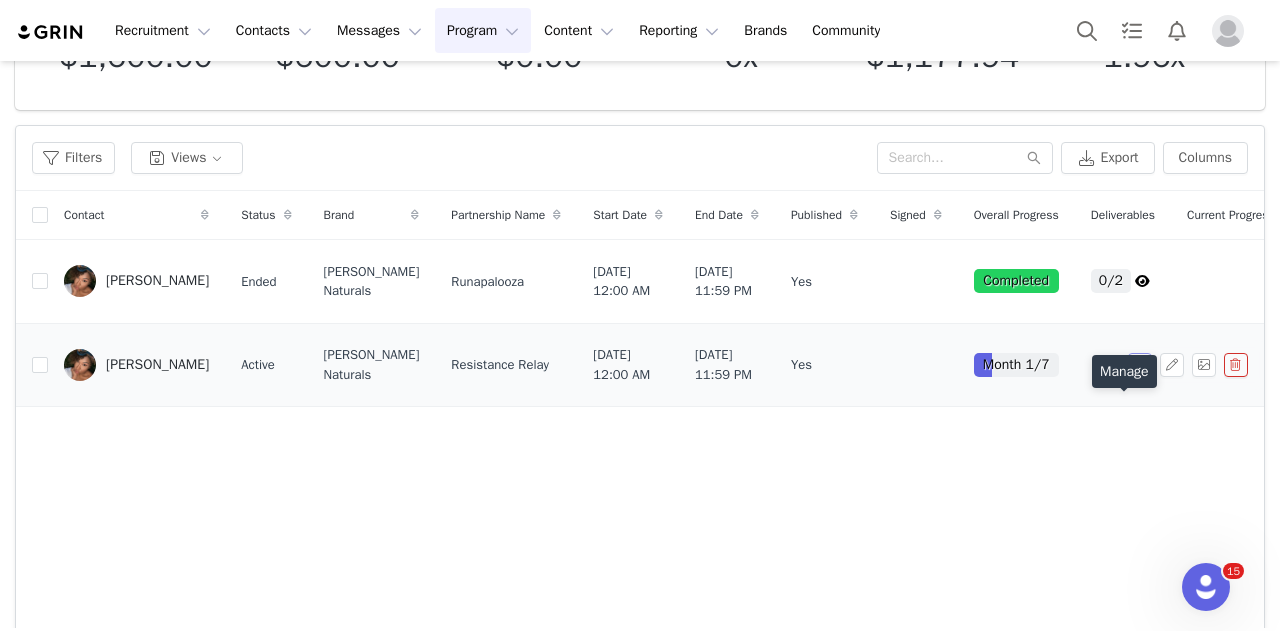 click at bounding box center (1140, 365) 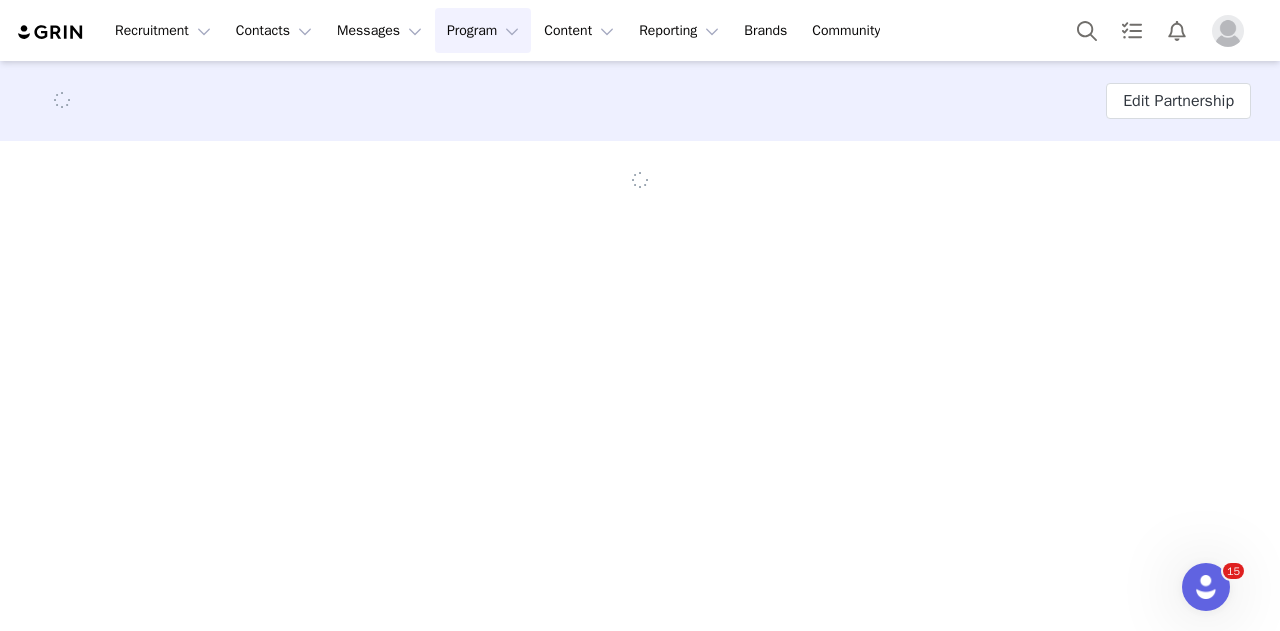 scroll, scrollTop: 0, scrollLeft: 0, axis: both 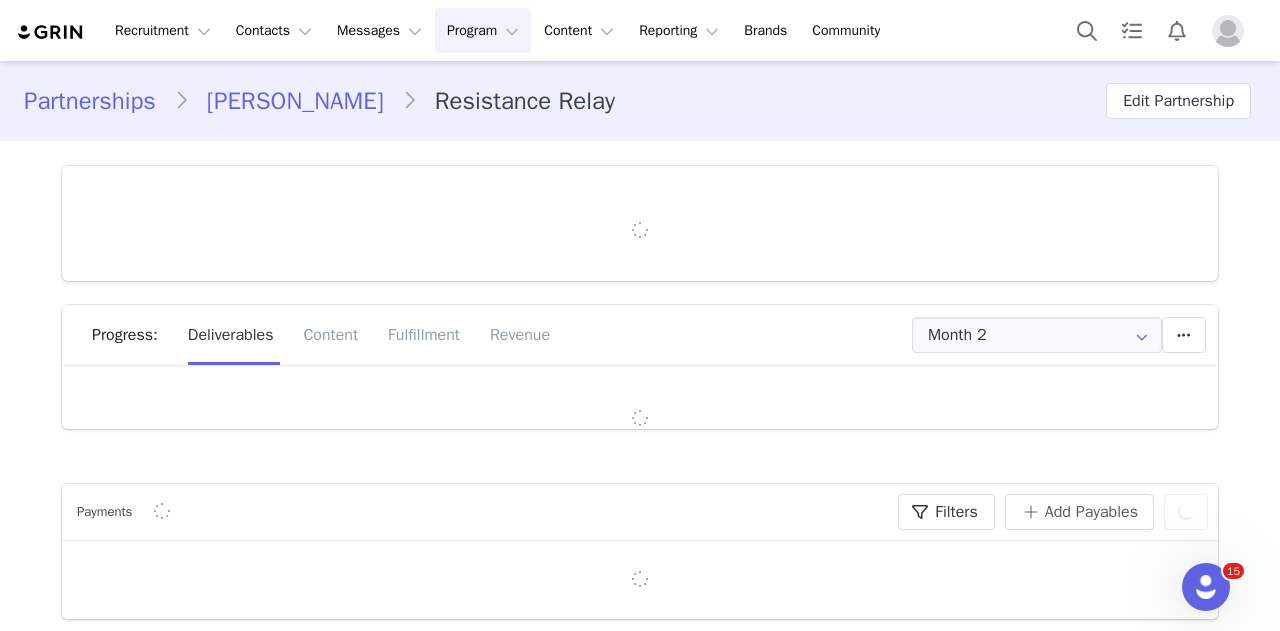 type on "+1 ([GEOGRAPHIC_DATA])" 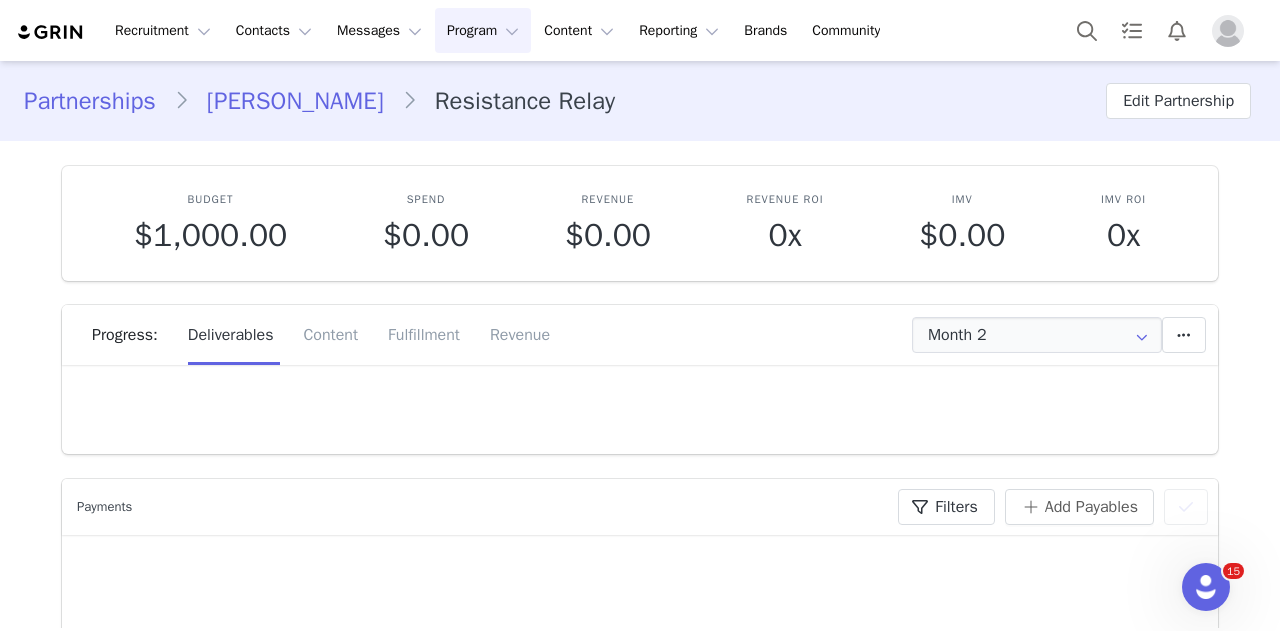 scroll, scrollTop: 0, scrollLeft: 0, axis: both 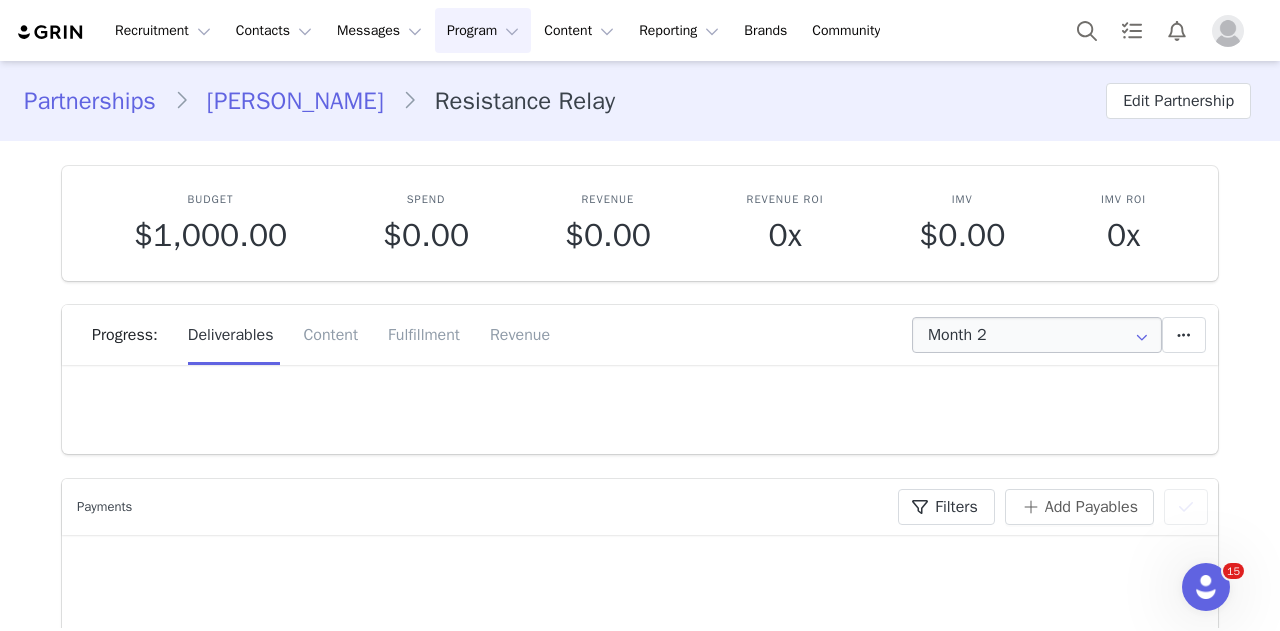 click at bounding box center (1142, 335) 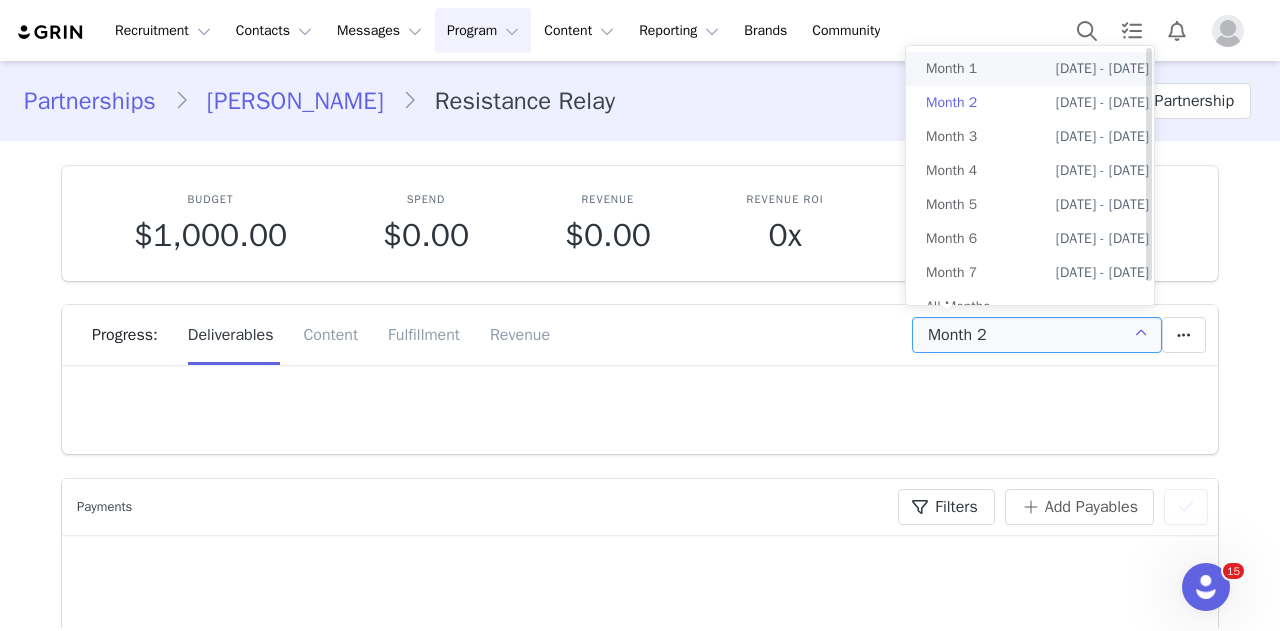 click on "[DATE] - [DATE]" at bounding box center [1102, 69] 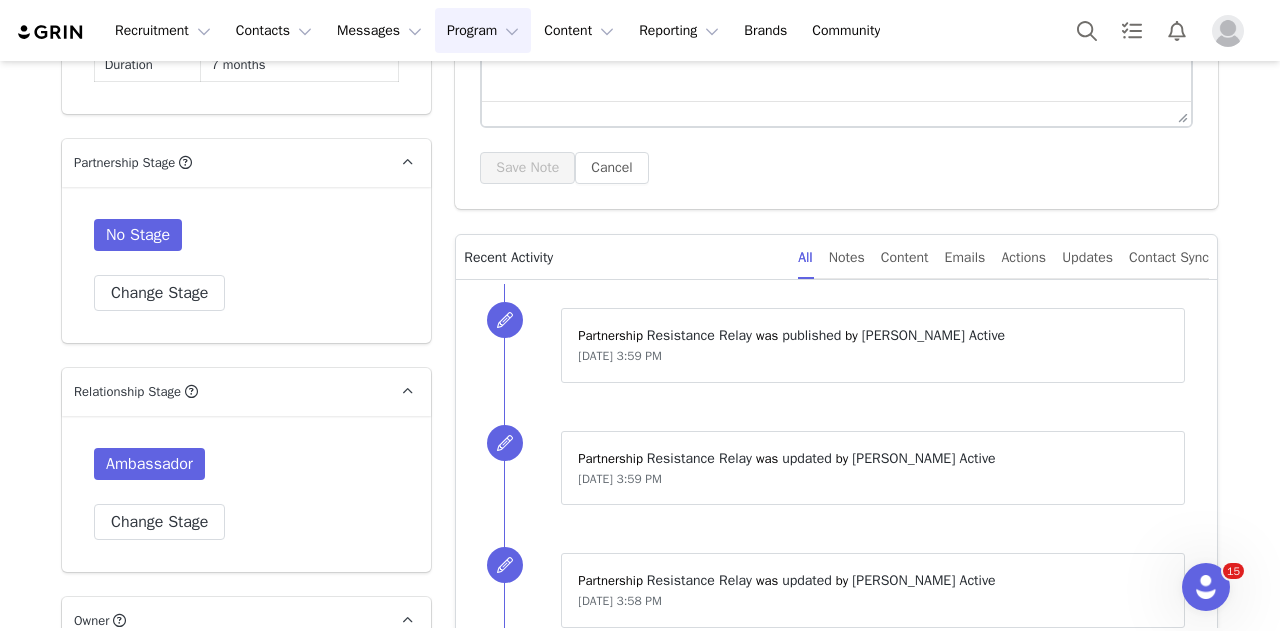 scroll, scrollTop: 1100, scrollLeft: 0, axis: vertical 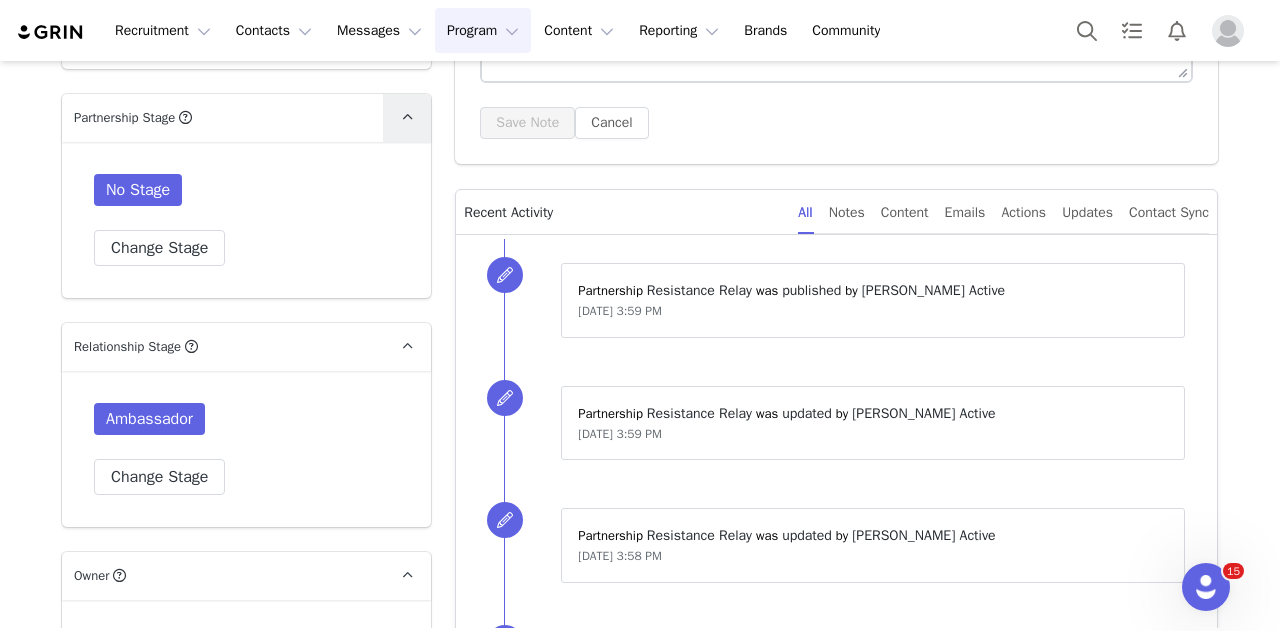 click at bounding box center [407, 117] 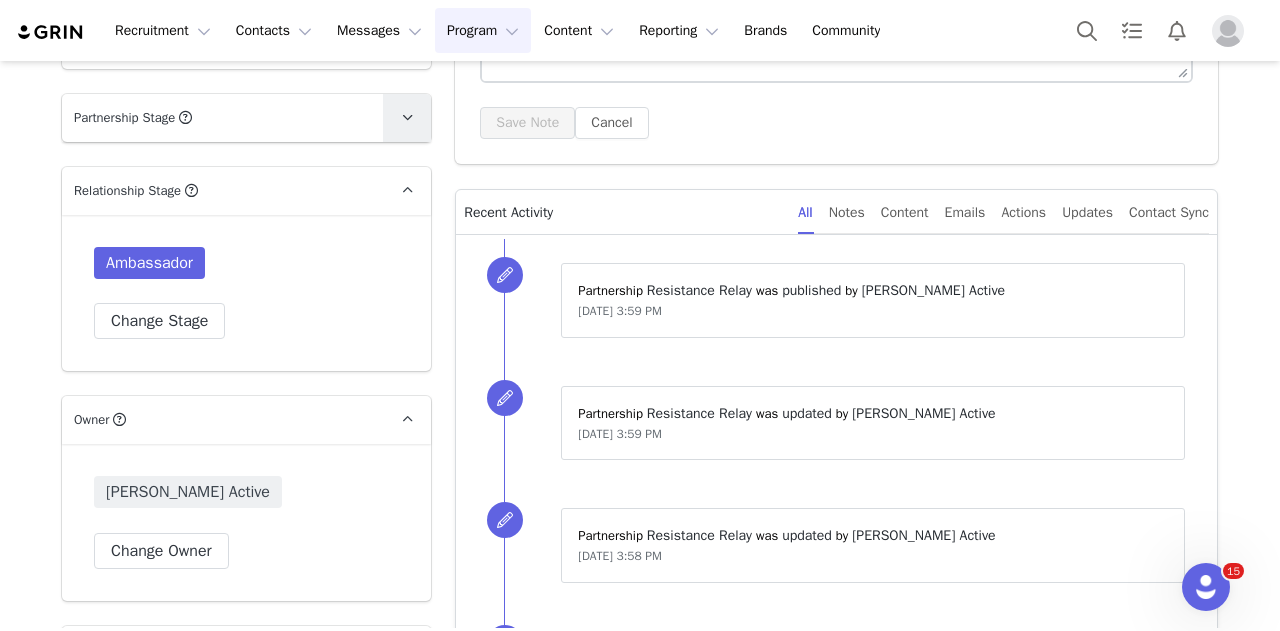 click at bounding box center (407, 117) 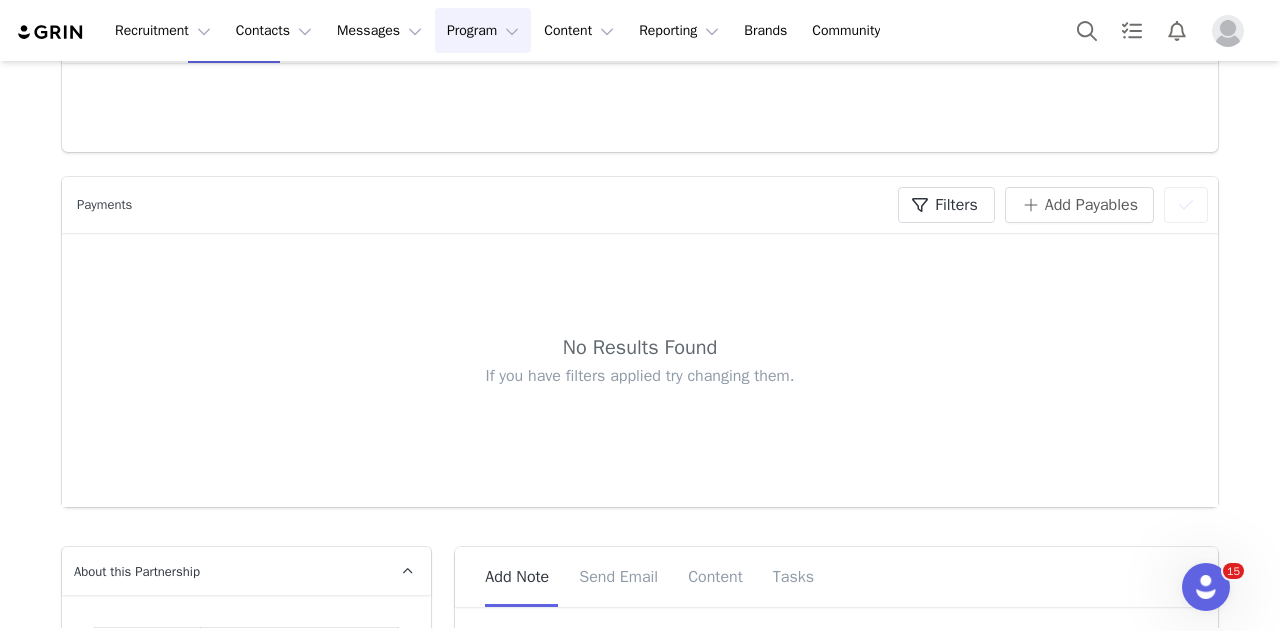 scroll, scrollTop: 0, scrollLeft: 0, axis: both 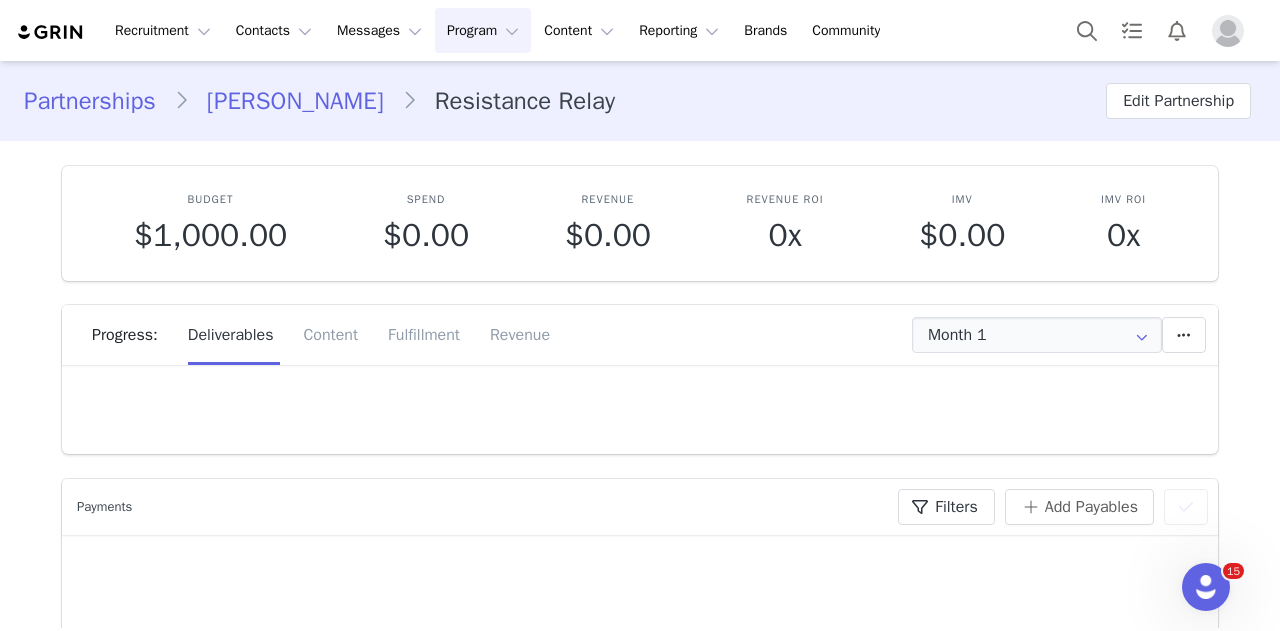 click on "Resistance Relay" at bounding box center [517, 101] 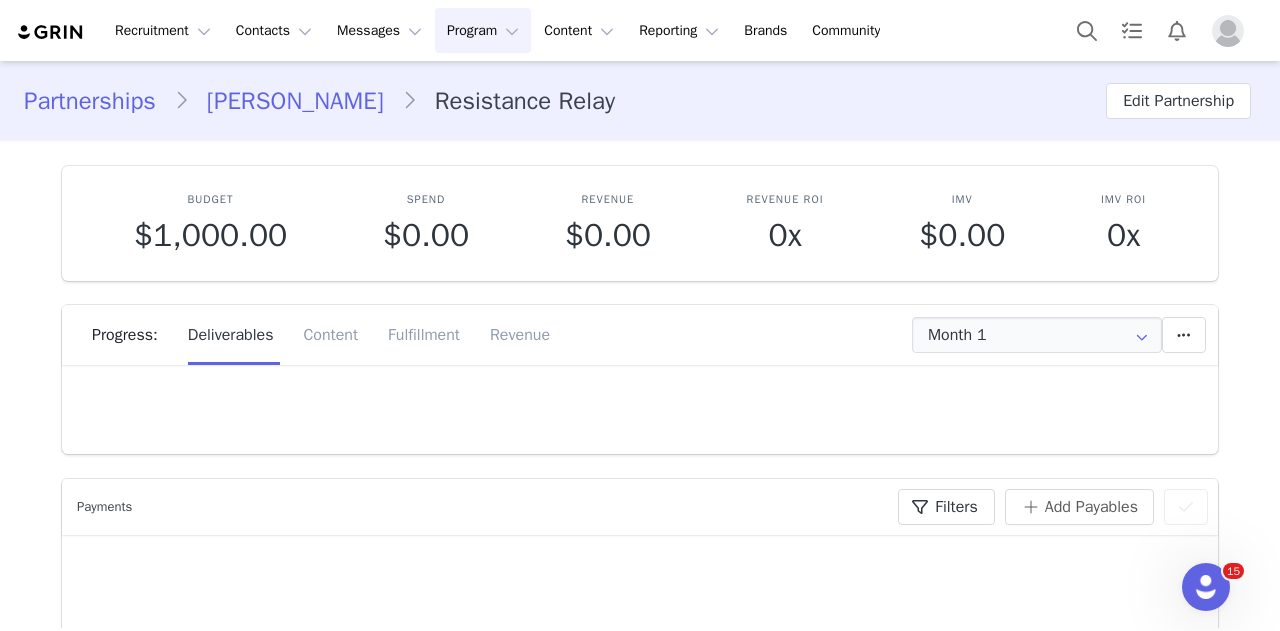 click on "[PERSON_NAME]" at bounding box center [295, 101] 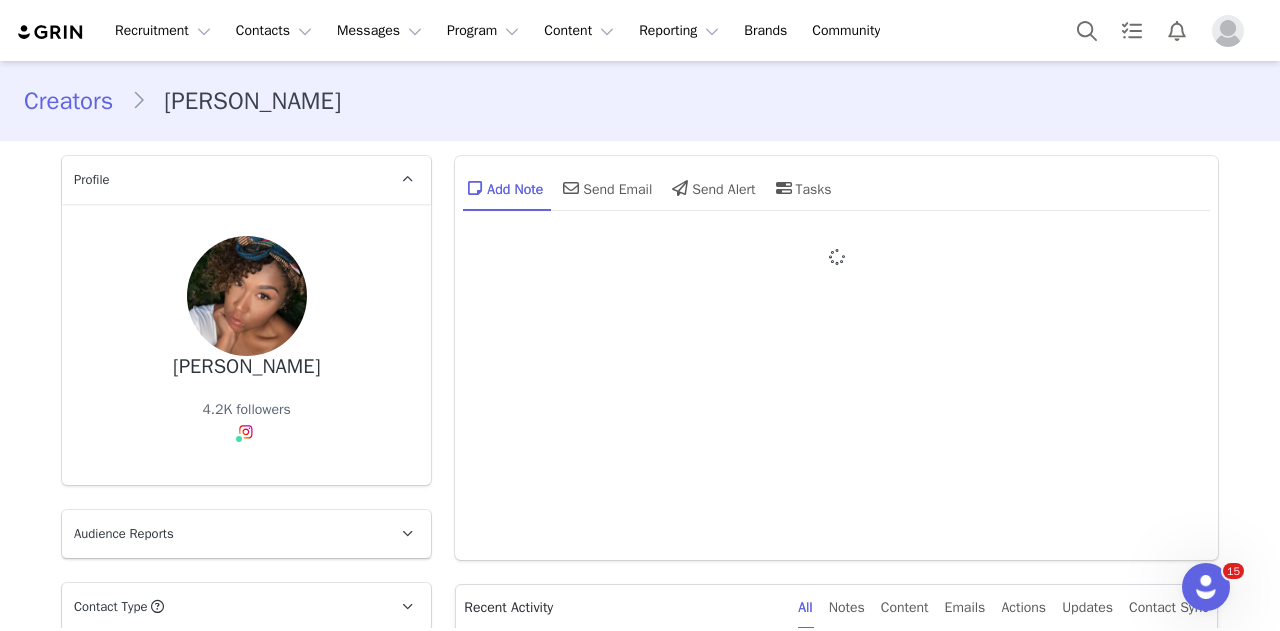 type on "+1 ([GEOGRAPHIC_DATA])" 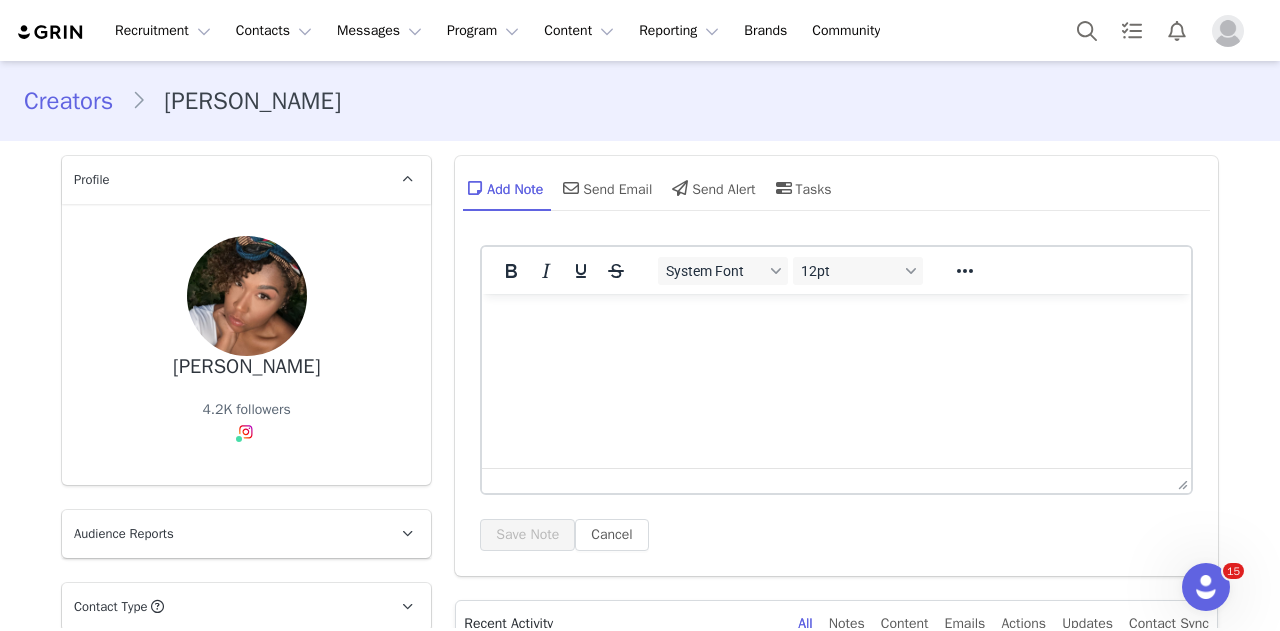 scroll, scrollTop: 0, scrollLeft: 0, axis: both 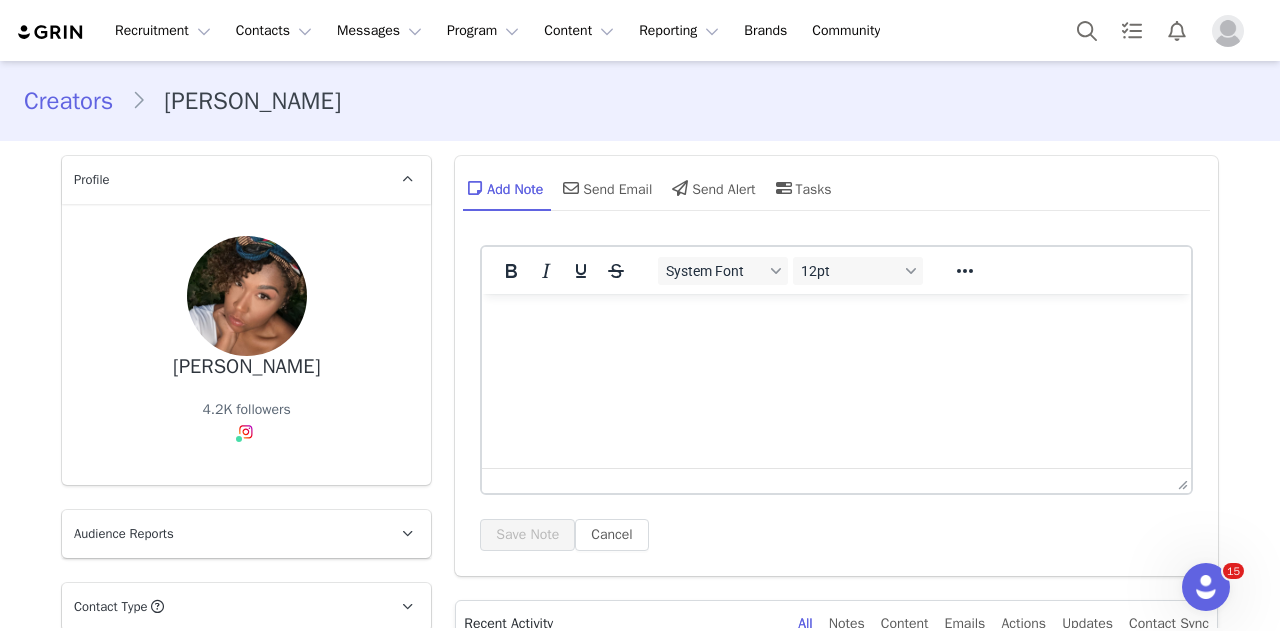 click on "Creators" at bounding box center [77, 101] 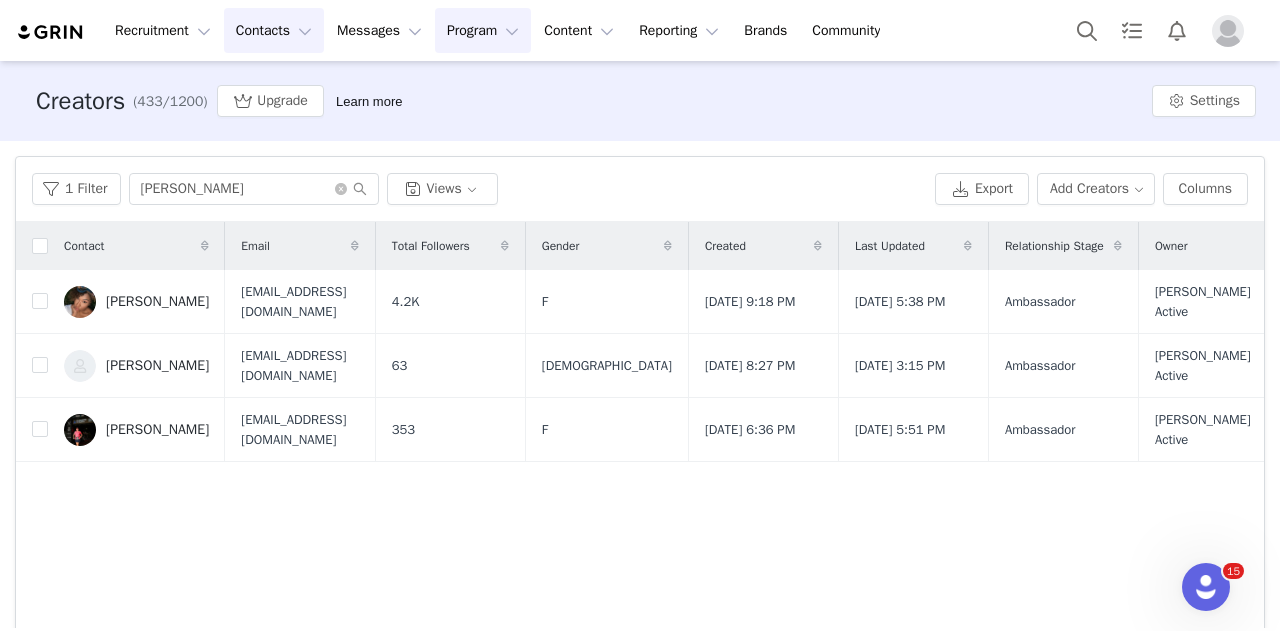 drag, startPoint x: 183, startPoint y: 297, endPoint x: 498, endPoint y: 39, distance: 407.17197 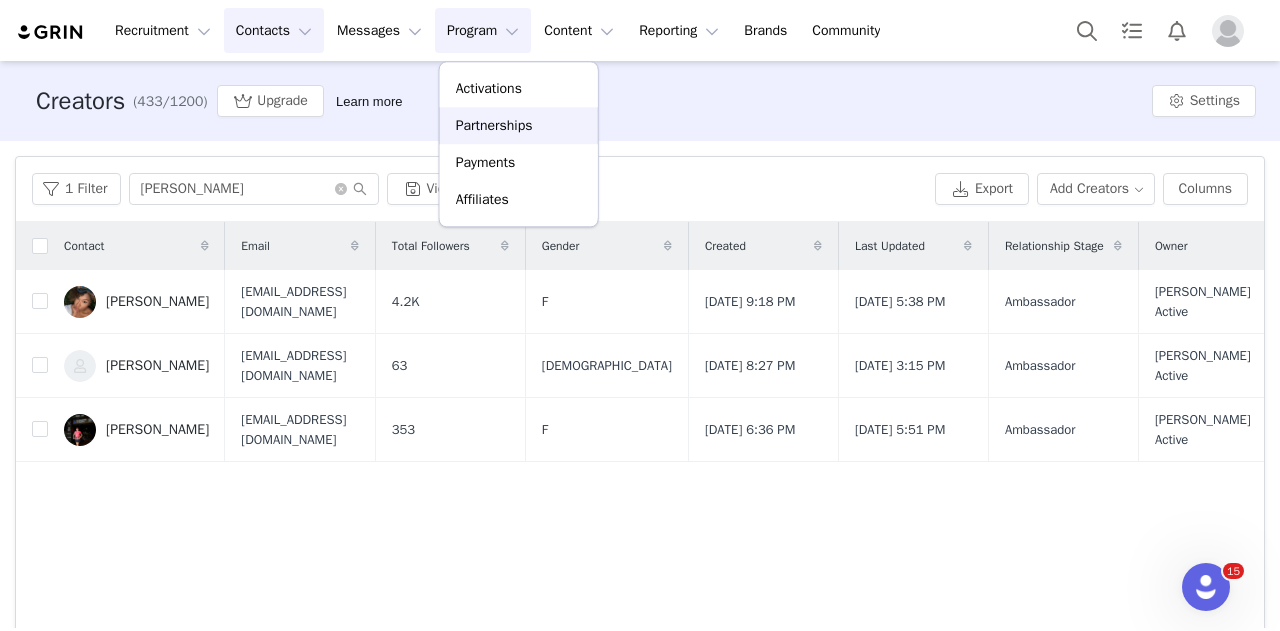 click on "Partnerships" at bounding box center (494, 125) 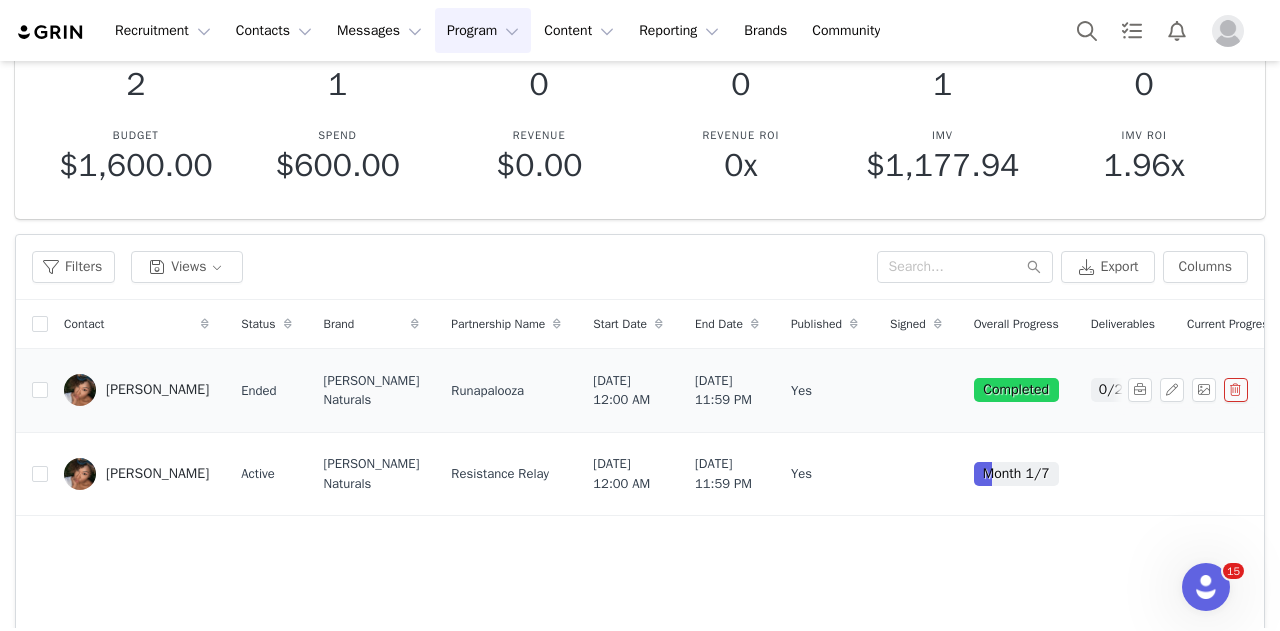 scroll, scrollTop: 200, scrollLeft: 0, axis: vertical 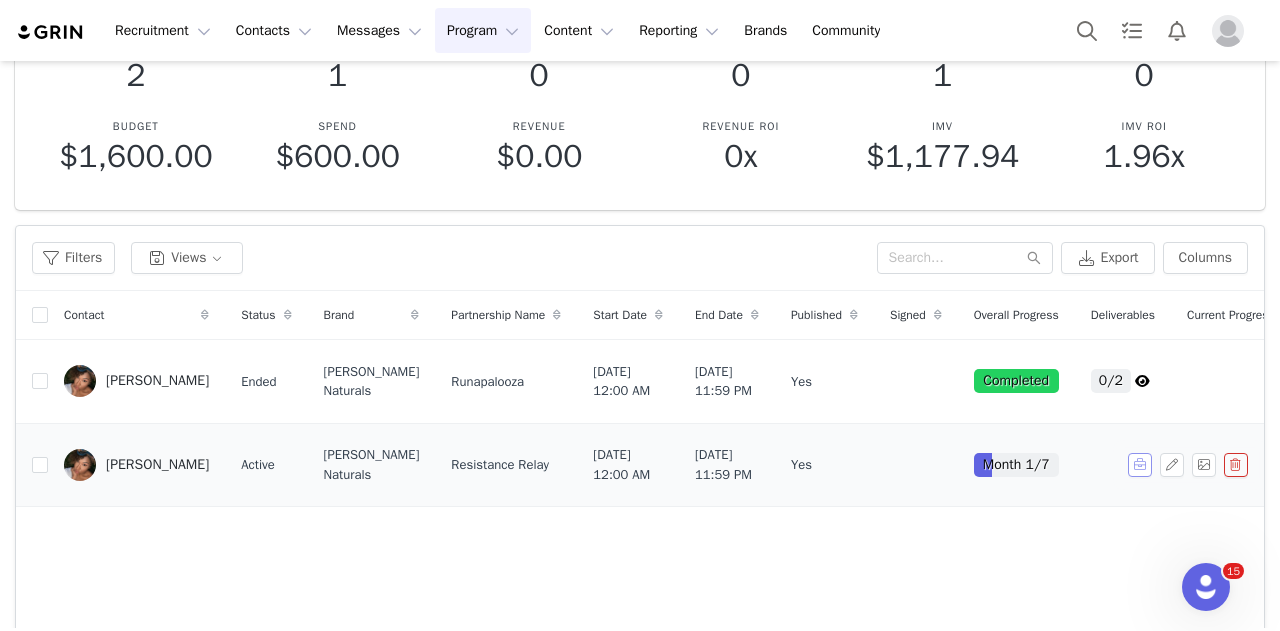 click at bounding box center [1140, 465] 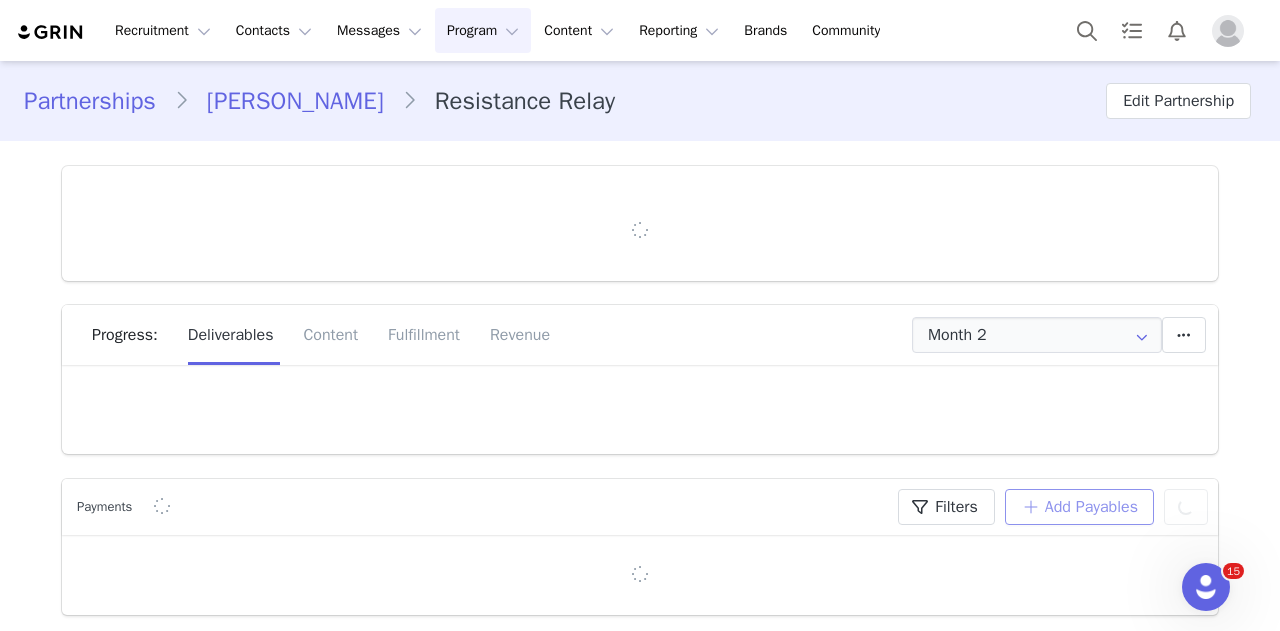 type on "+1 ([GEOGRAPHIC_DATA])" 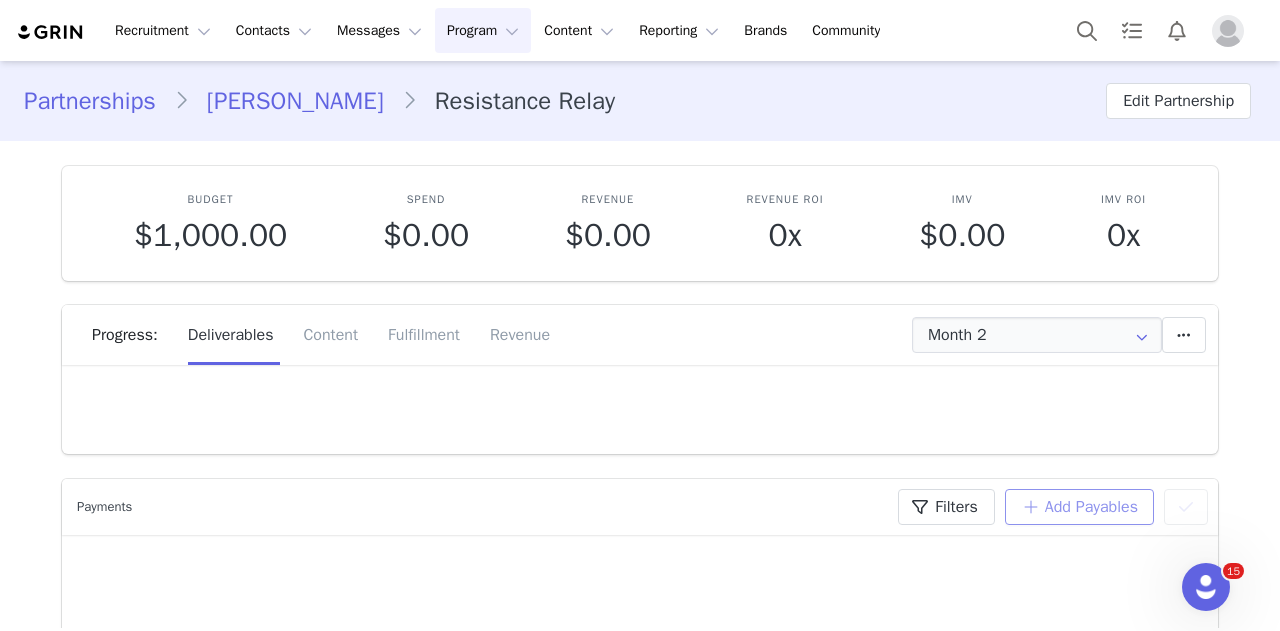 scroll, scrollTop: 0, scrollLeft: 0, axis: both 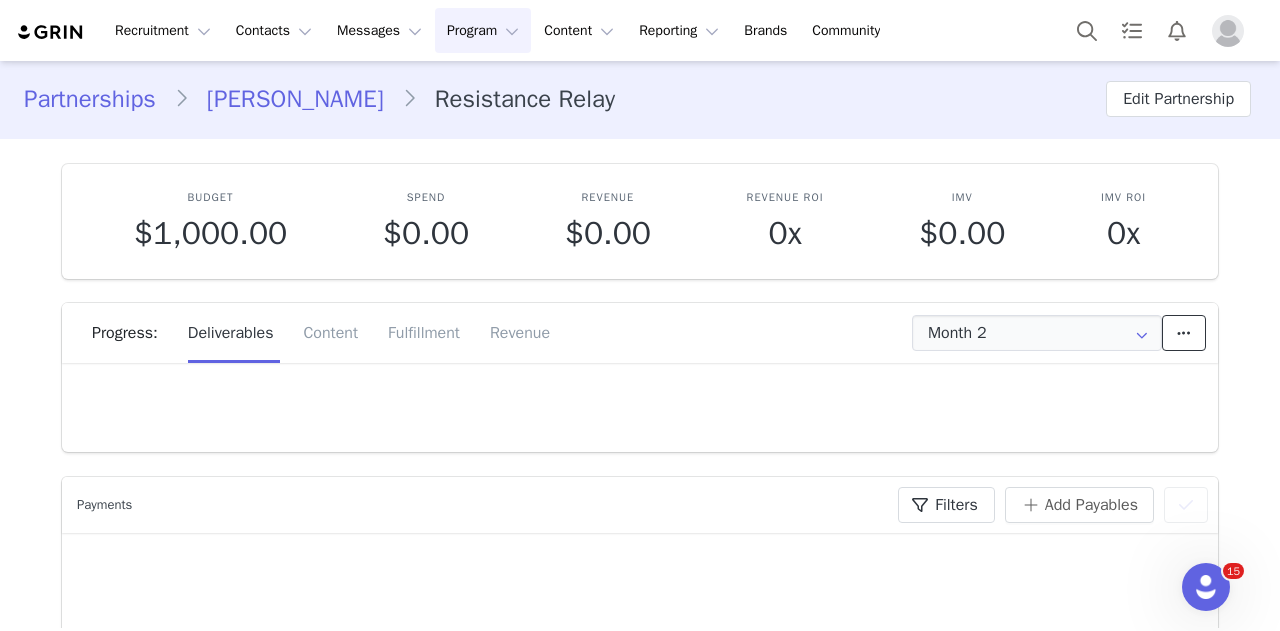 click at bounding box center [1184, 333] 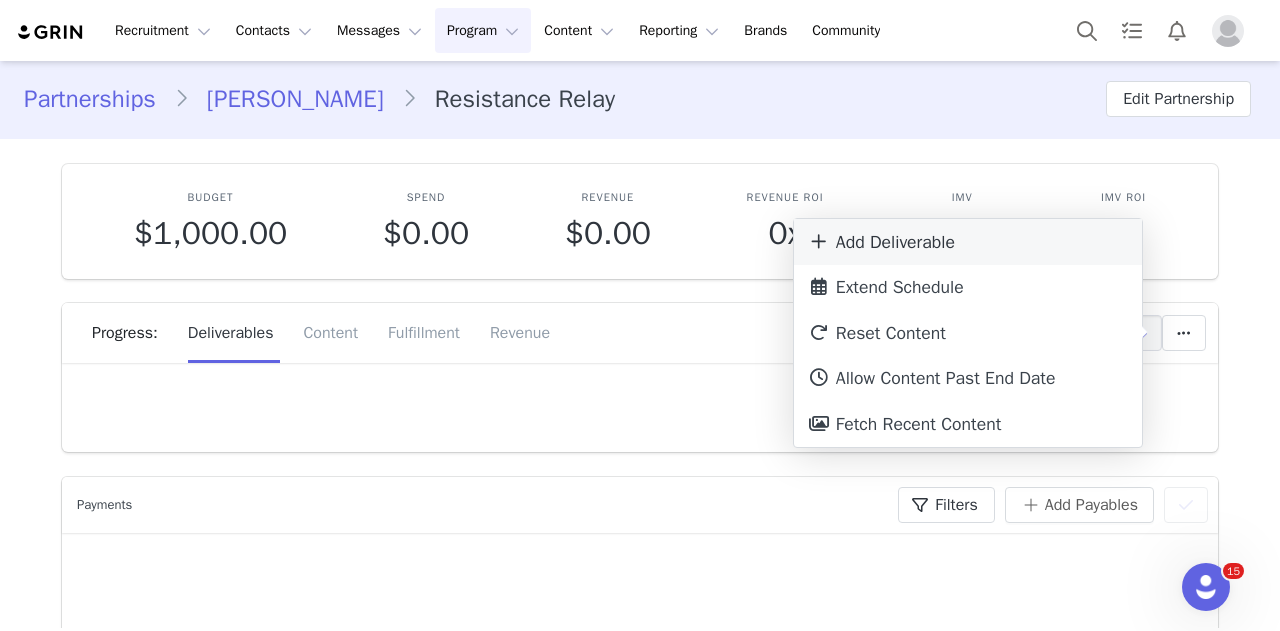 click on "Add Deliverable" at bounding box center [968, 242] 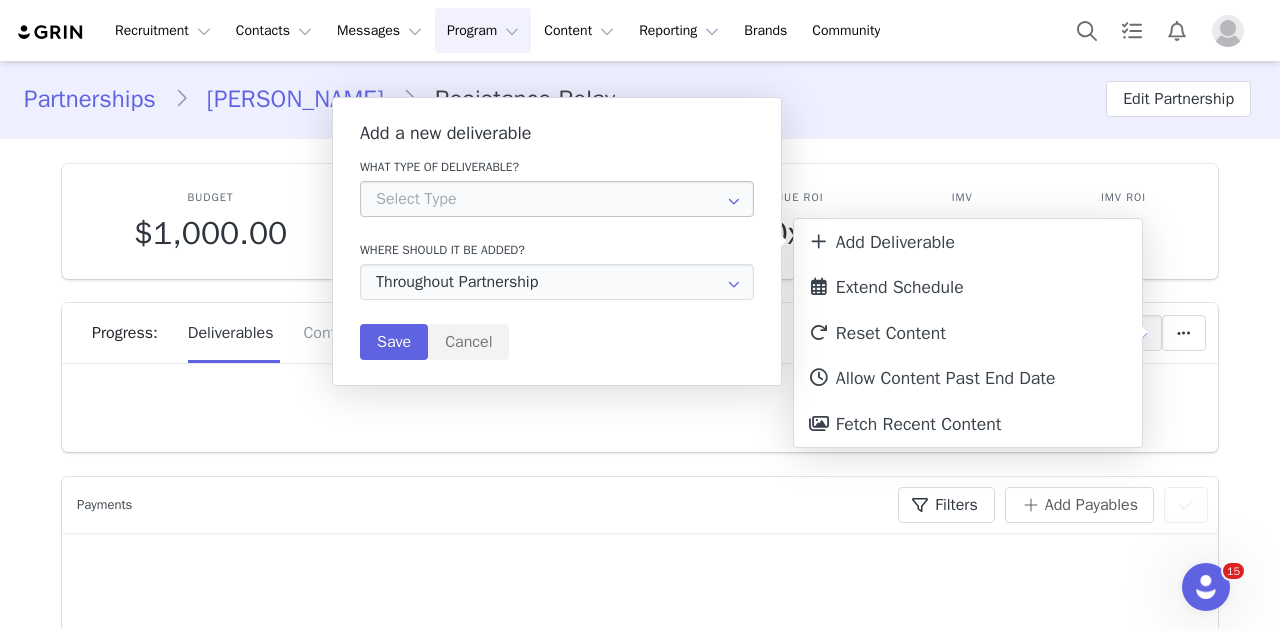 click at bounding box center (734, 199) 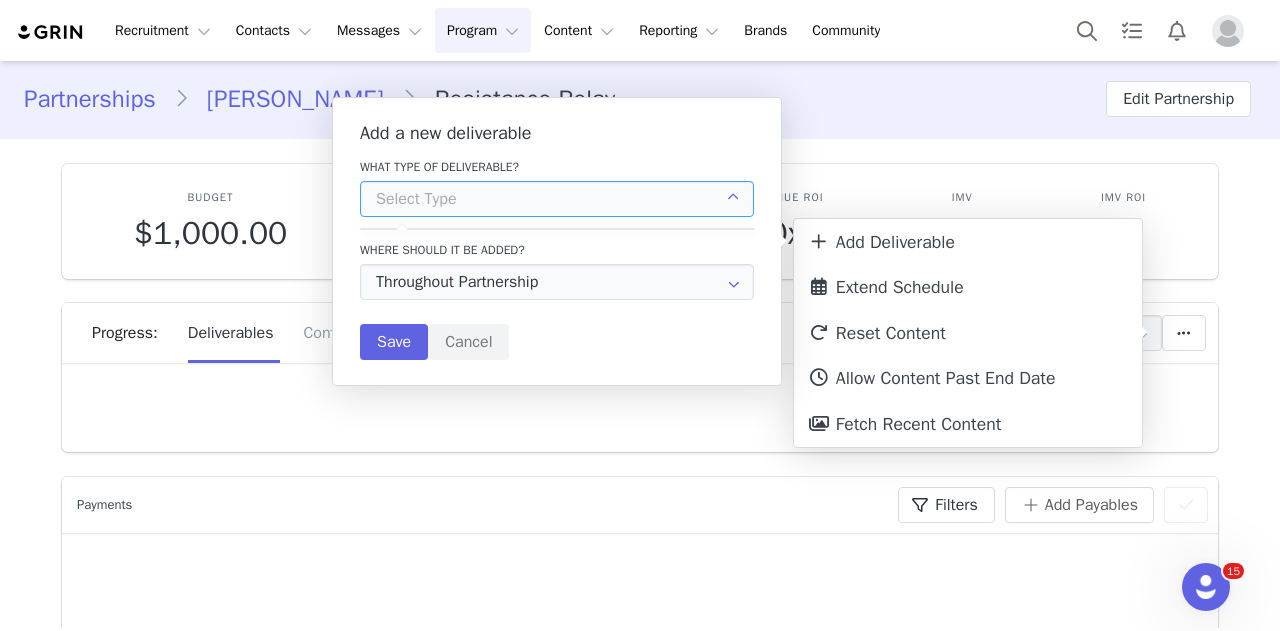click at bounding box center (734, 199) 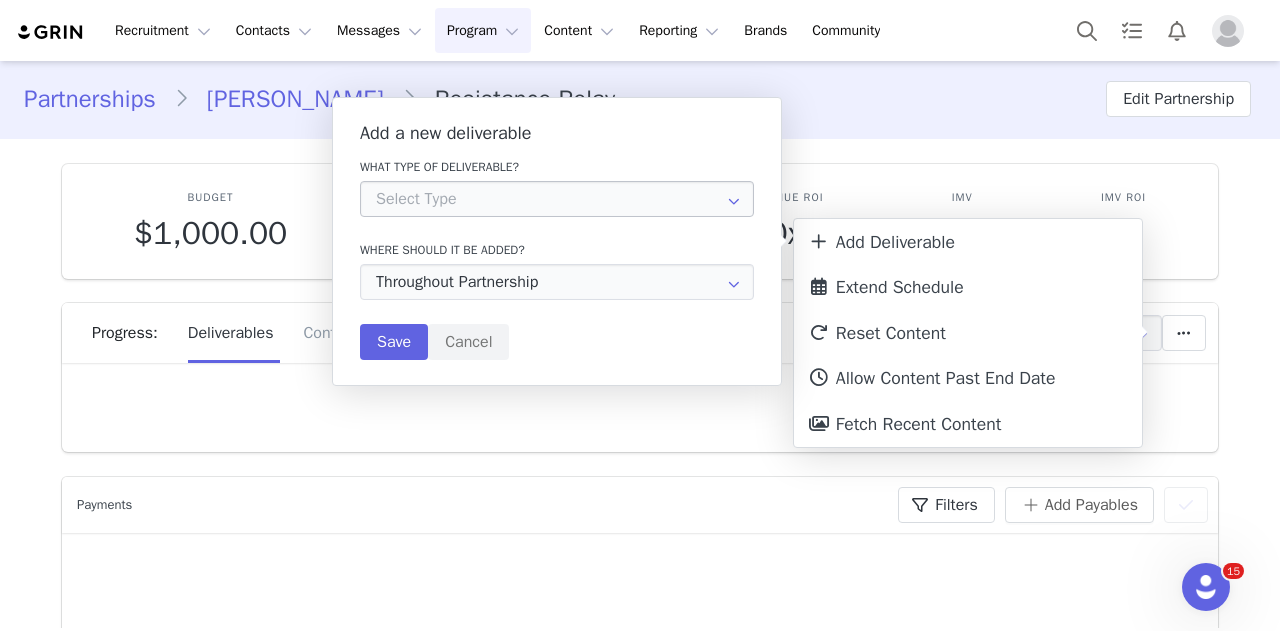 click at bounding box center [734, 199] 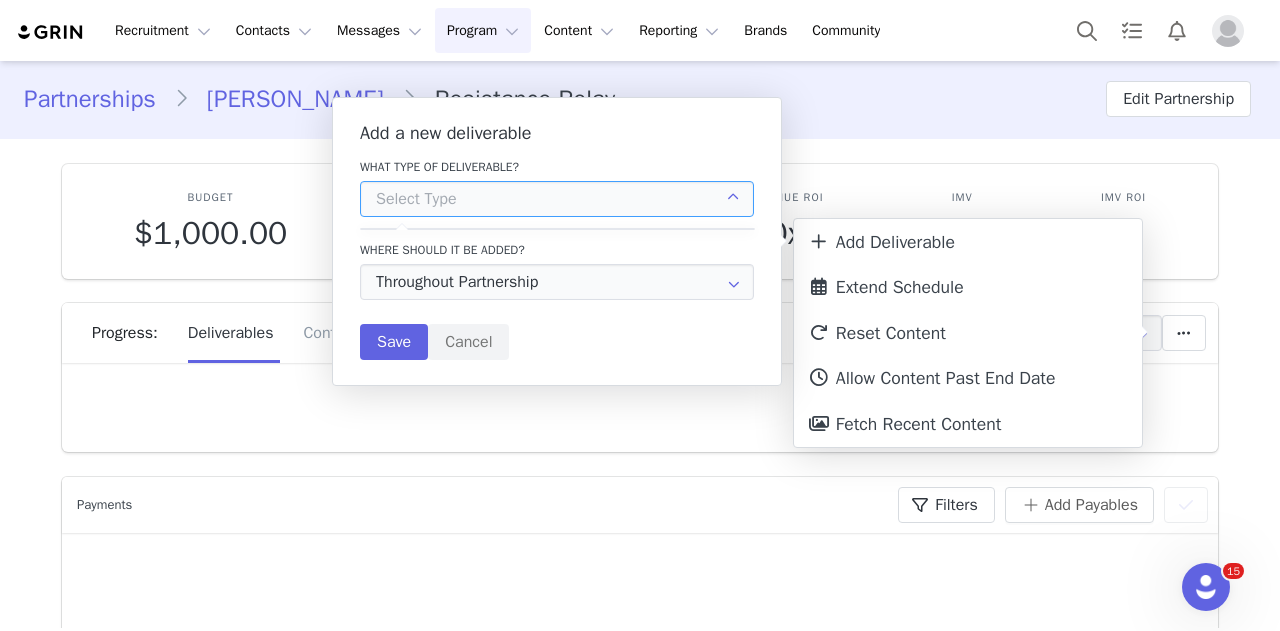 click at bounding box center [557, 199] 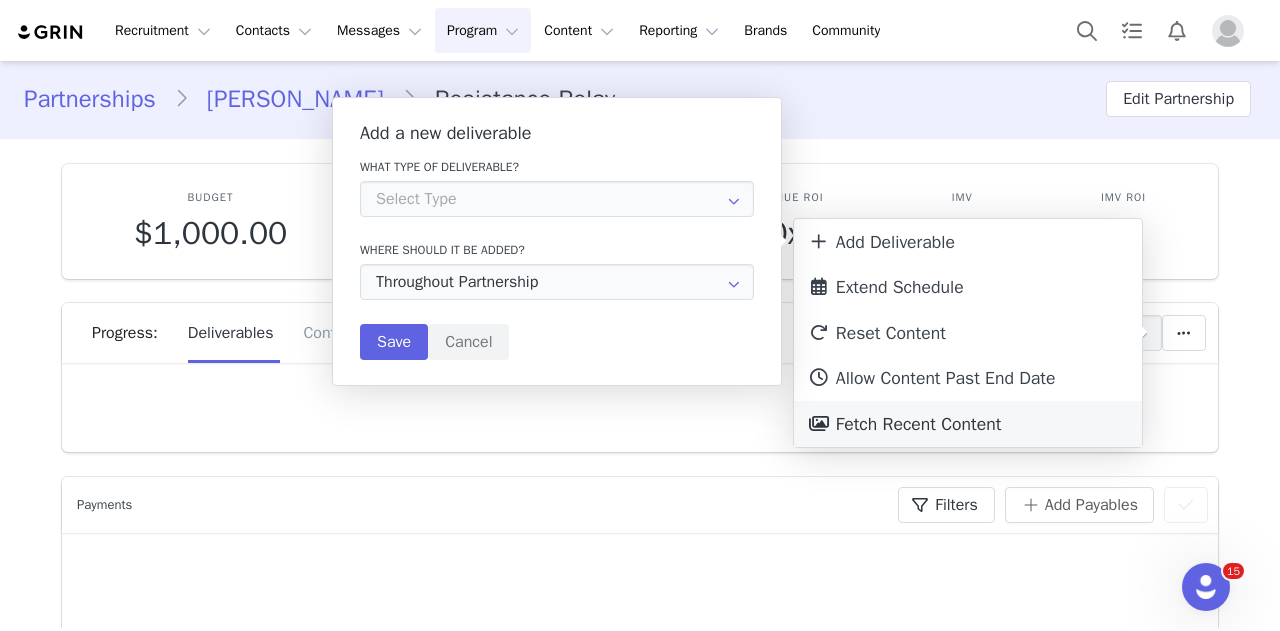 click on "Fetch Recent Content" at bounding box center (968, 424) 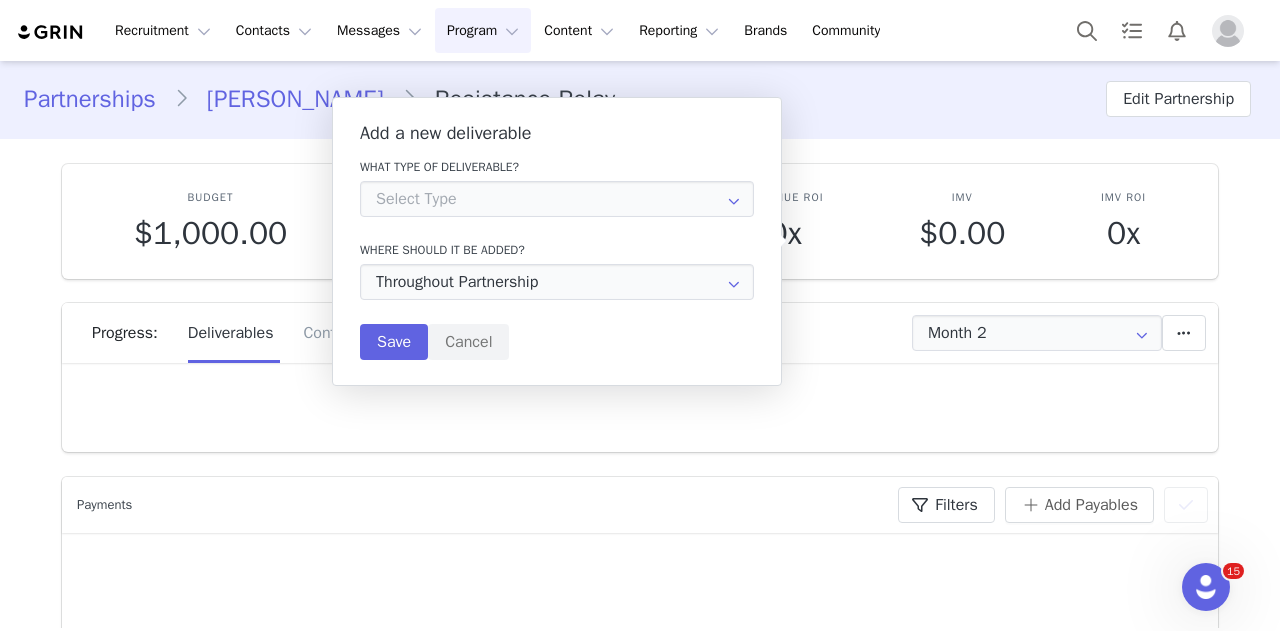 scroll, scrollTop: 498, scrollLeft: 0, axis: vertical 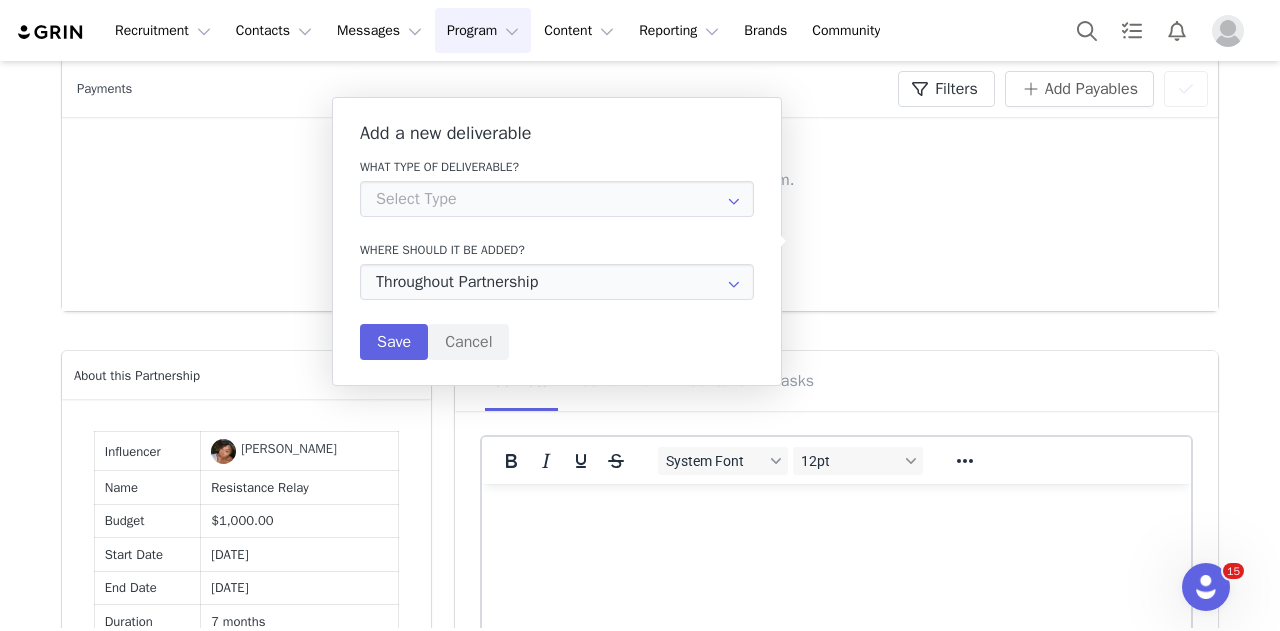 click on "No Results Found If you have filters applied try changing them." at bounding box center (640, 174) 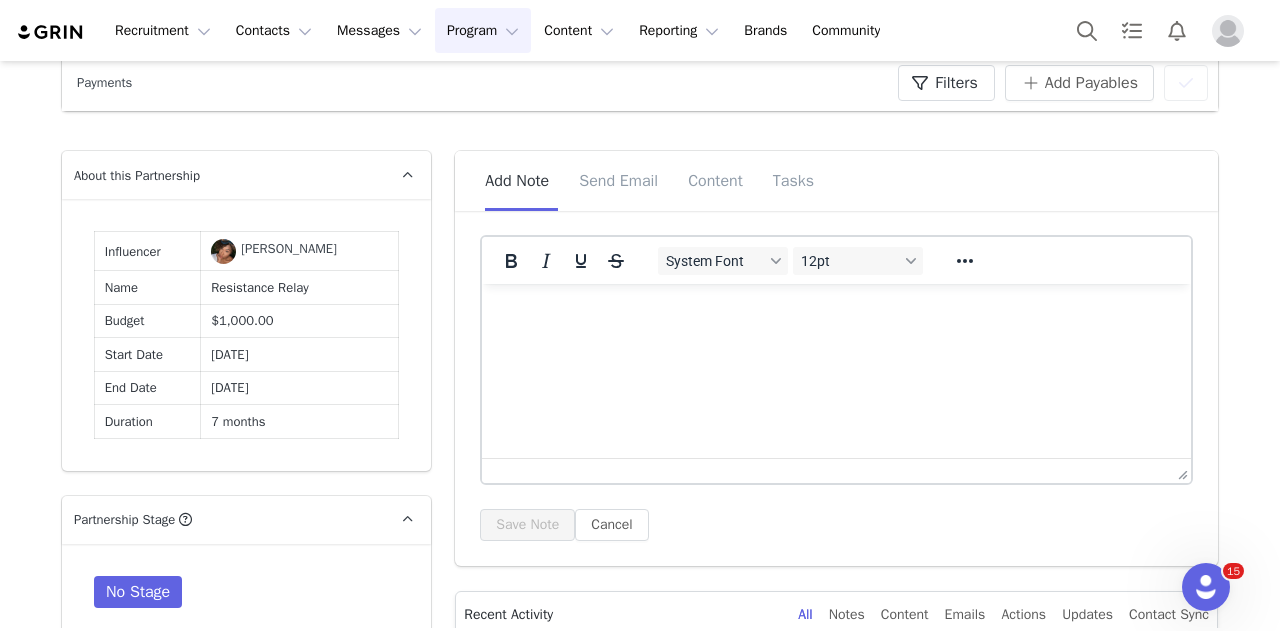 scroll, scrollTop: 798, scrollLeft: 0, axis: vertical 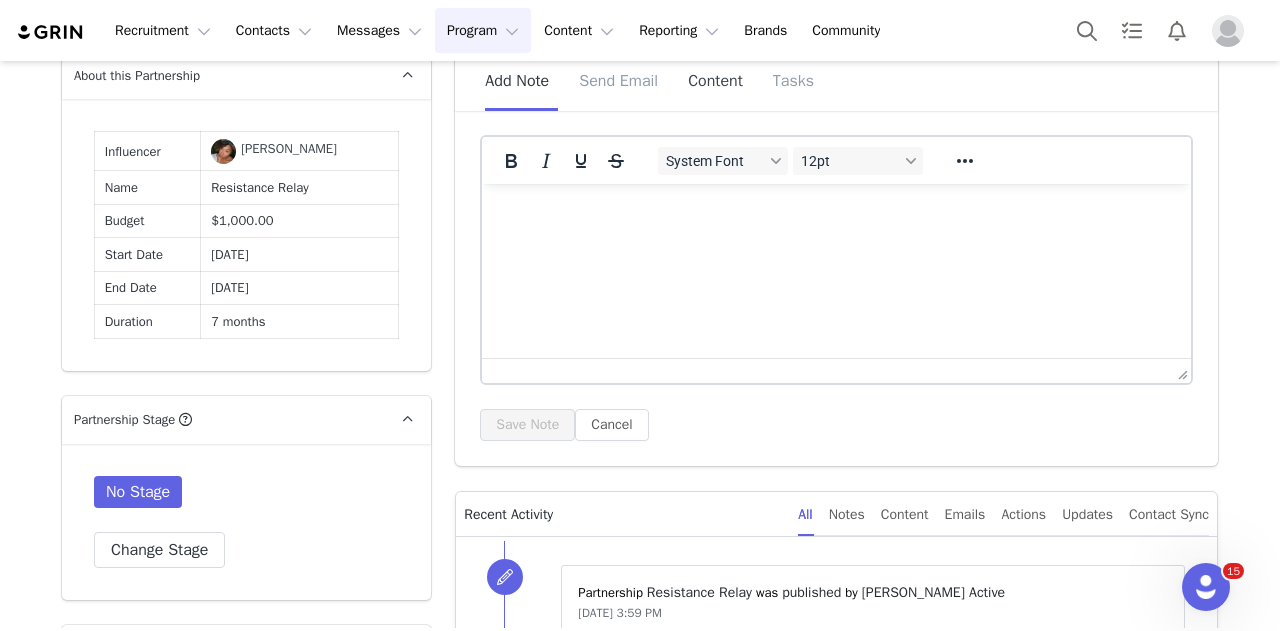 click on "Content" at bounding box center (715, 81) 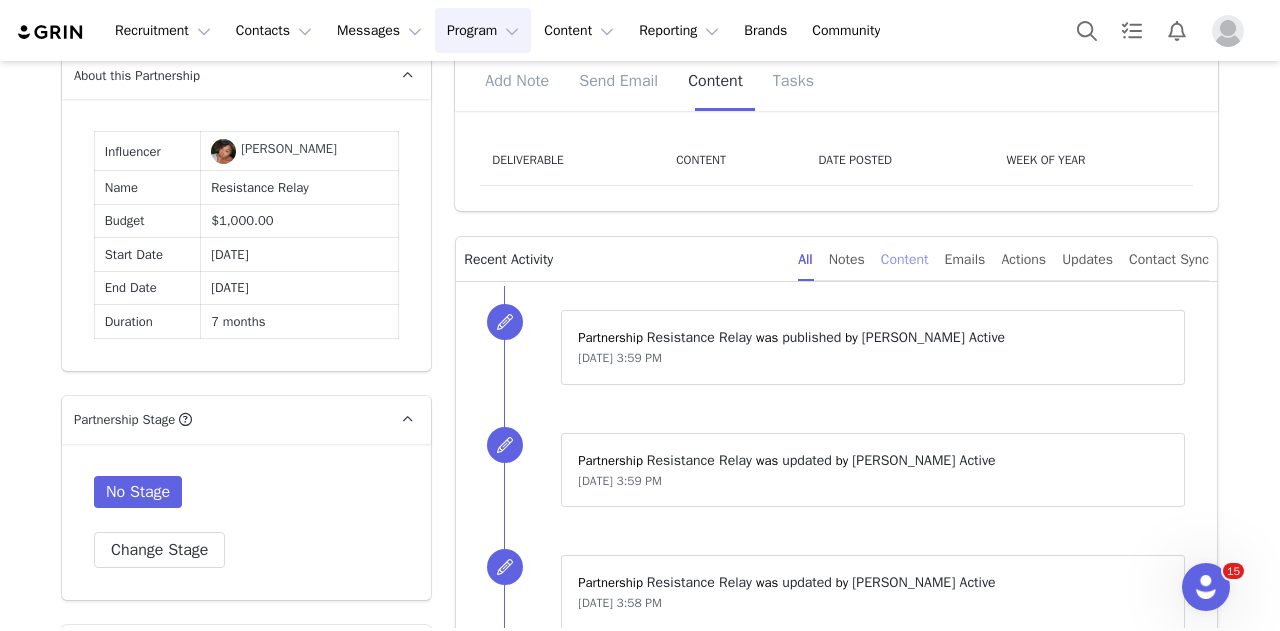 click on "Content" at bounding box center (905, 259) 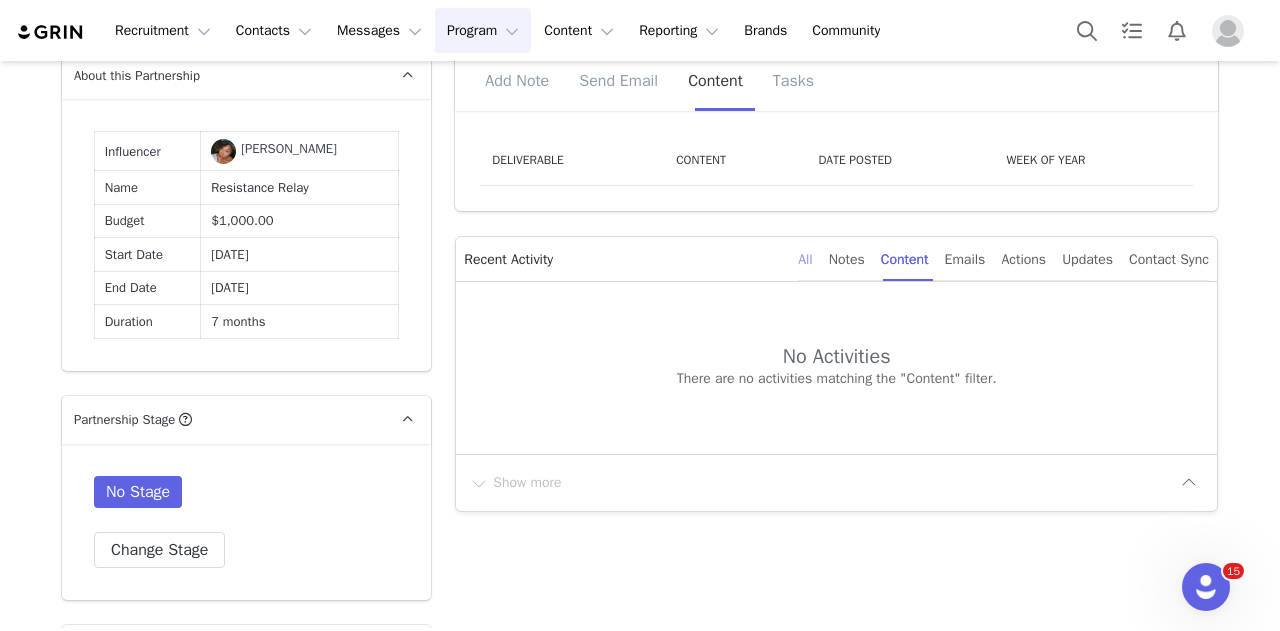 click on "All" at bounding box center [805, 259] 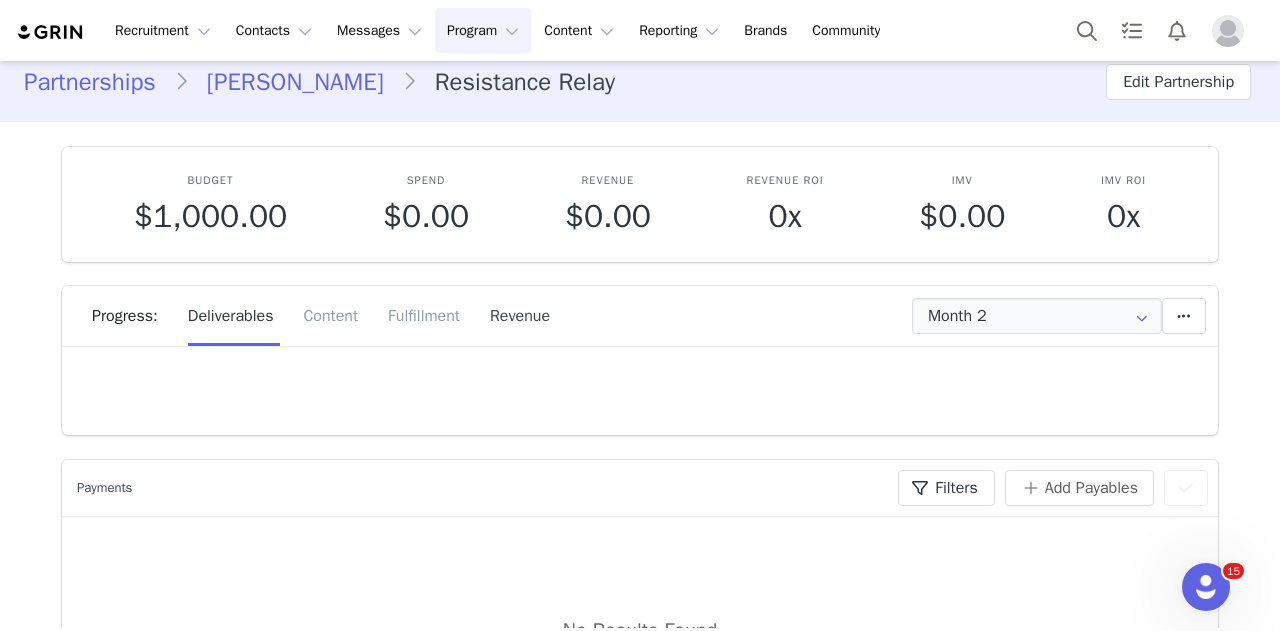 scroll, scrollTop: 0, scrollLeft: 0, axis: both 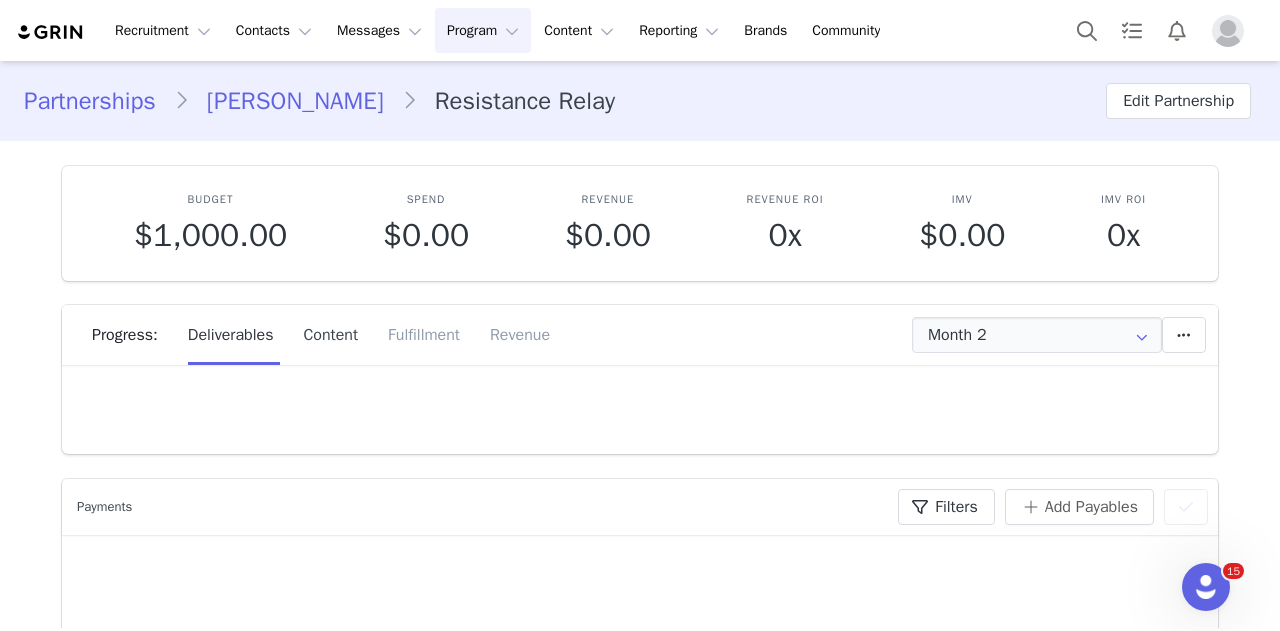 click on "Content" at bounding box center (330, 335) 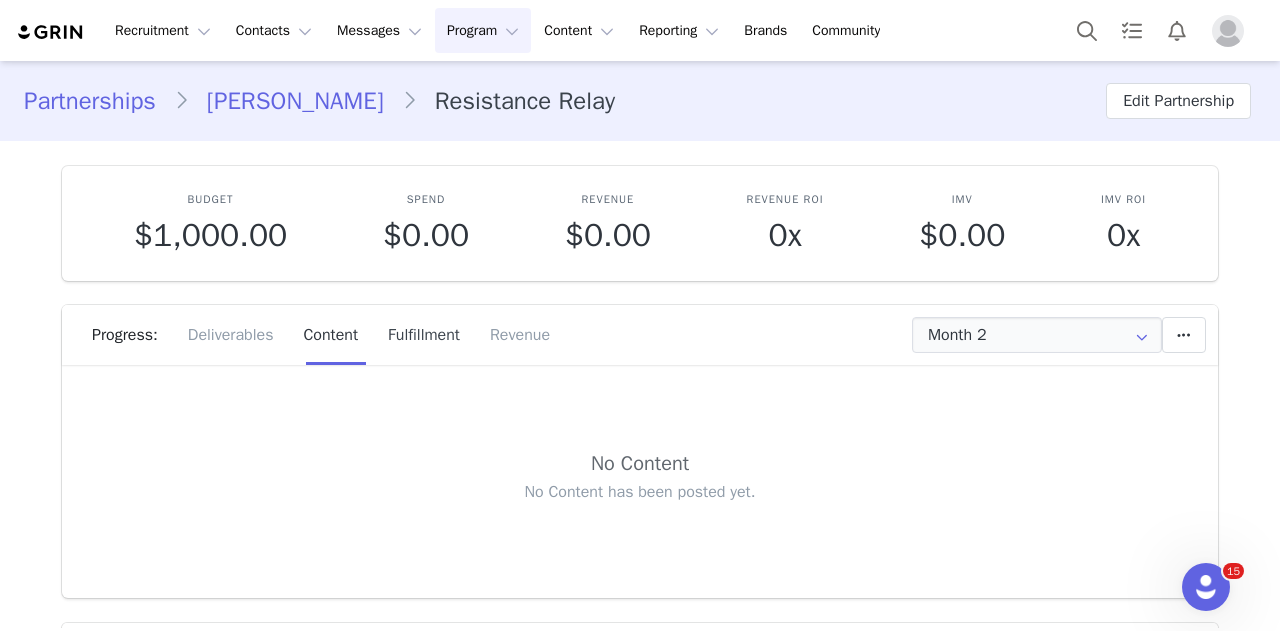 click on "Fulfillment" at bounding box center (424, 335) 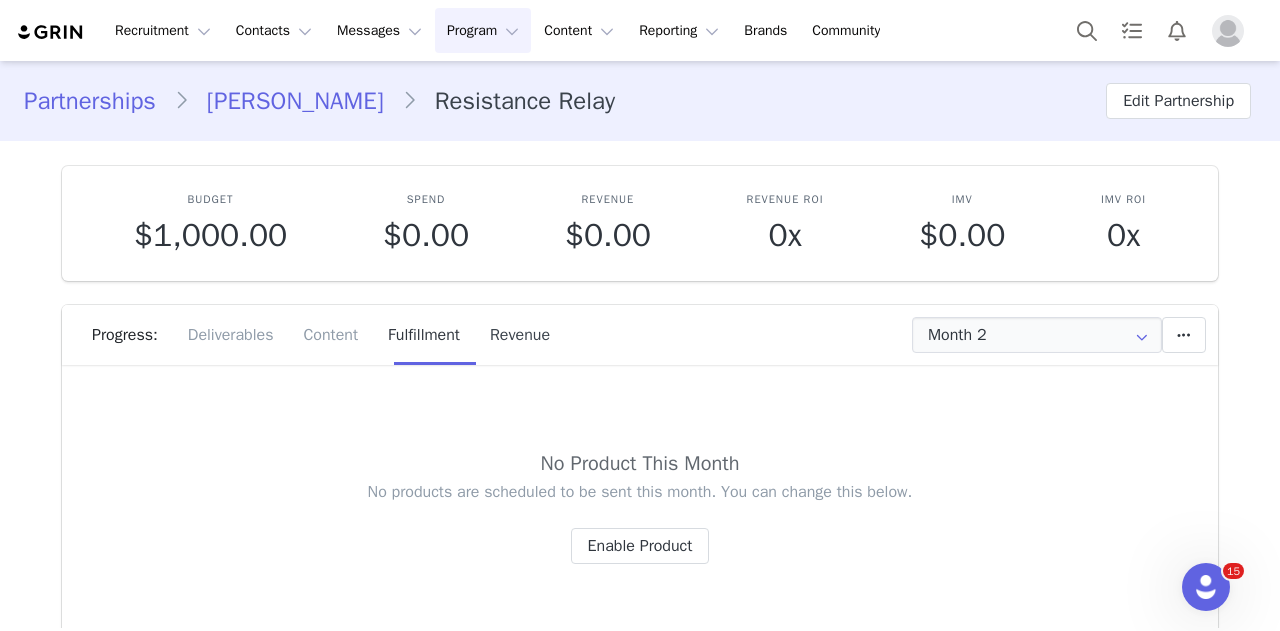 click on "Revenue" at bounding box center (512, 335) 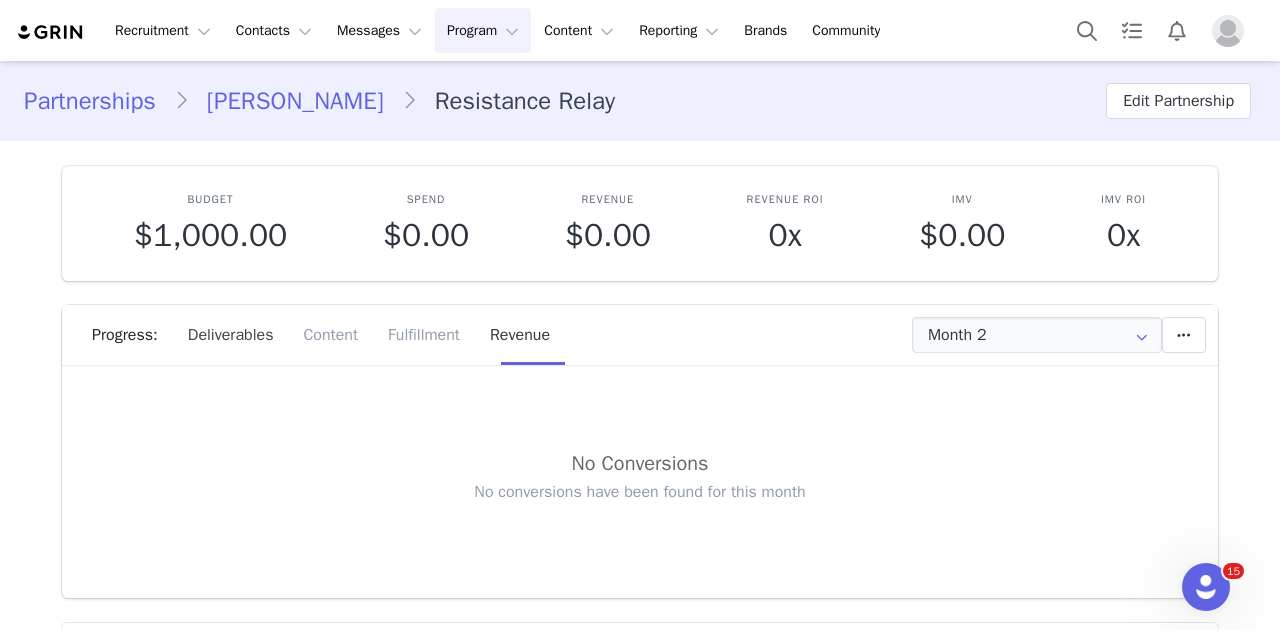 click on "Deliverables" at bounding box center (231, 335) 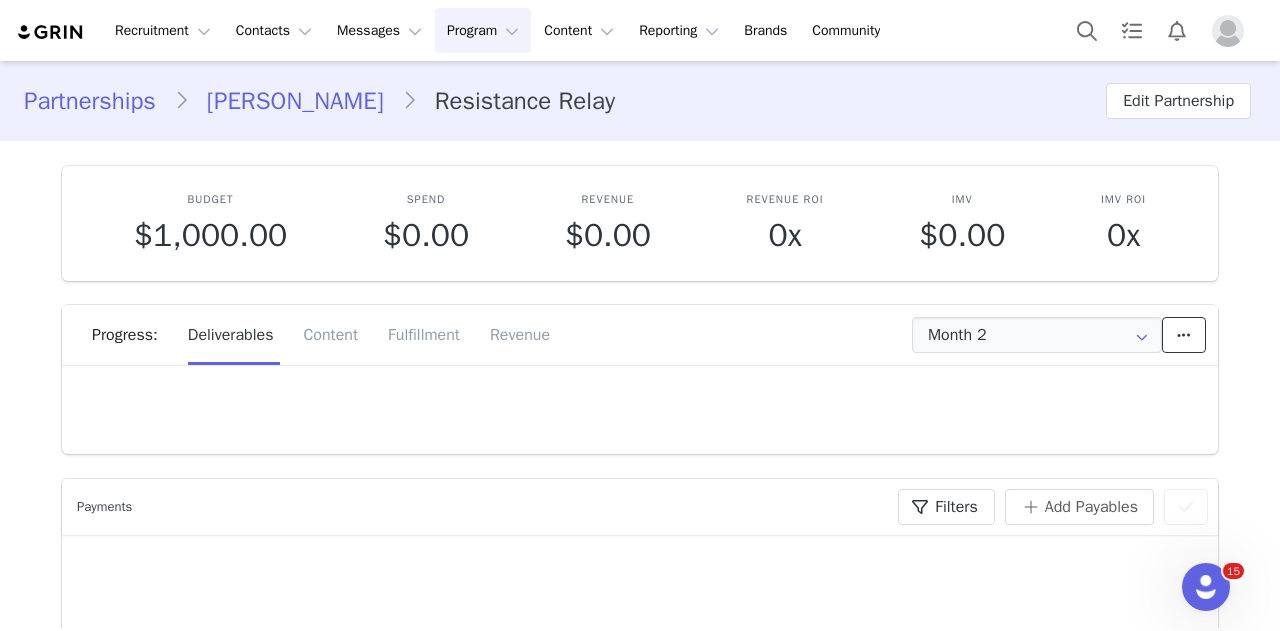click at bounding box center (1184, 335) 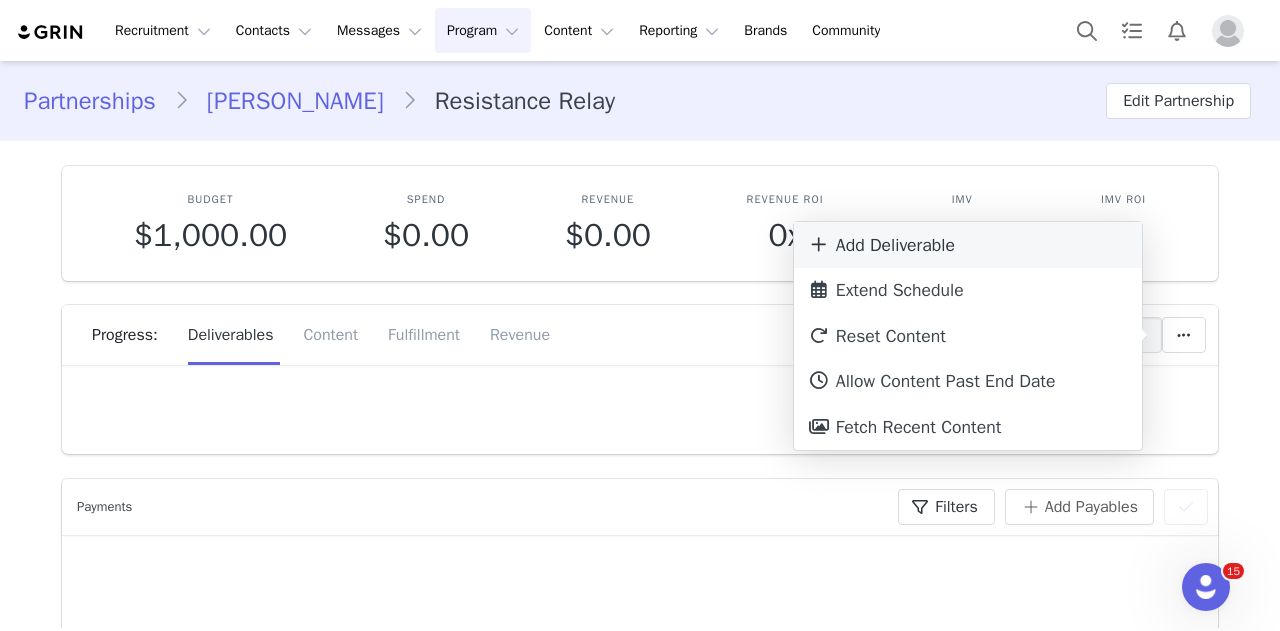 click on "Add Deliverable" at bounding box center [968, 245] 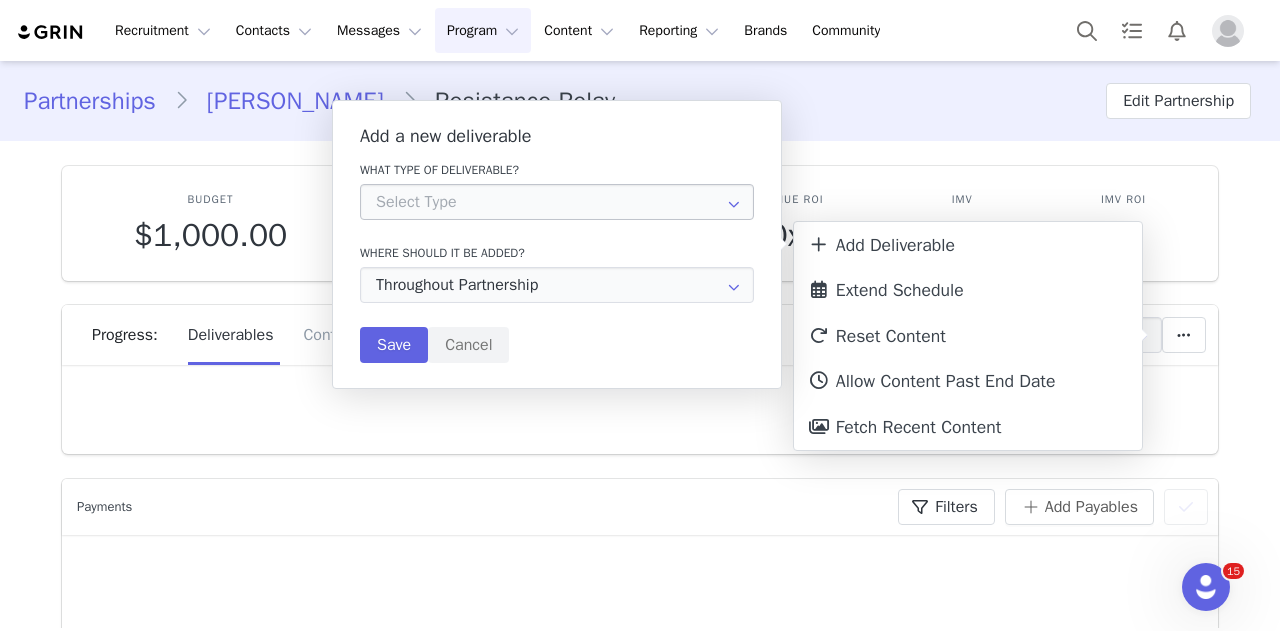 click at bounding box center (734, 202) 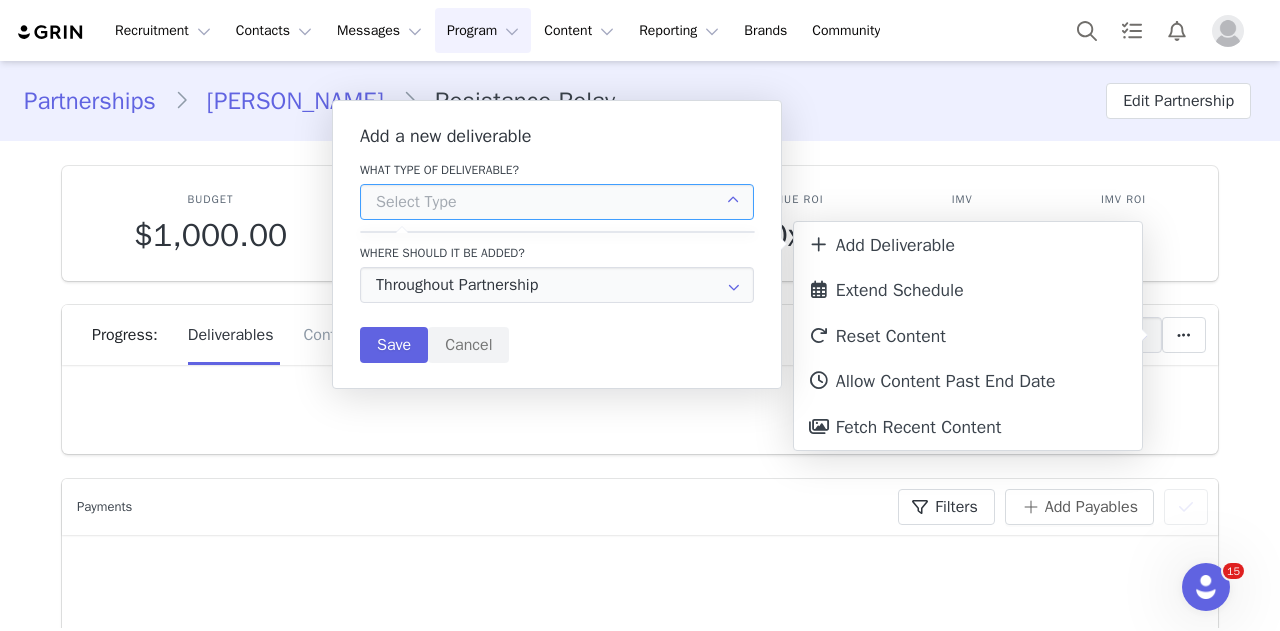 click at bounding box center (557, 202) 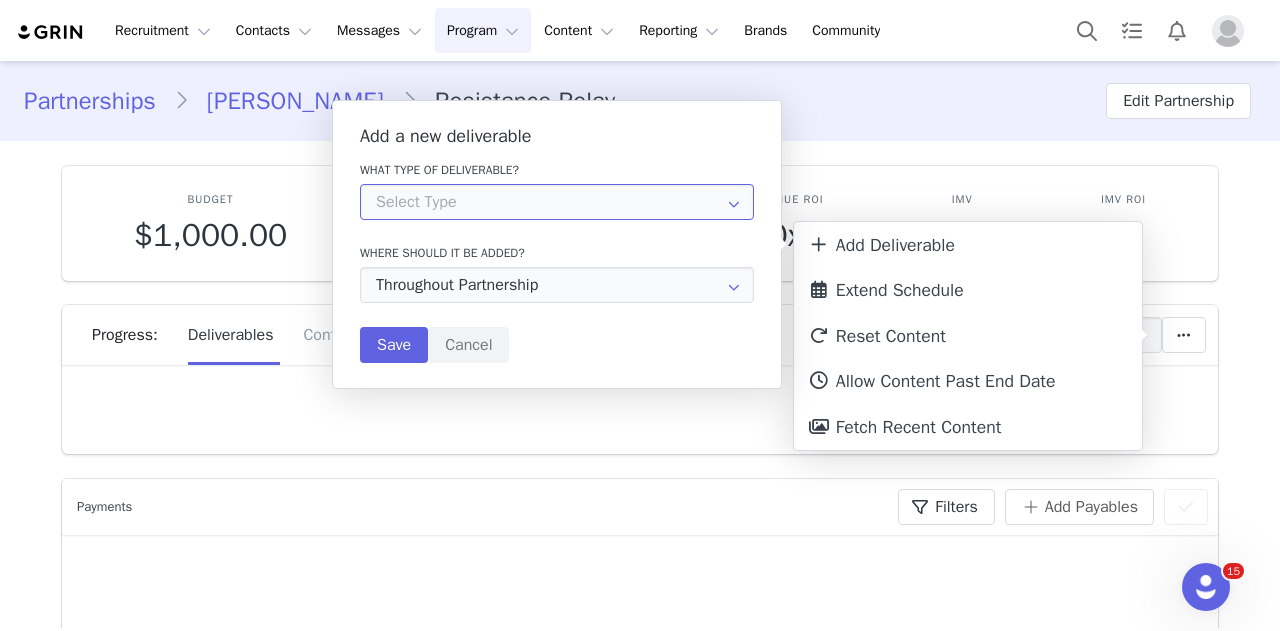 click at bounding box center (557, 202) 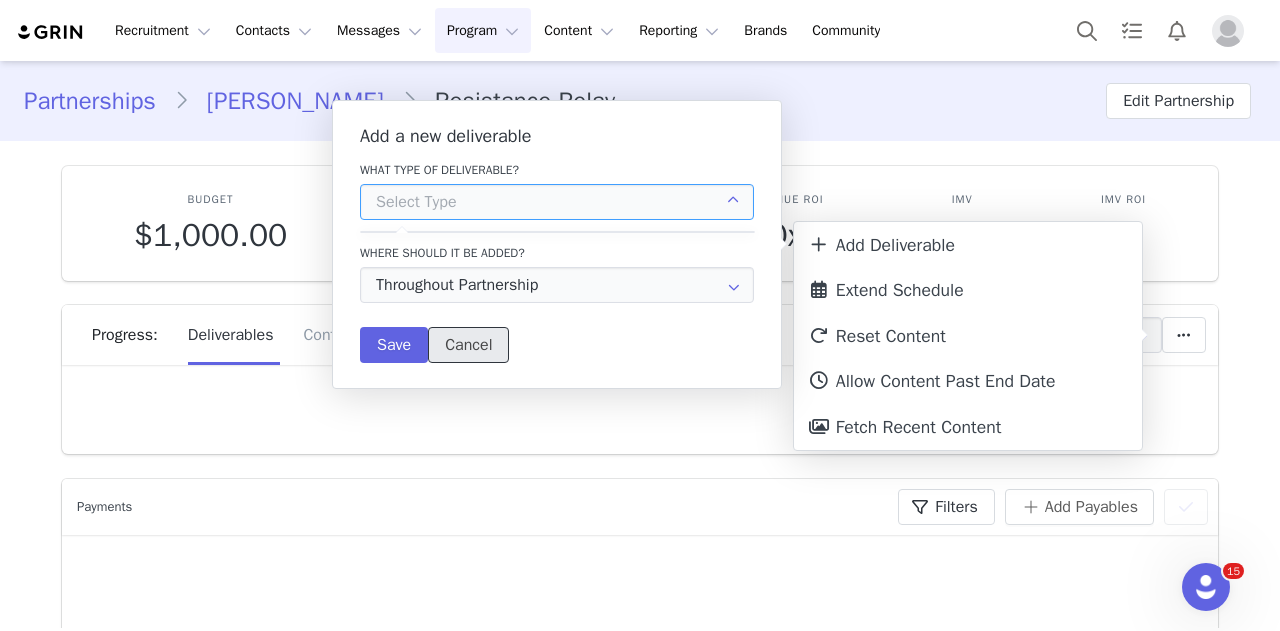 click on "Cancel" at bounding box center (468, 345) 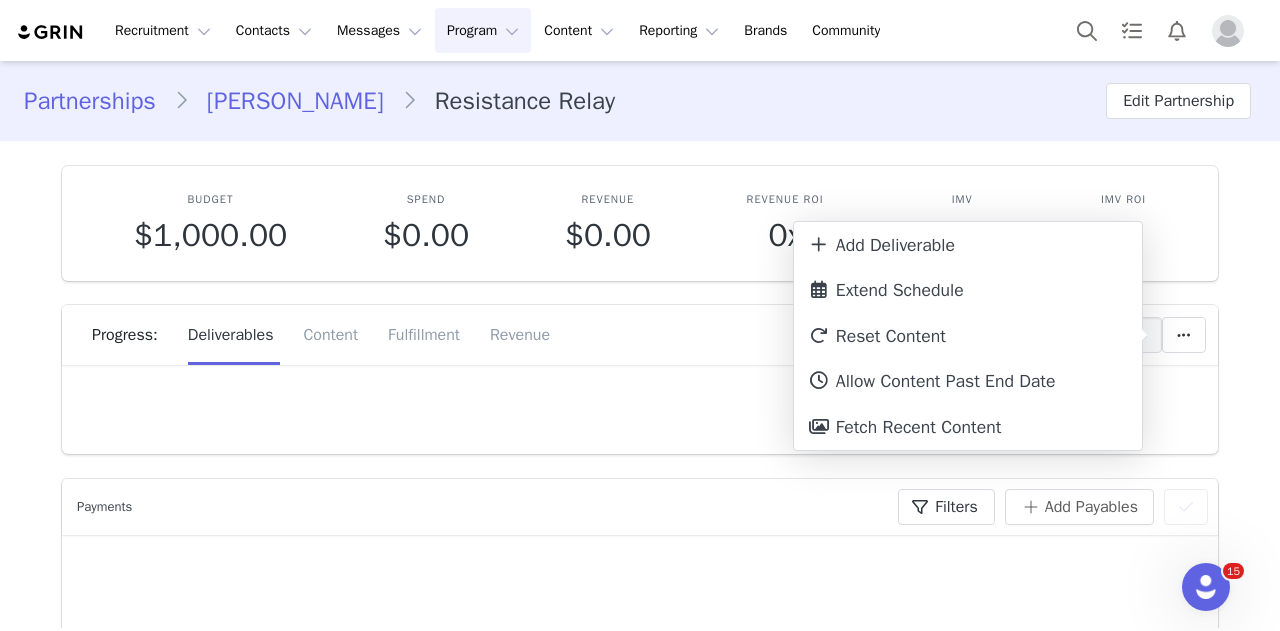 drag, startPoint x: 1199, startPoint y: 163, endPoint x: 1173, endPoint y: 126, distance: 45.221676 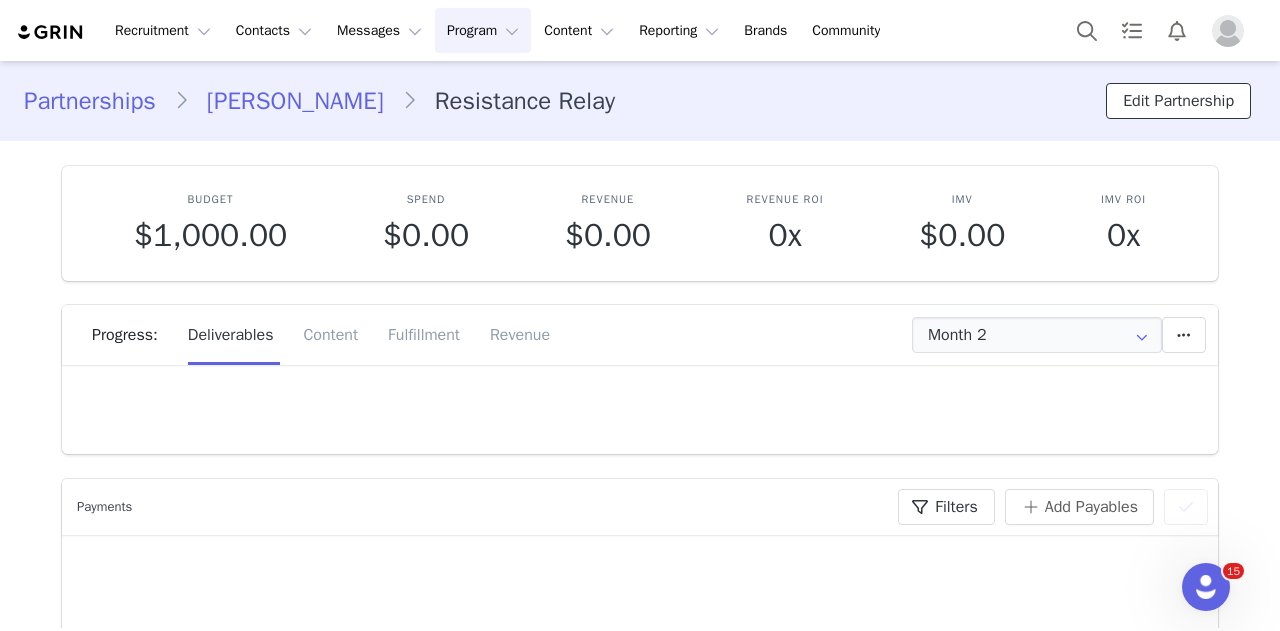 click on "Edit Partnership" at bounding box center [1178, 101] 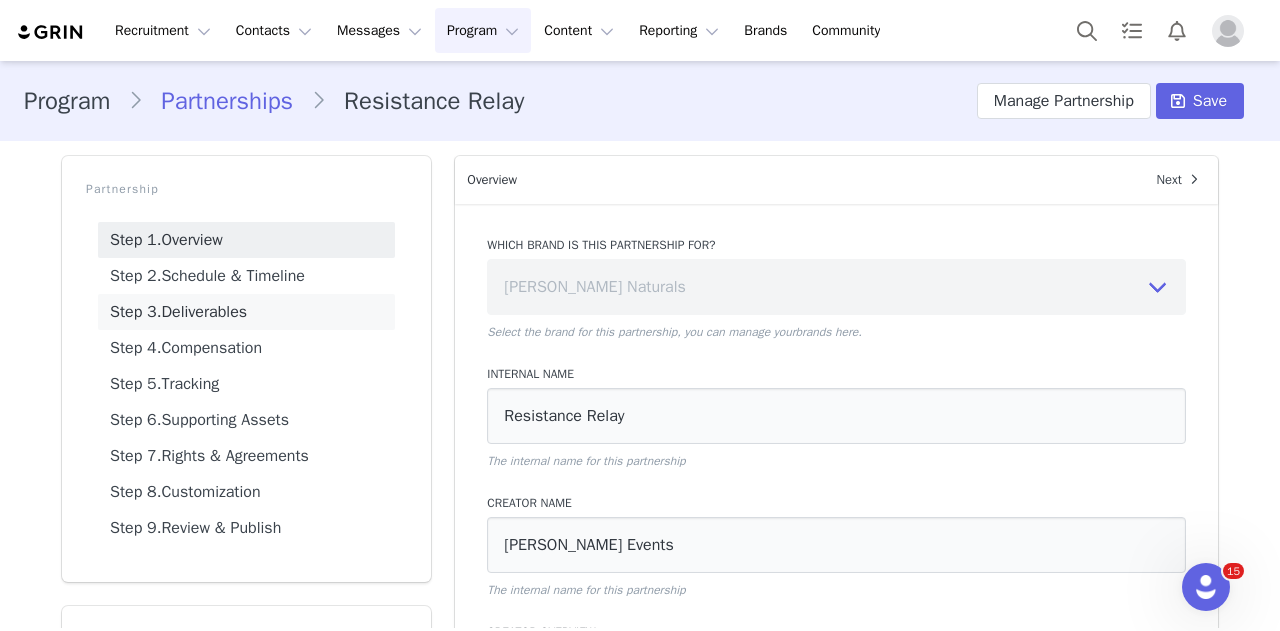 click on "Step 3.  Deliverables" at bounding box center (246, 312) 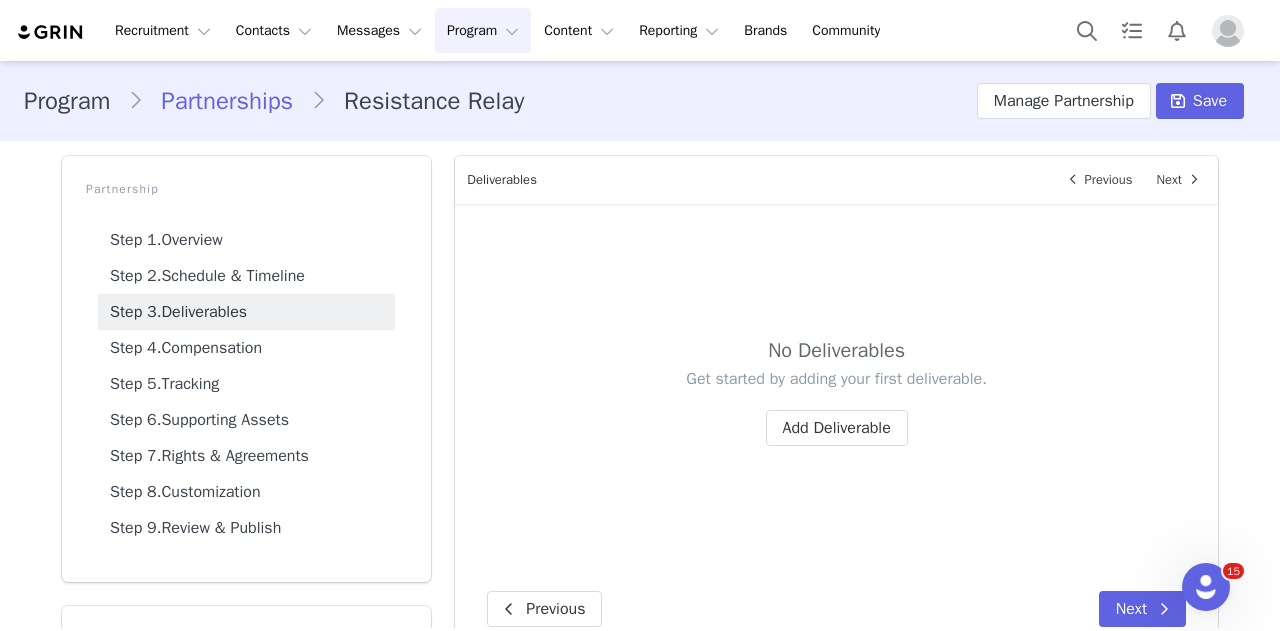 scroll, scrollTop: 100, scrollLeft: 0, axis: vertical 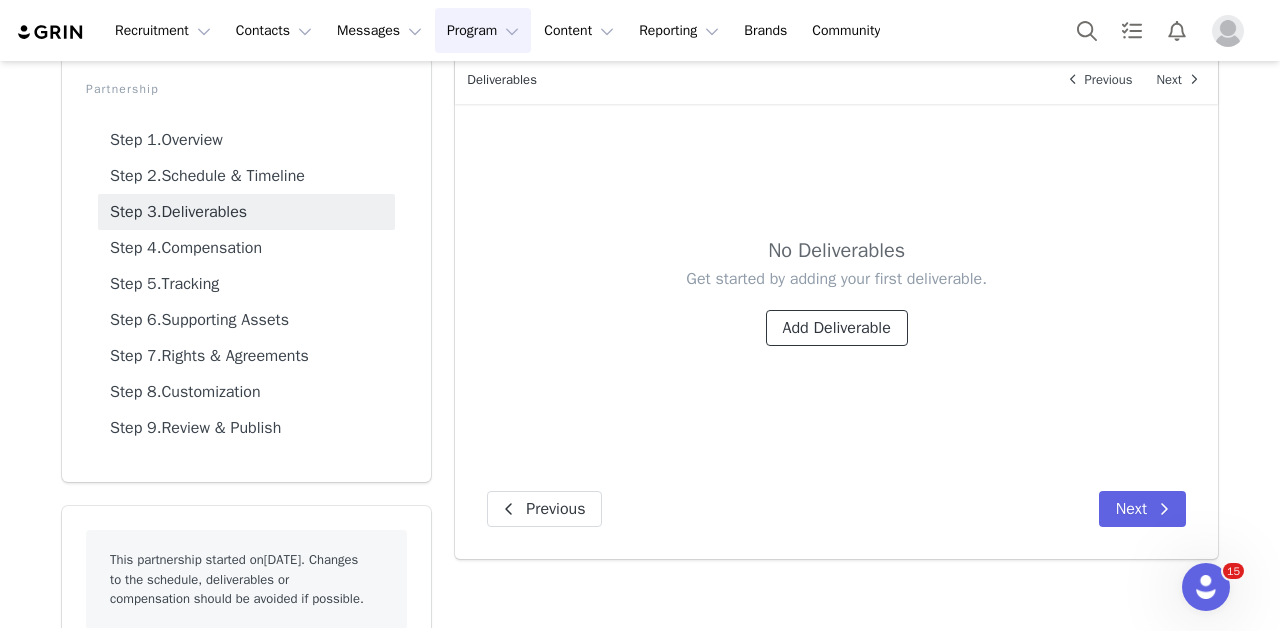 click on "Add Deliverable" at bounding box center (837, 328) 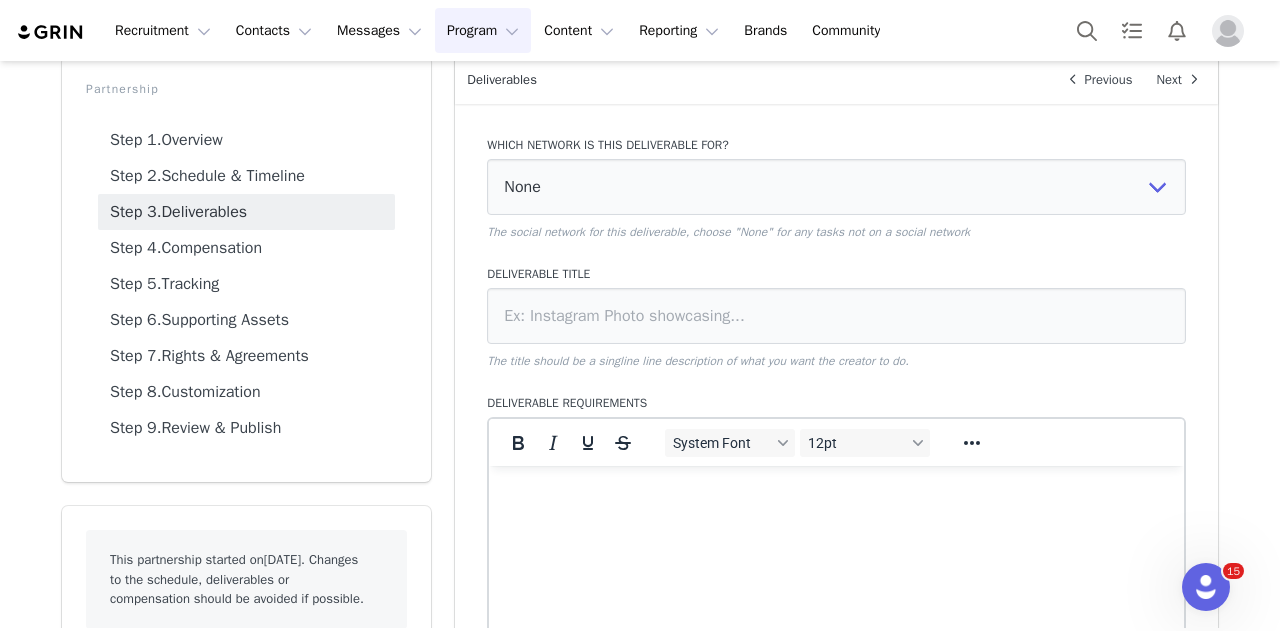scroll, scrollTop: 0, scrollLeft: 0, axis: both 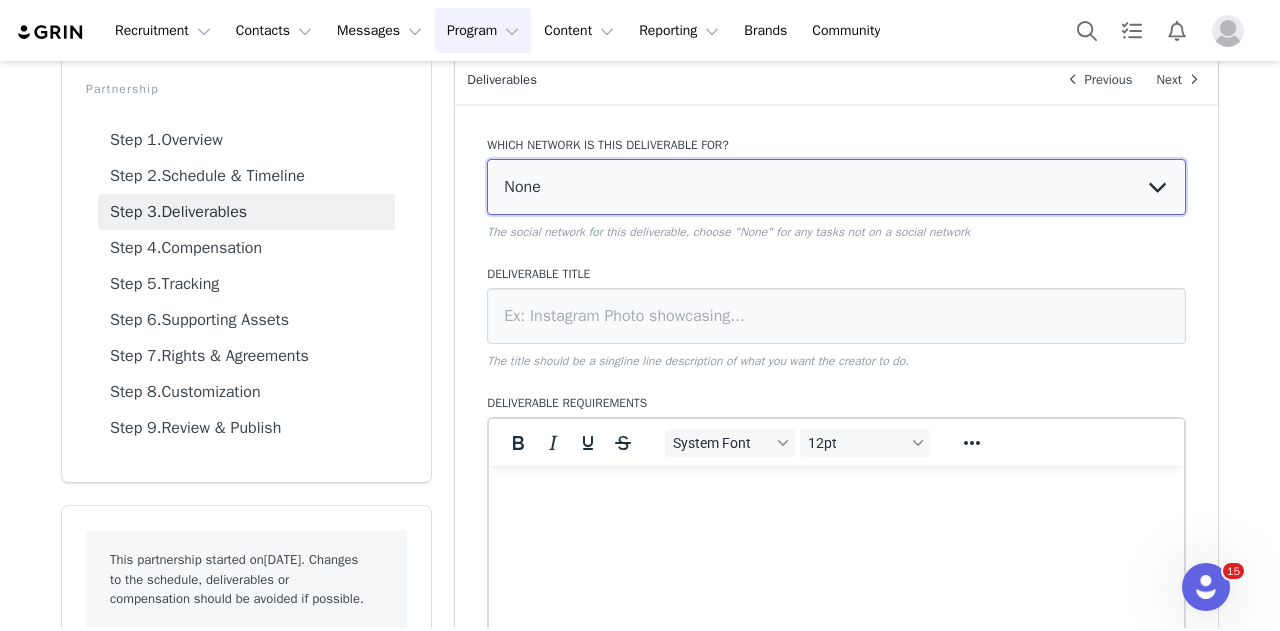 click on "None  YouTube   Twitter   Instagram   Facebook   Twitch   TikTok   Pinterest" at bounding box center (836, 187) 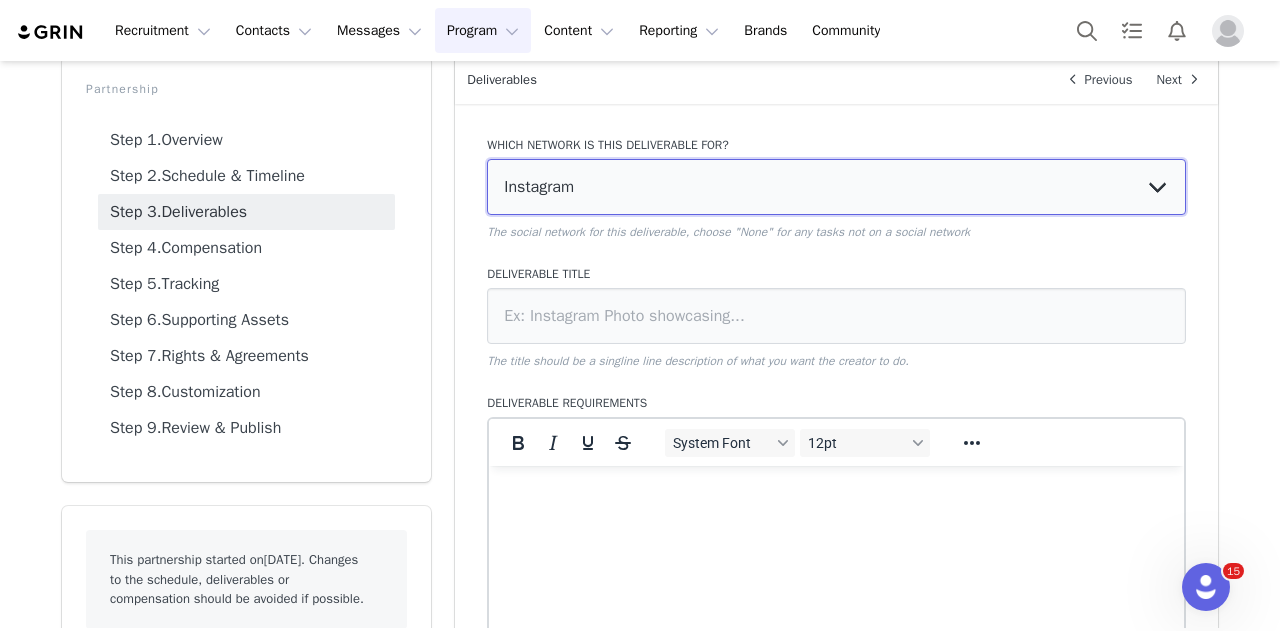 click on "None  YouTube   Twitter   Instagram   Facebook   Twitch   TikTok   Pinterest" at bounding box center (836, 187) 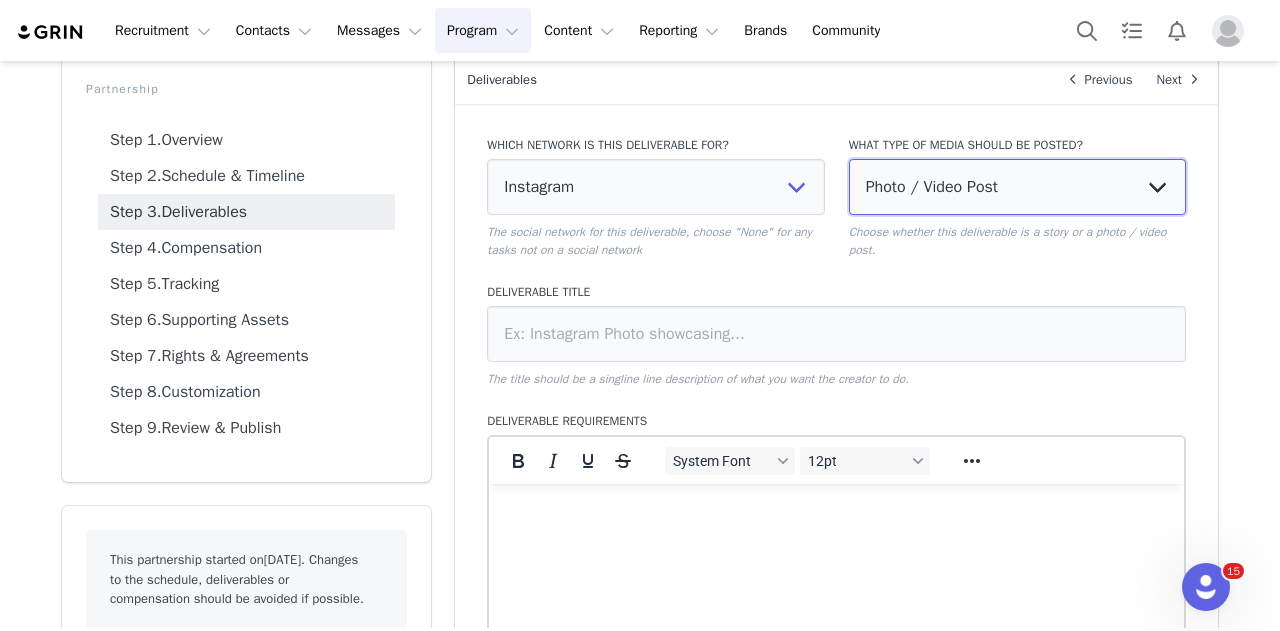 click on "Photo / Video Post   Story   Text in Bio   Highlight Reel" at bounding box center (1017, 187) 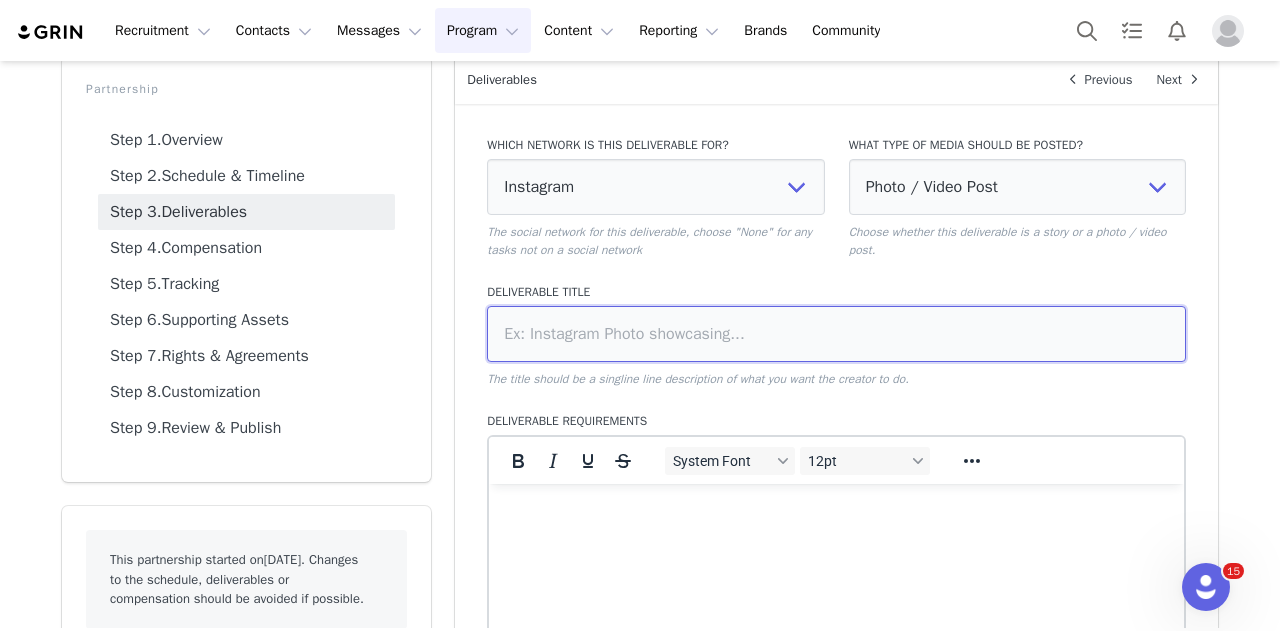 click at bounding box center [836, 334] 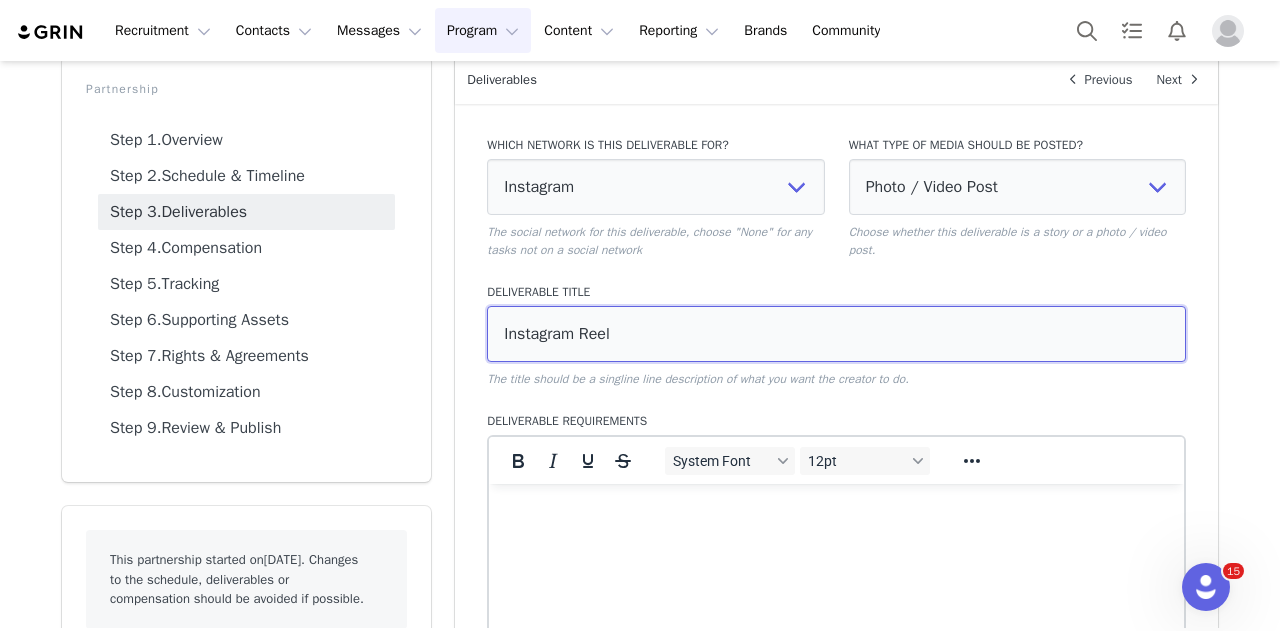 type on "Instagram Reel" 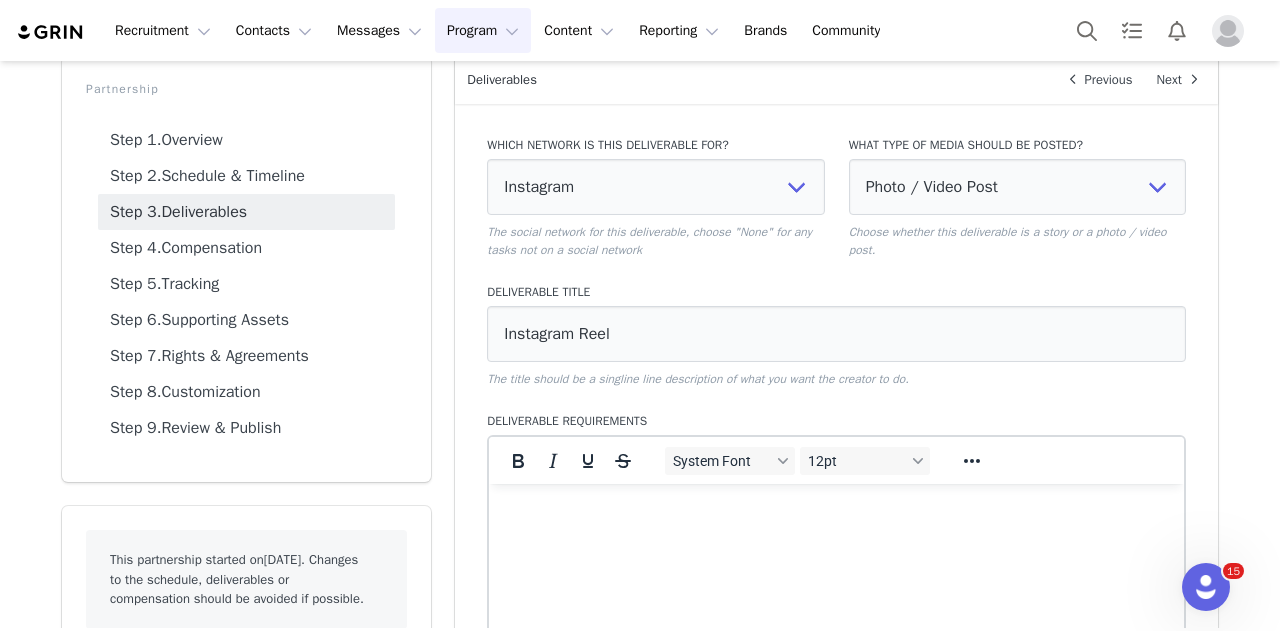 click at bounding box center [836, 511] 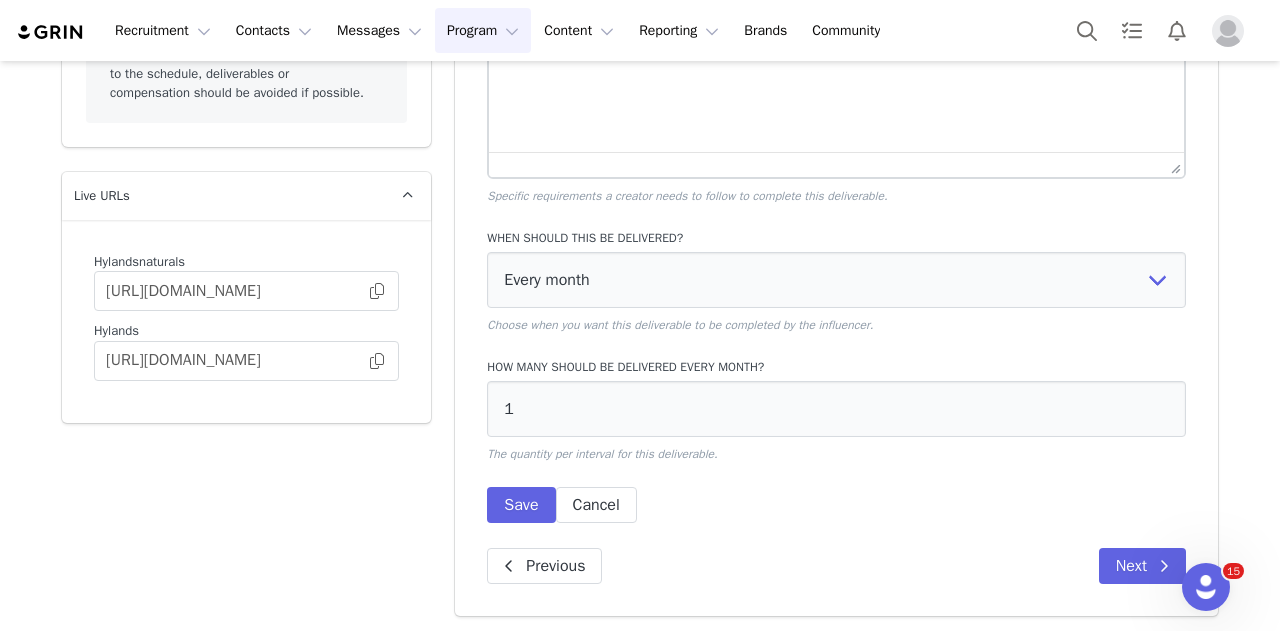 scroll, scrollTop: 608, scrollLeft: 0, axis: vertical 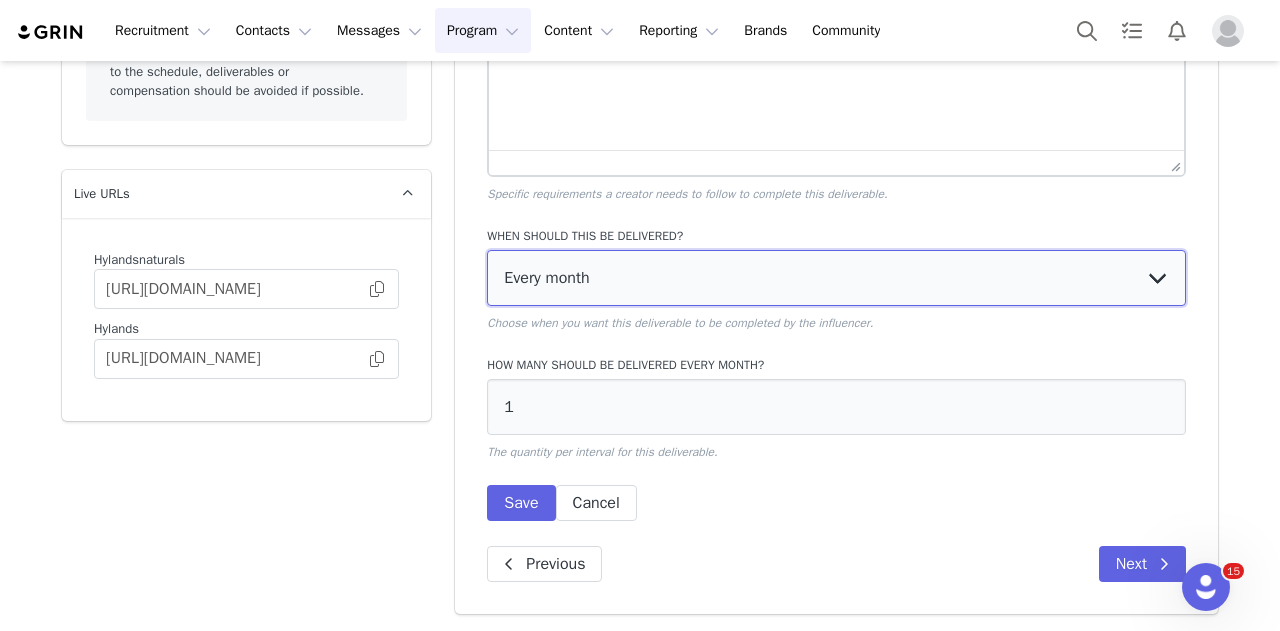 click on "Every month Every other month In specific months Throughout partnership" at bounding box center [836, 278] 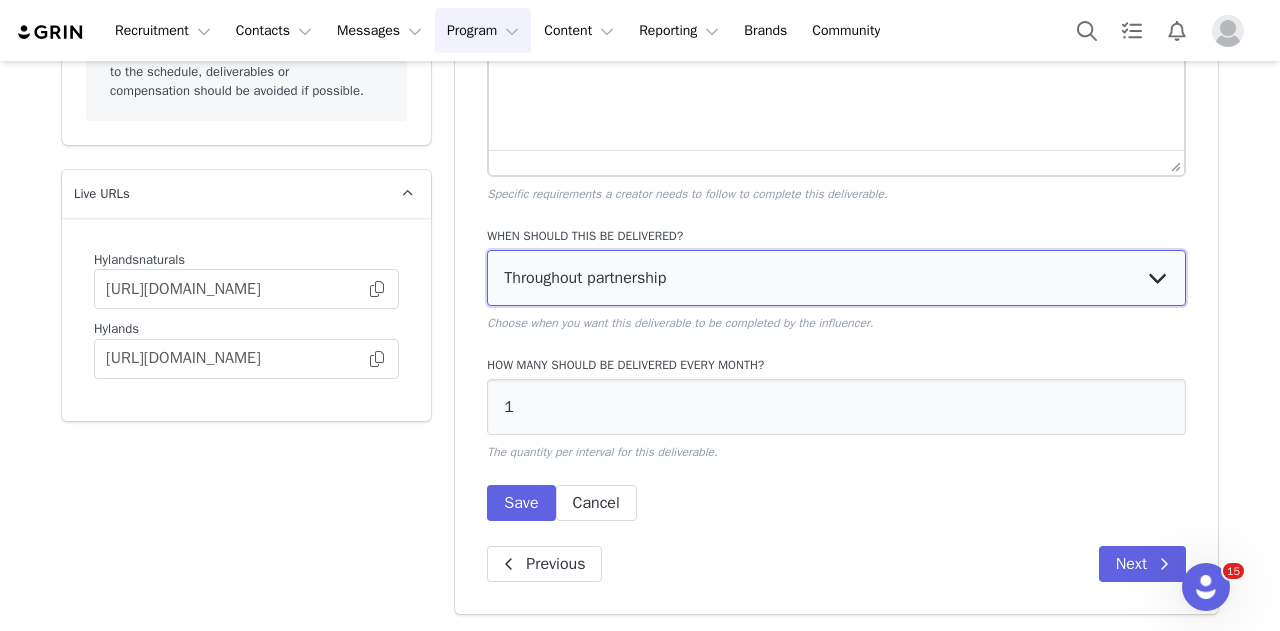 click on "Every month Every other month In specific months Throughout partnership" at bounding box center (836, 278) 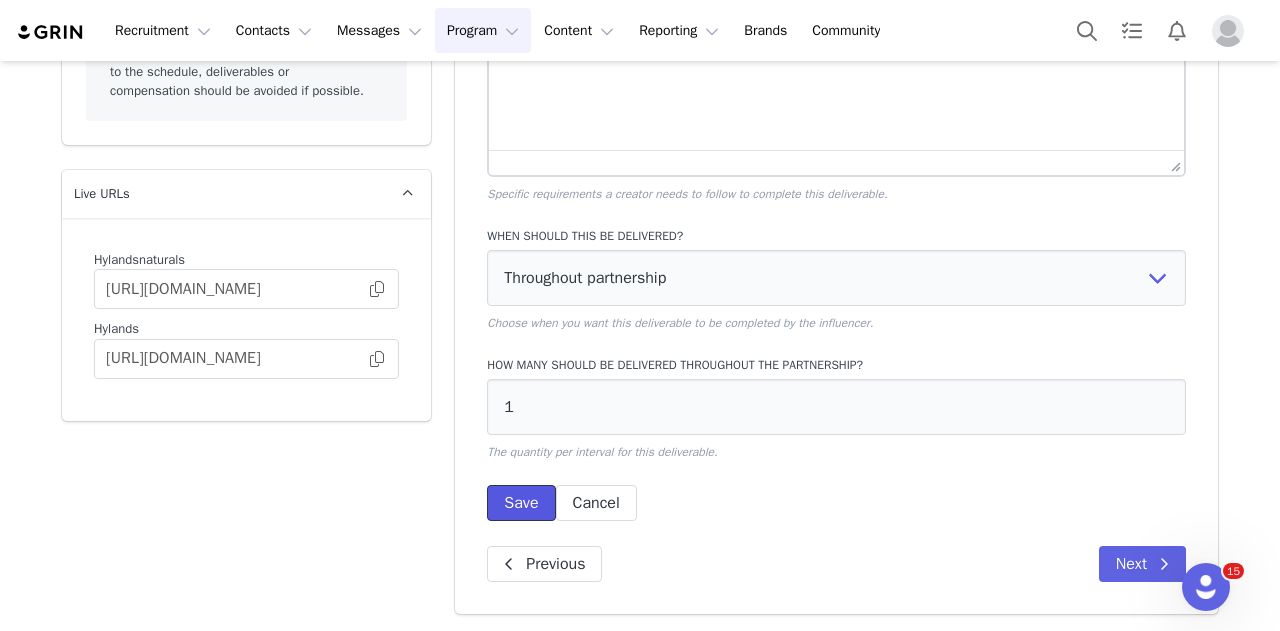 click on "Save" at bounding box center [521, 503] 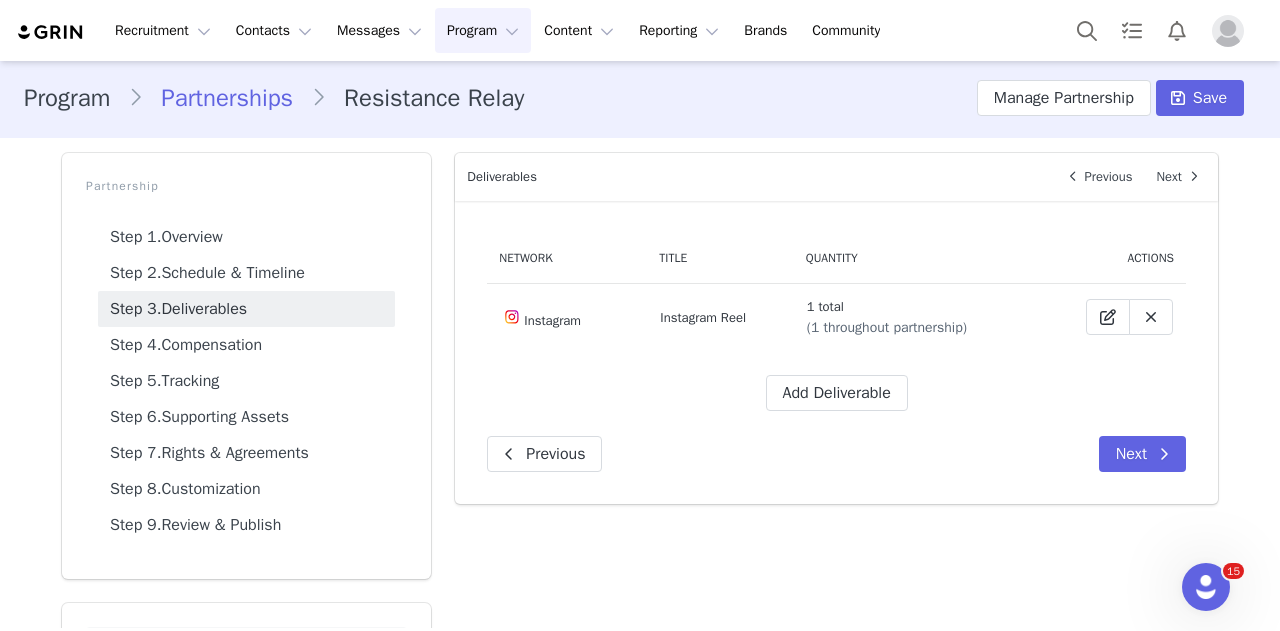 scroll, scrollTop: 0, scrollLeft: 0, axis: both 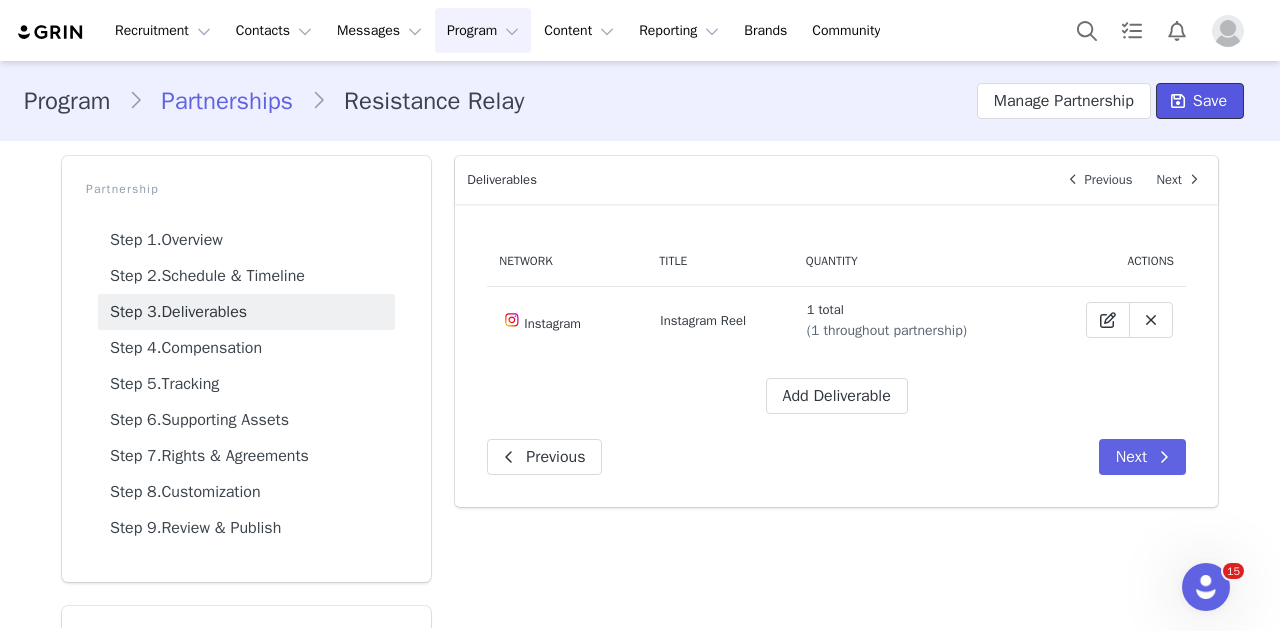 click on "Save" at bounding box center (1210, 101) 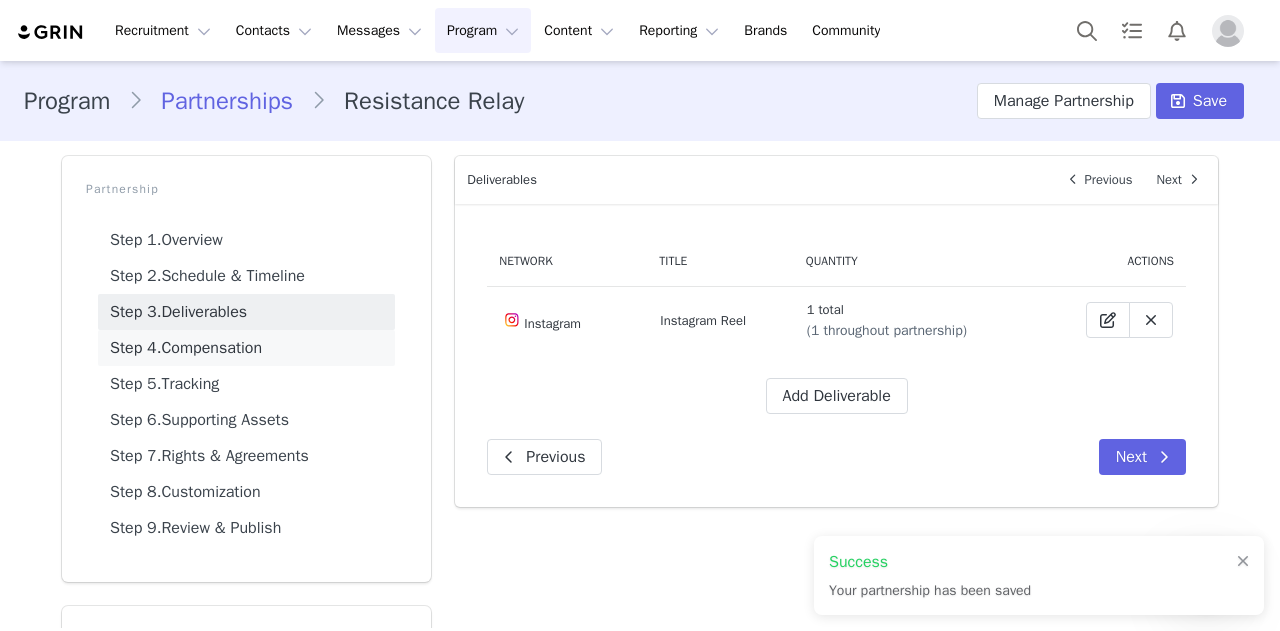 click on "Step 4.  Compensation" at bounding box center [246, 348] 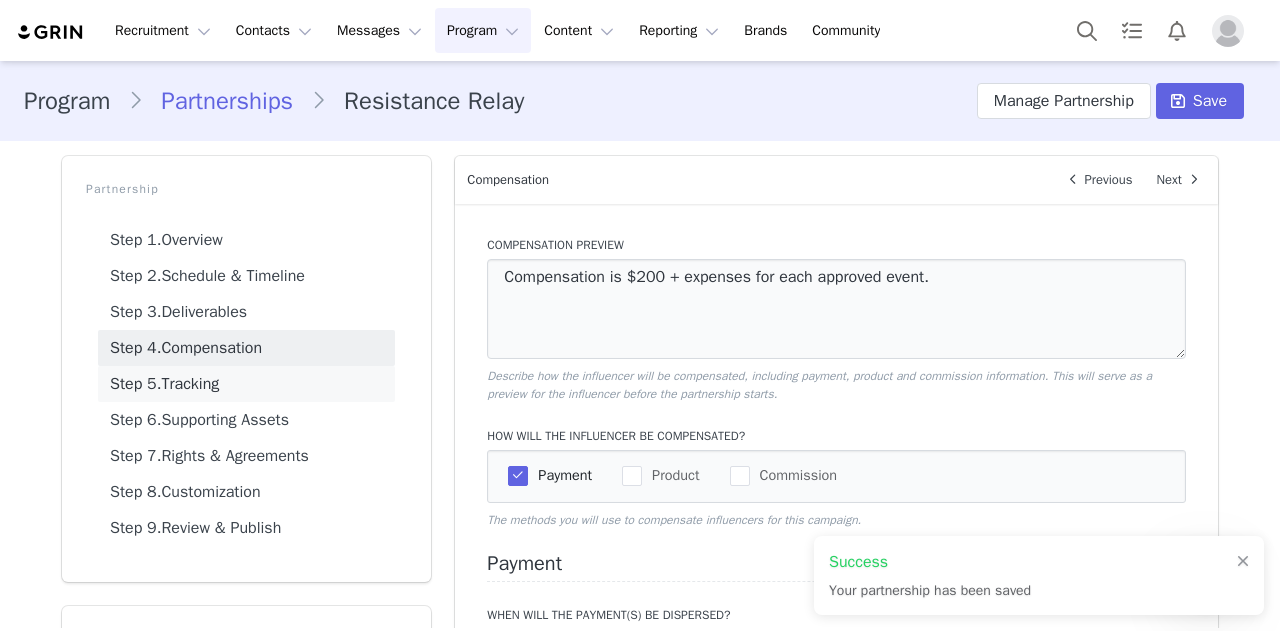 click on "Step 5.  Tracking" at bounding box center [246, 384] 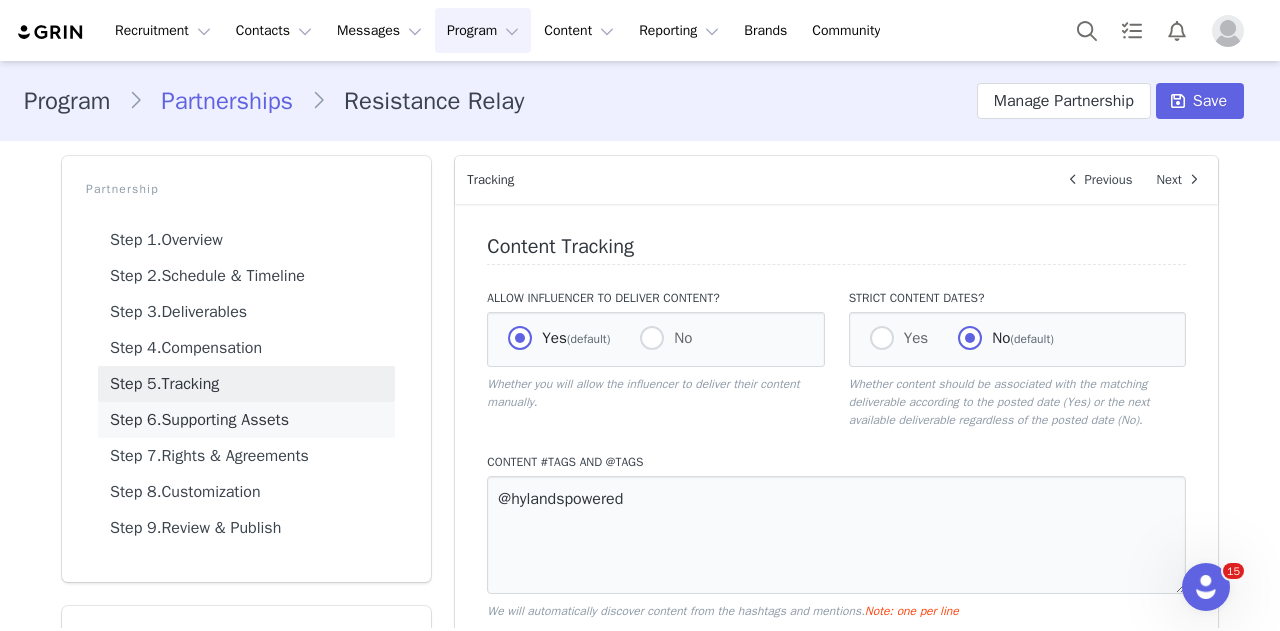 click on "Step 6.  Supporting Assets" at bounding box center (246, 420) 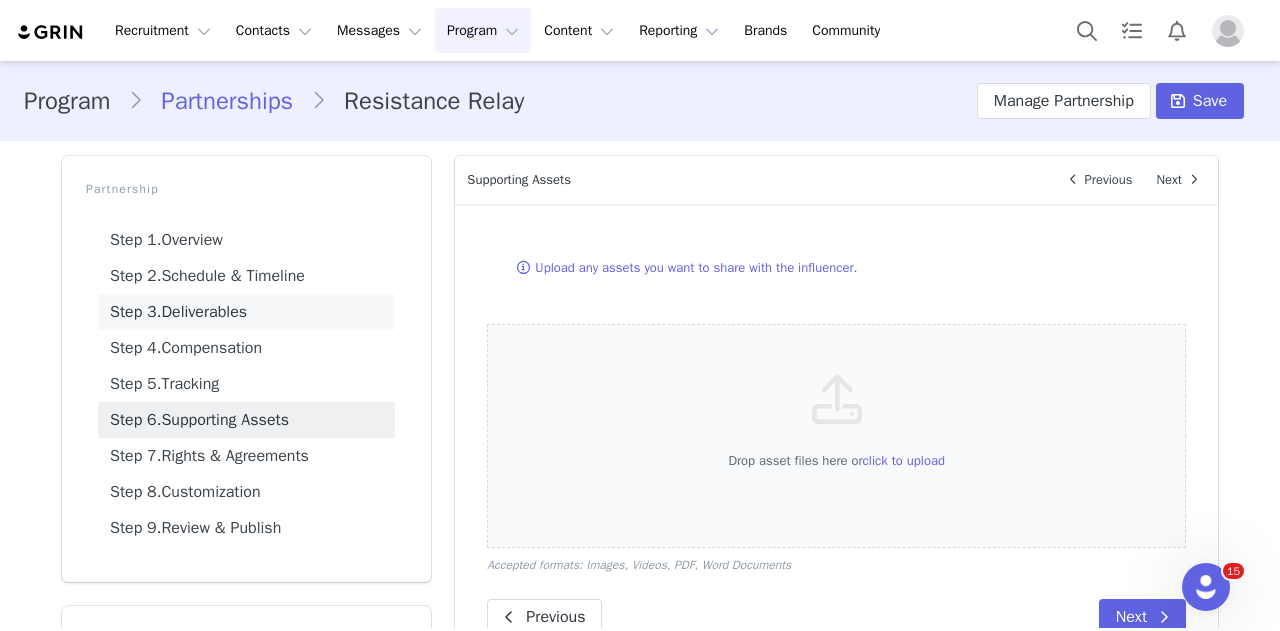 click on "Step 3.  Deliverables" at bounding box center [246, 312] 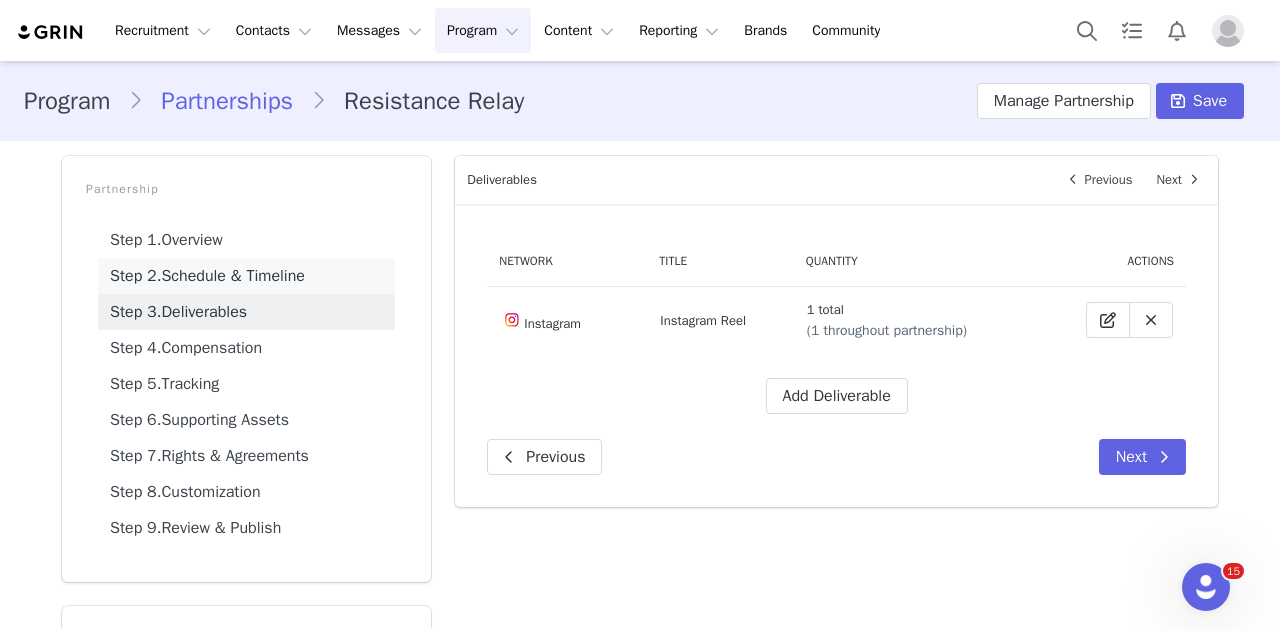 click on "Step 2.  Schedule & Timeline" at bounding box center [246, 276] 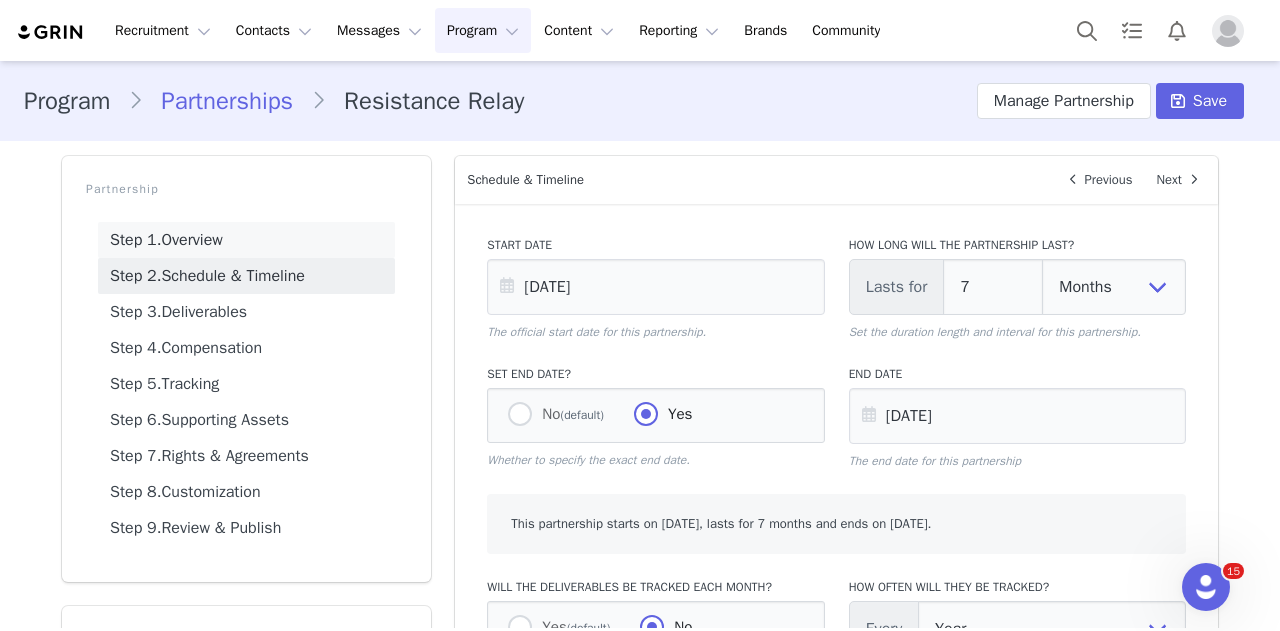 click on "Step 1.  Overview" at bounding box center (246, 240) 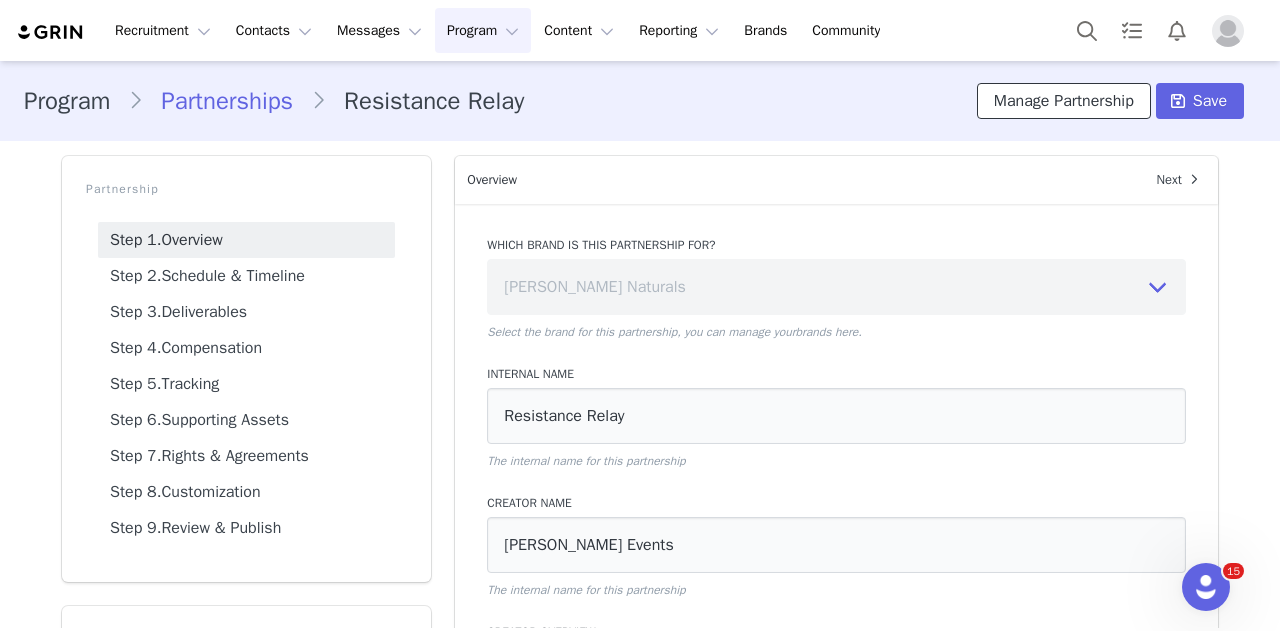 click on "Manage Partnership" at bounding box center (1064, 101) 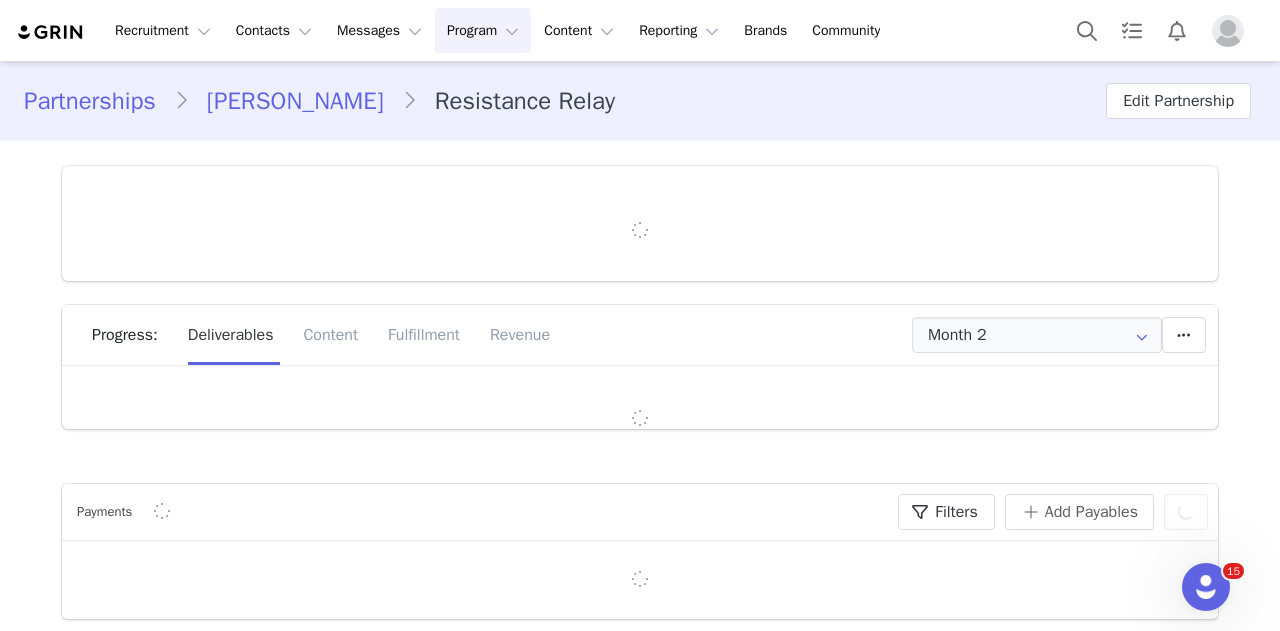 type on "+1 ([GEOGRAPHIC_DATA])" 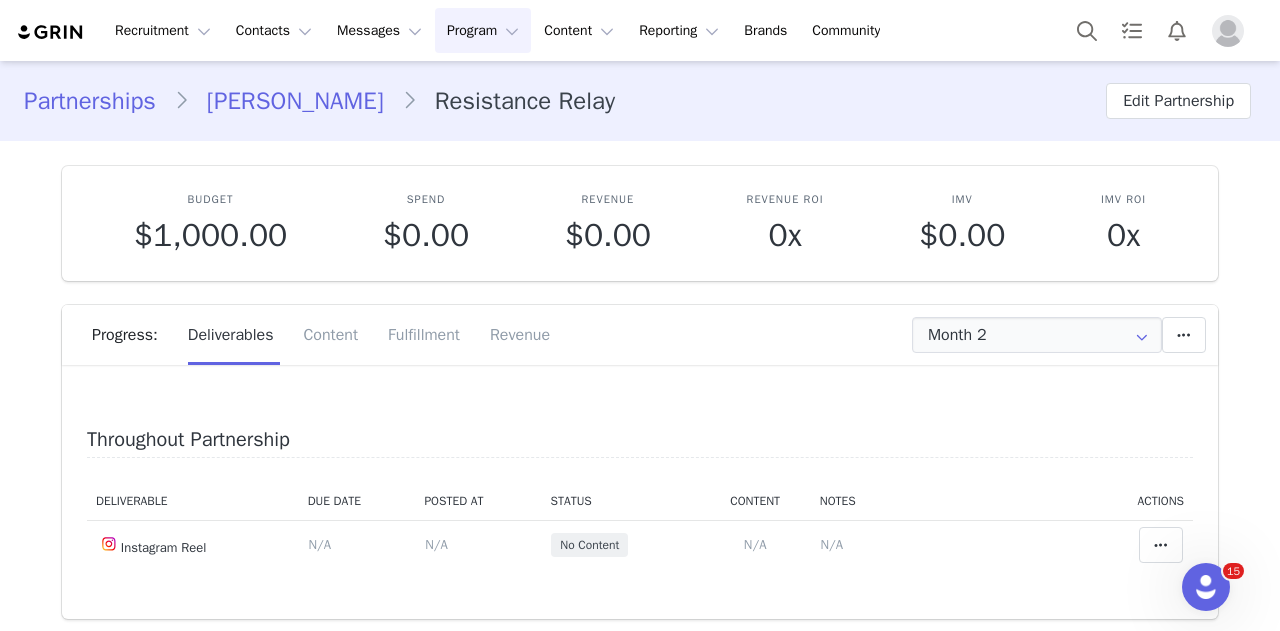 scroll, scrollTop: 0, scrollLeft: 0, axis: both 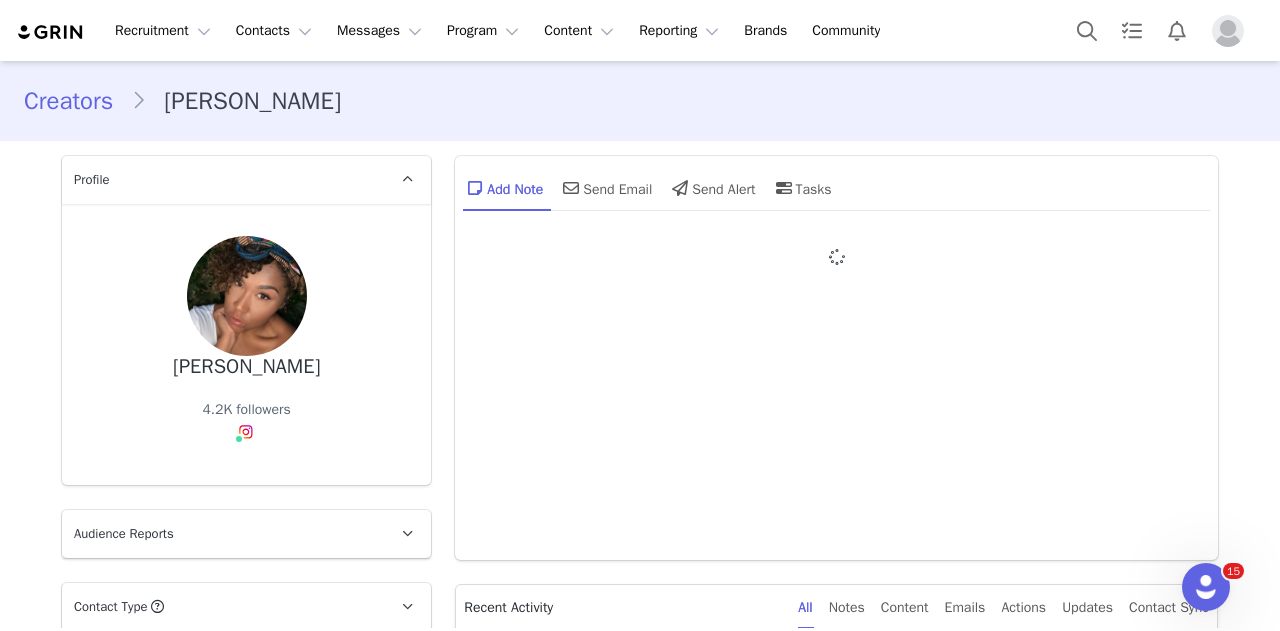 type on "+1 ([GEOGRAPHIC_DATA])" 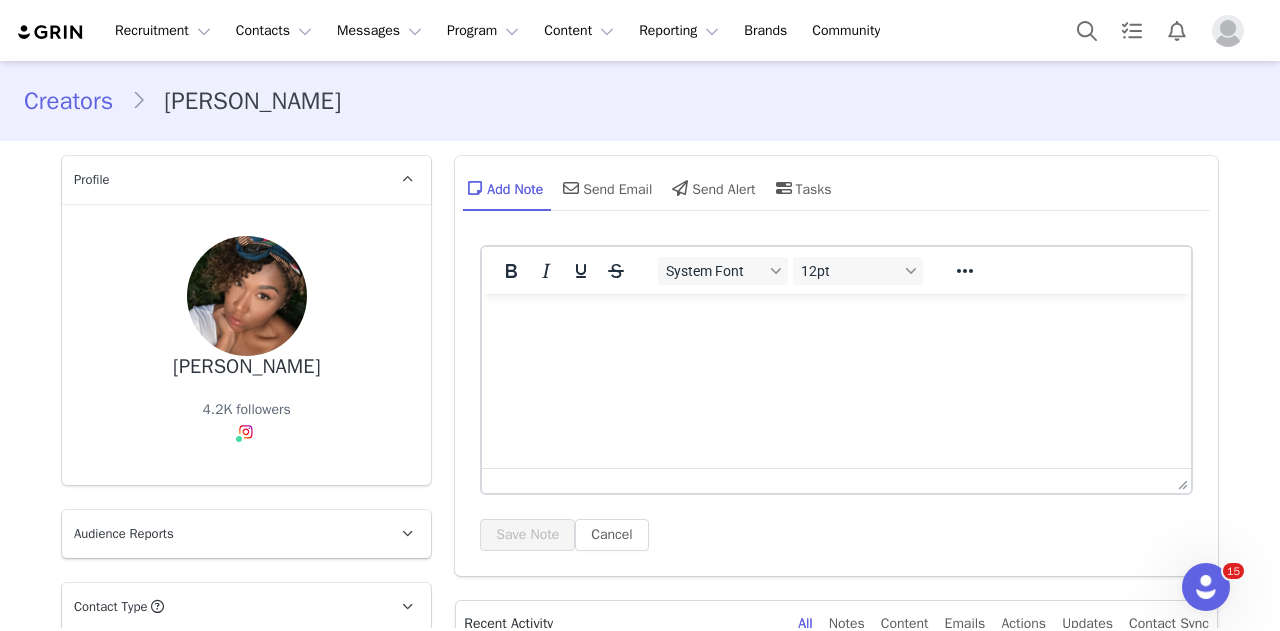 scroll, scrollTop: 0, scrollLeft: 0, axis: both 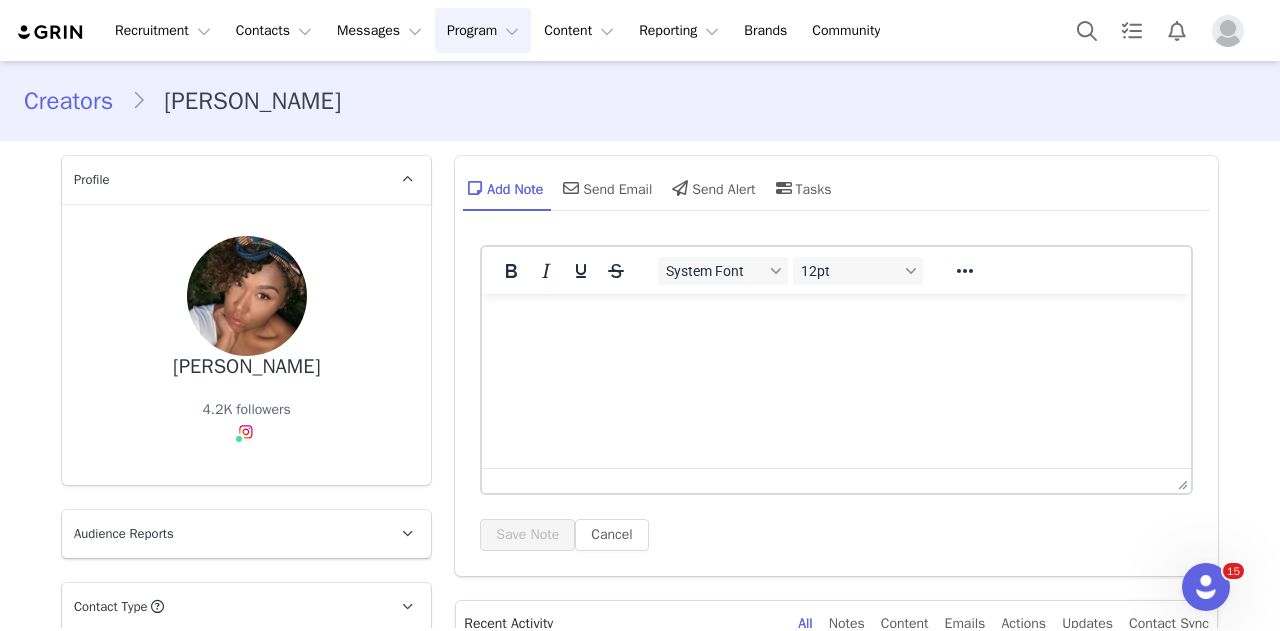 click on "Program Program" at bounding box center (483, 30) 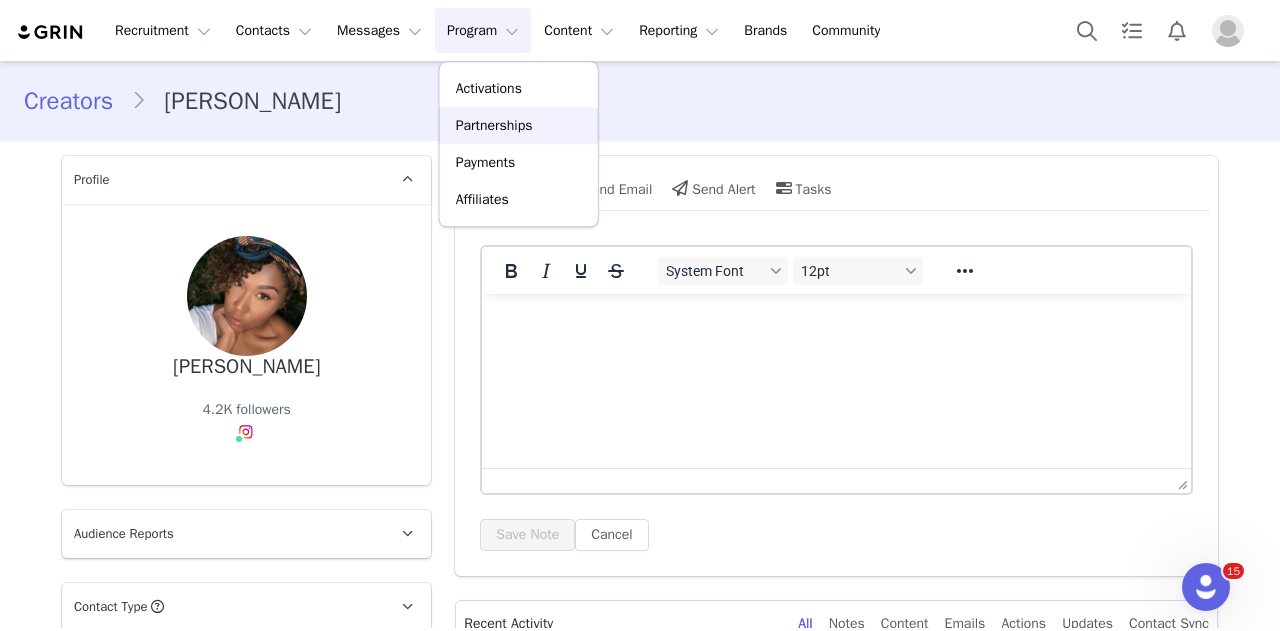 click on "Partnerships" at bounding box center [494, 125] 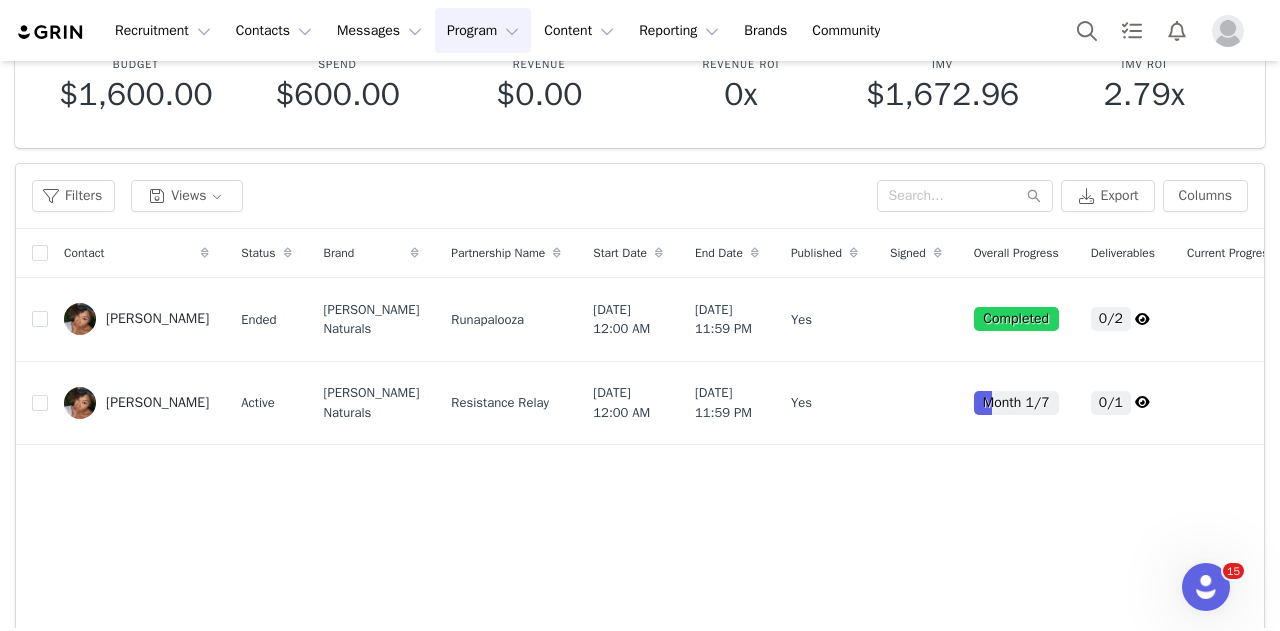 scroll, scrollTop: 300, scrollLeft: 0, axis: vertical 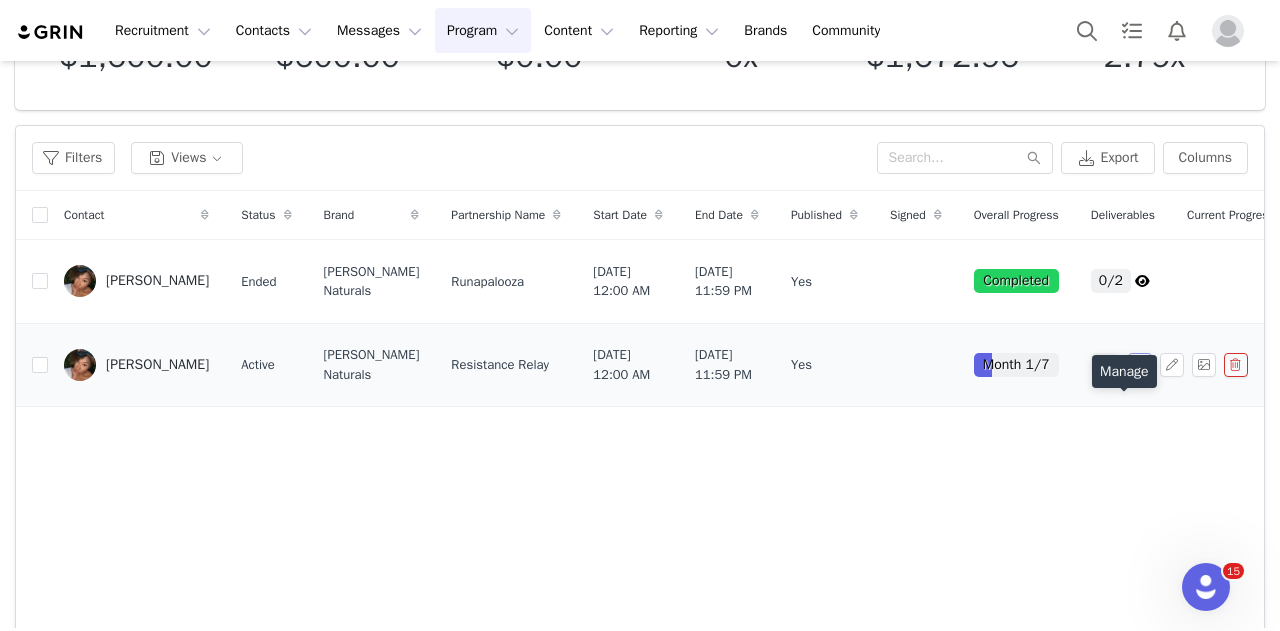 click at bounding box center [1140, 365] 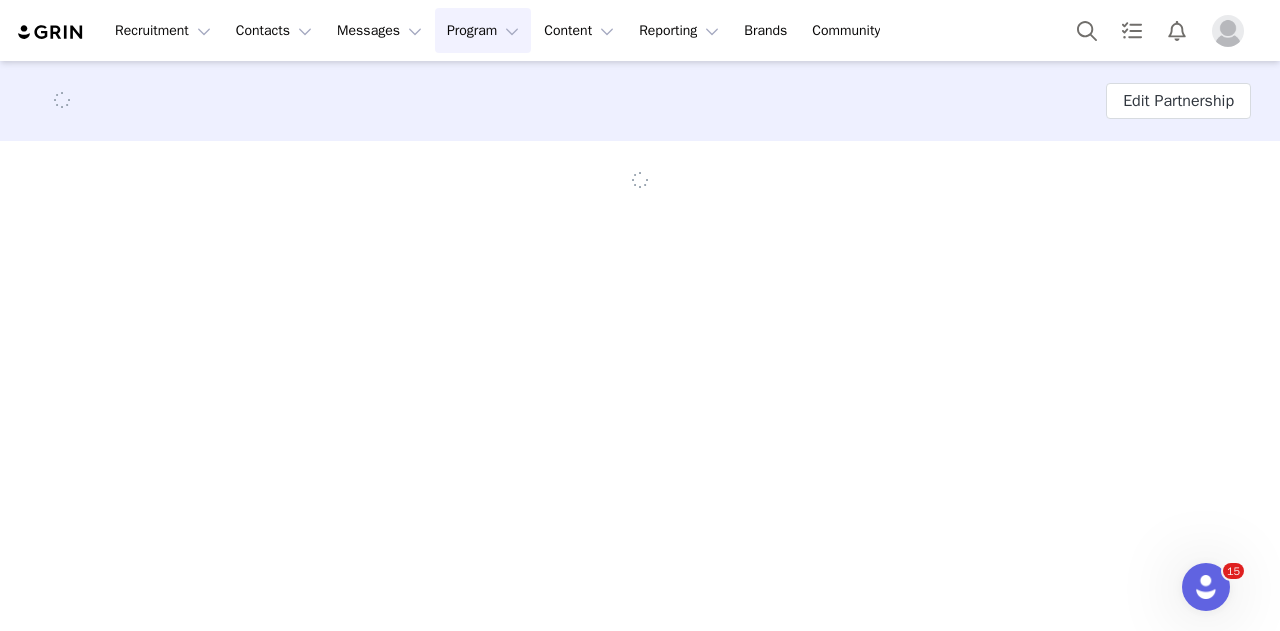 scroll, scrollTop: 0, scrollLeft: 0, axis: both 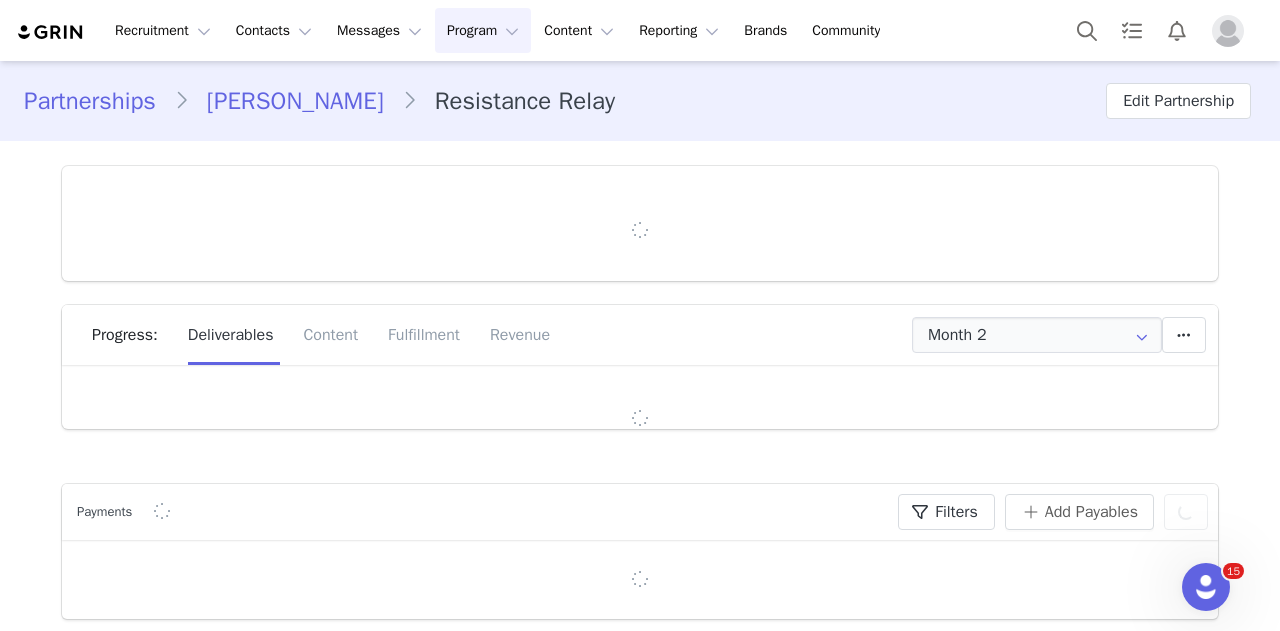 type on "+1 ([GEOGRAPHIC_DATA])" 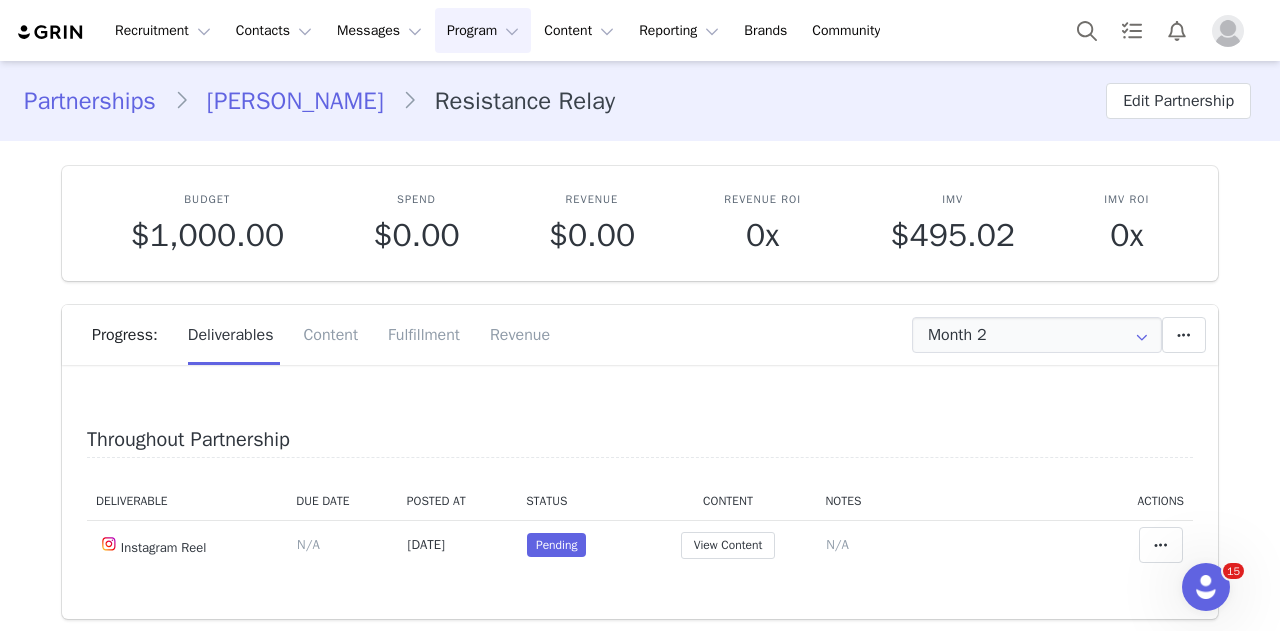 scroll, scrollTop: 0, scrollLeft: 0, axis: both 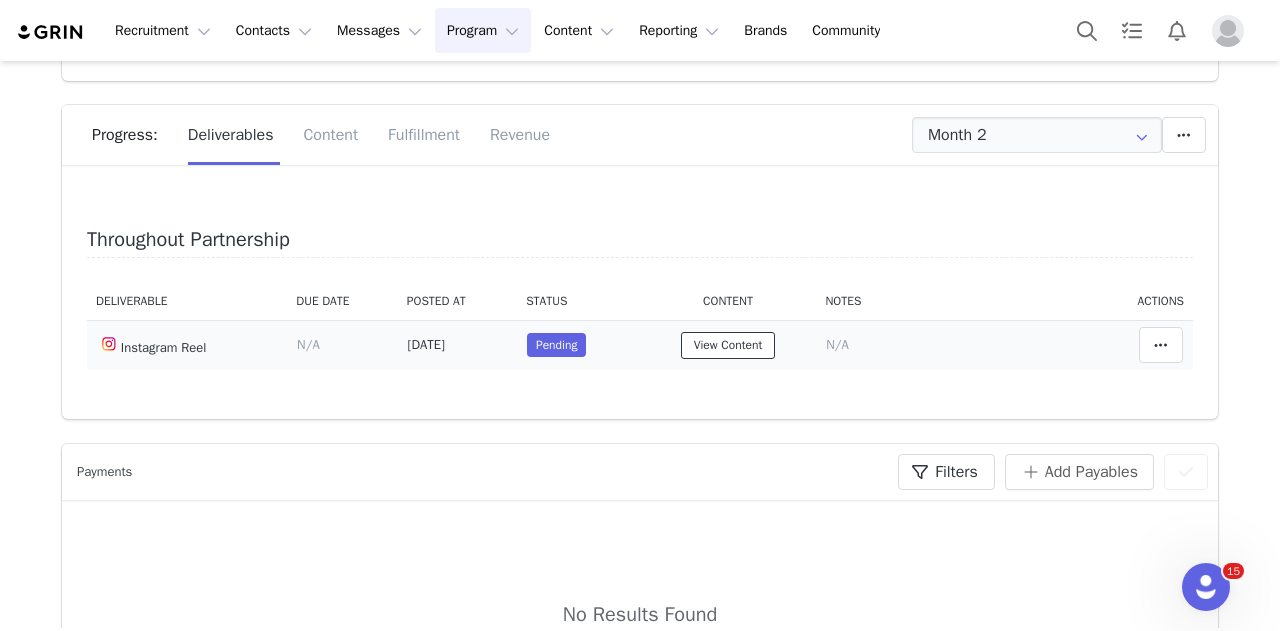 click on "View Content" at bounding box center [728, 345] 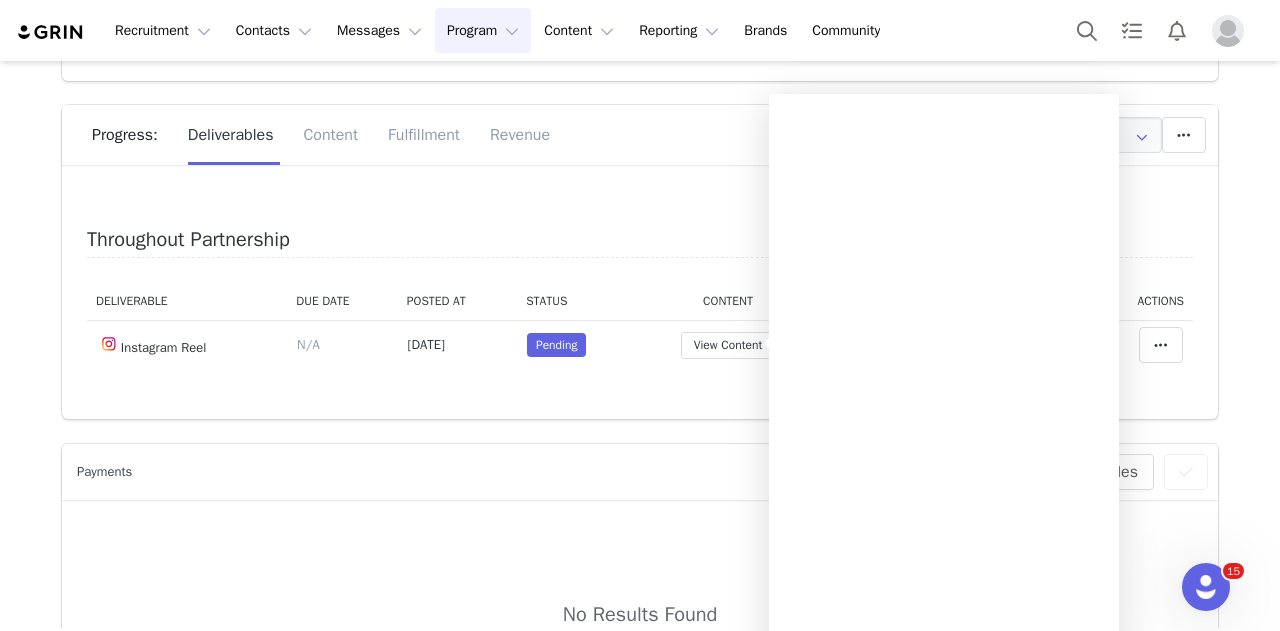 click on "Deliverable Due Date Posted At Status Content Notes Actions  Instagram Reel Deliverable Due Date Set the date you expect this content to go live.  Save  Cancel N/A  [DATE]   Pending  View Content Notes  Save  Cancel N/A  Mark as Accepted   Clear Status   Reason for declining this deliverable   Decline   Mark as Declined   Unlink Content  Move Content  Move  Cancel  Move Content  Delete Deliverable  This will unlink any content, this cannot be undone.  Yes, delete deliverable  Delete Deliverable  Match Deliverable with Content" at bounding box center [640, 338] 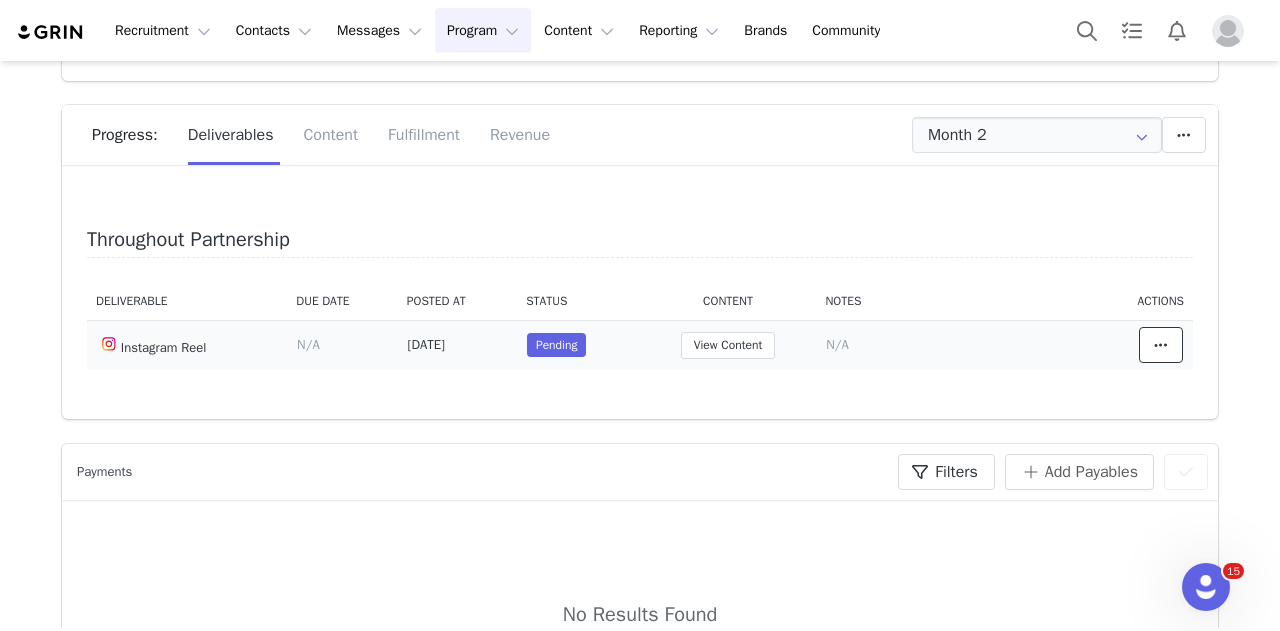 click at bounding box center [1161, 345] 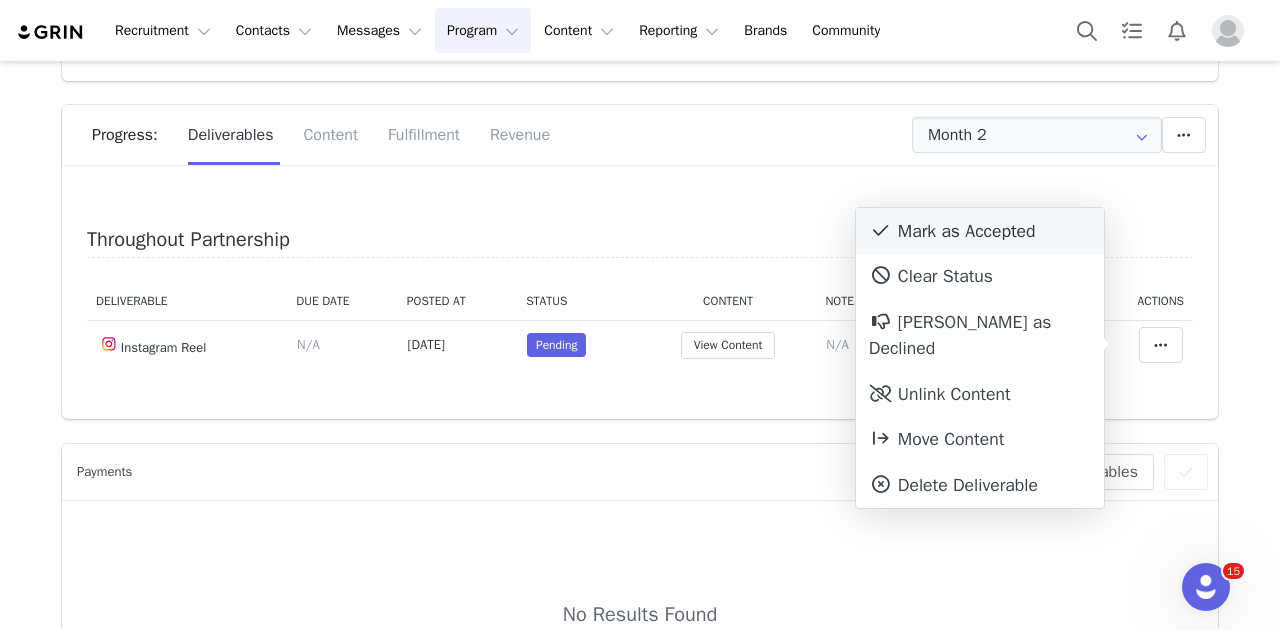 click on "Mark as Accepted" at bounding box center (980, 231) 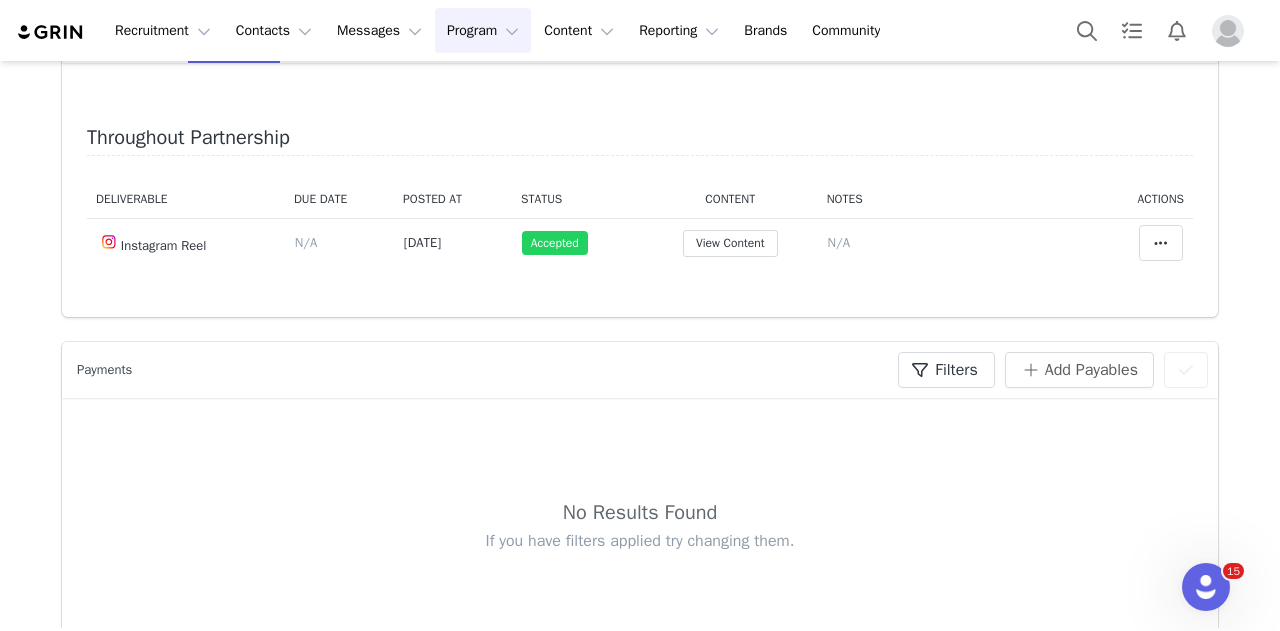 scroll, scrollTop: 400, scrollLeft: 0, axis: vertical 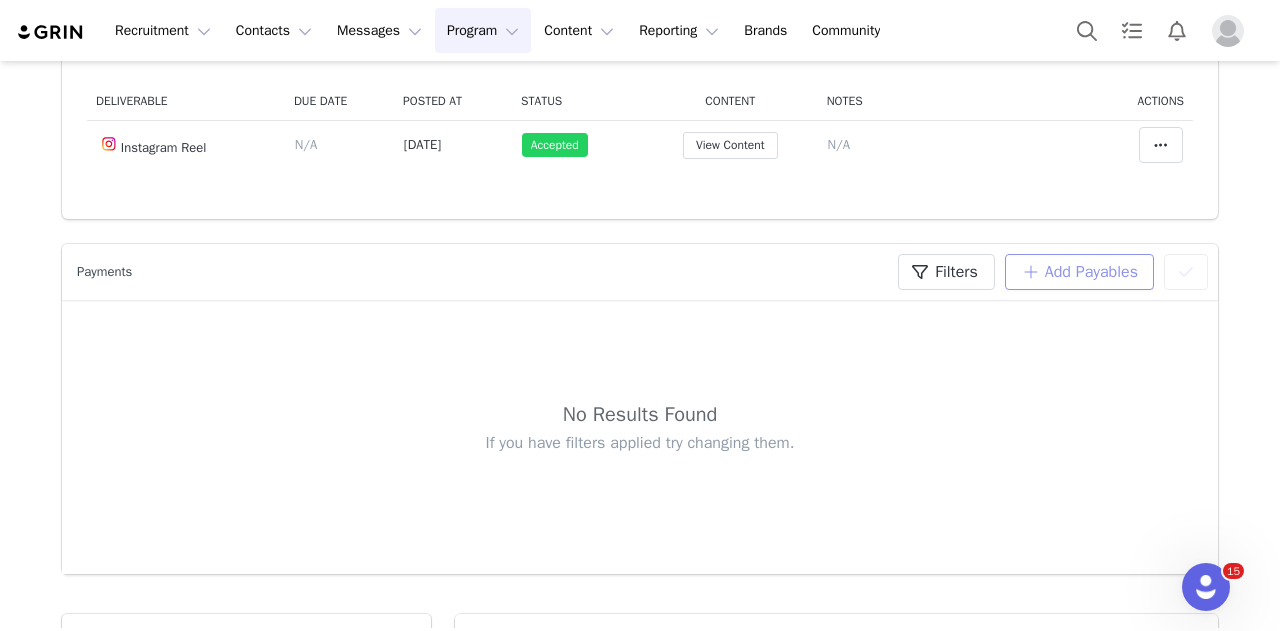 click on "Add Payables" at bounding box center (1079, 272) 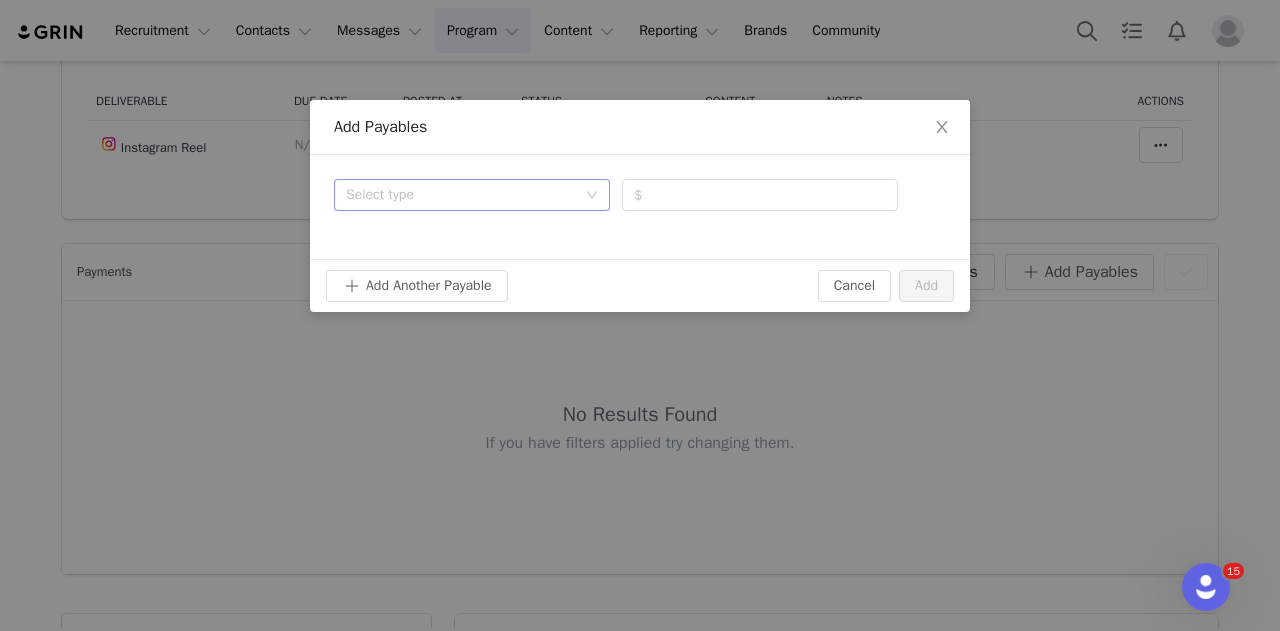 click on "Select type" at bounding box center [472, 195] 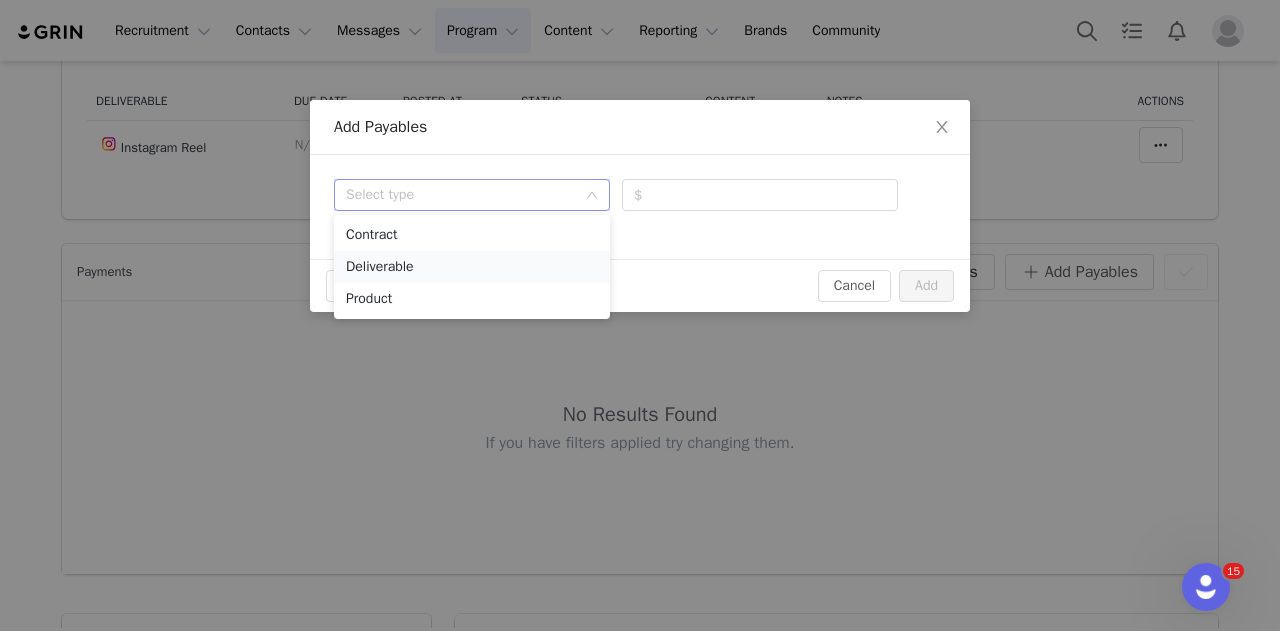 click on "Deliverable" at bounding box center (472, 267) 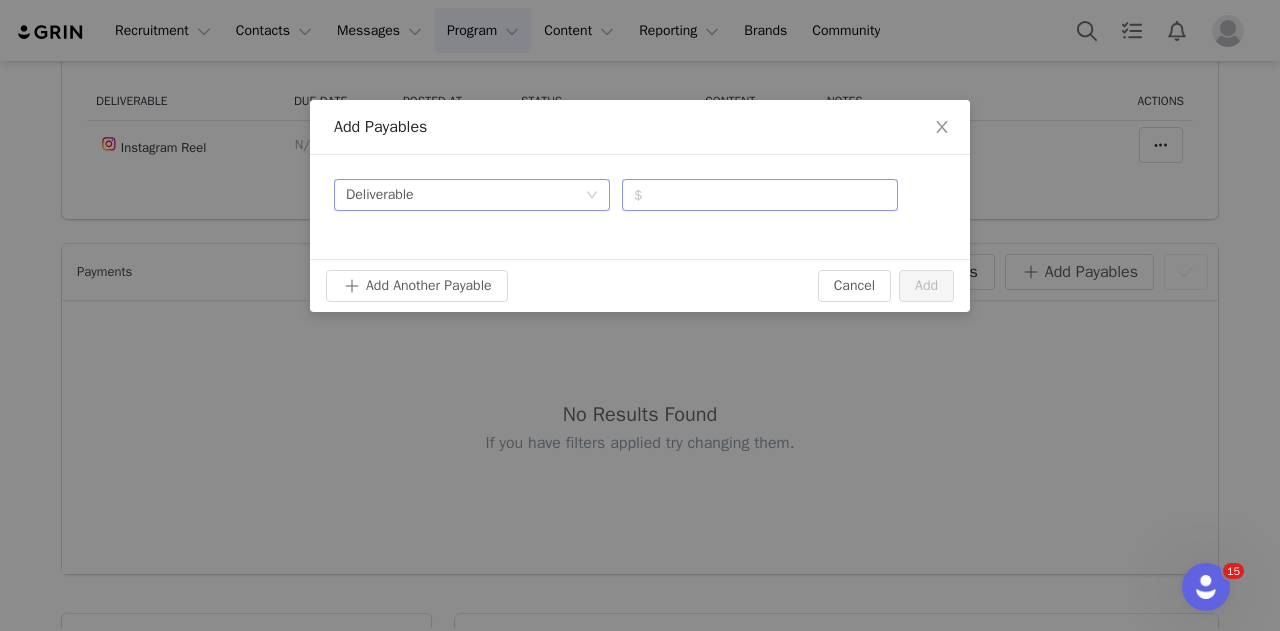 click at bounding box center (760, 195) 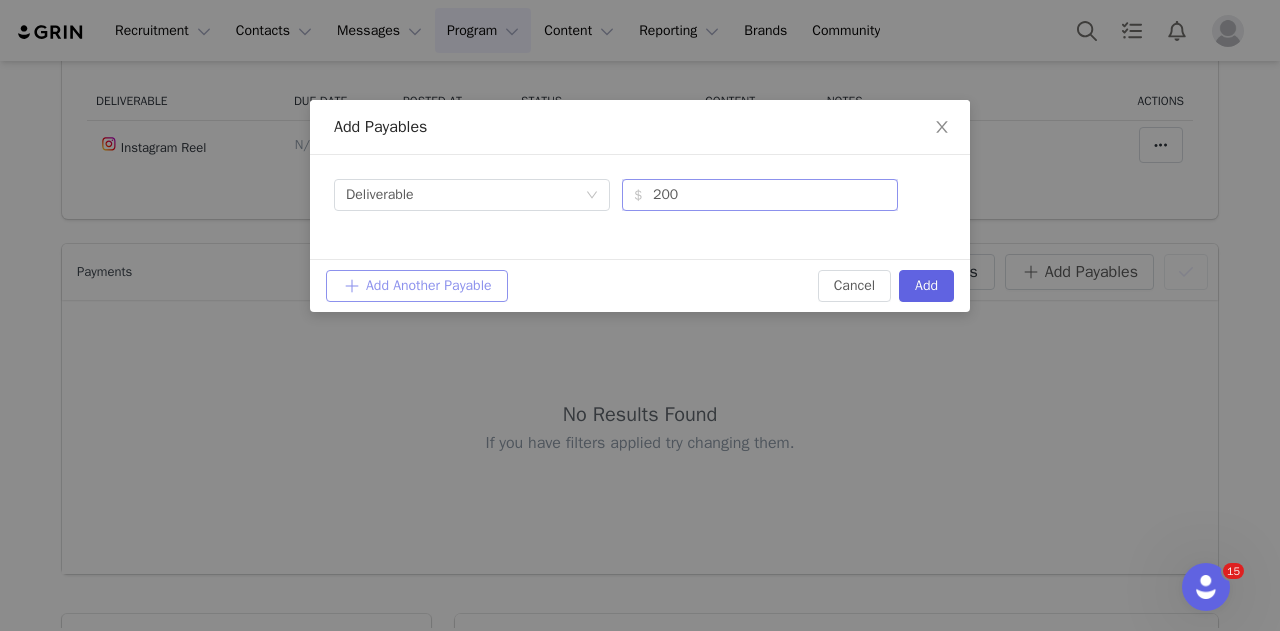 type on "200" 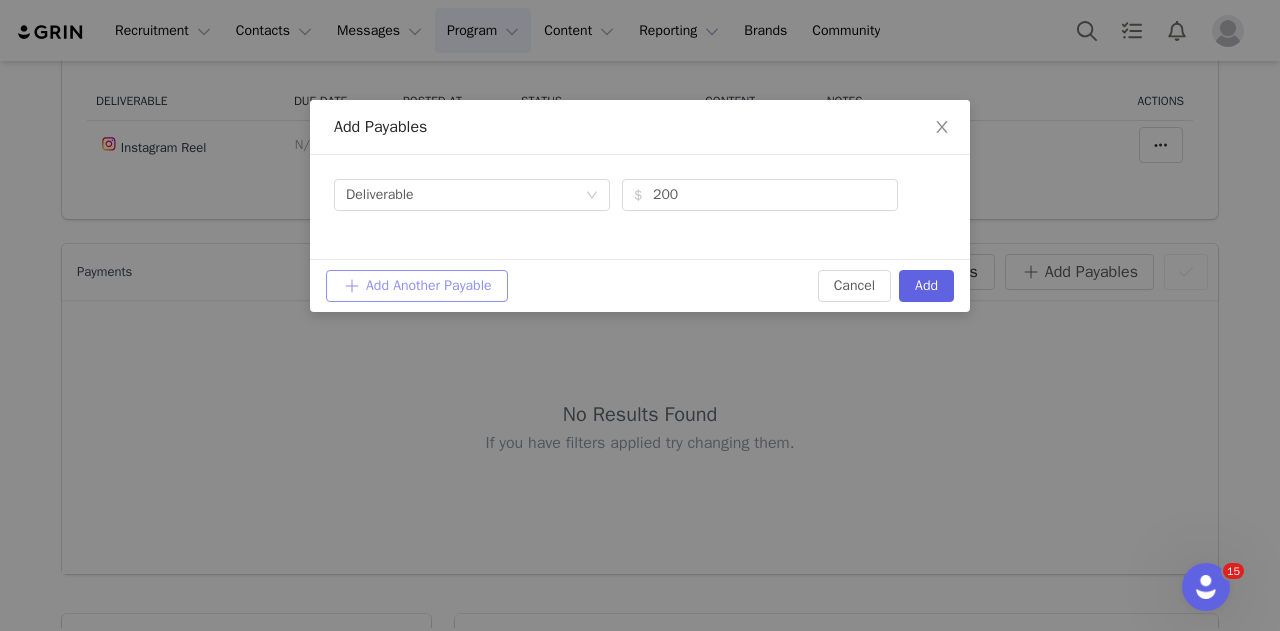click on "Add Another Payable" at bounding box center (417, 286) 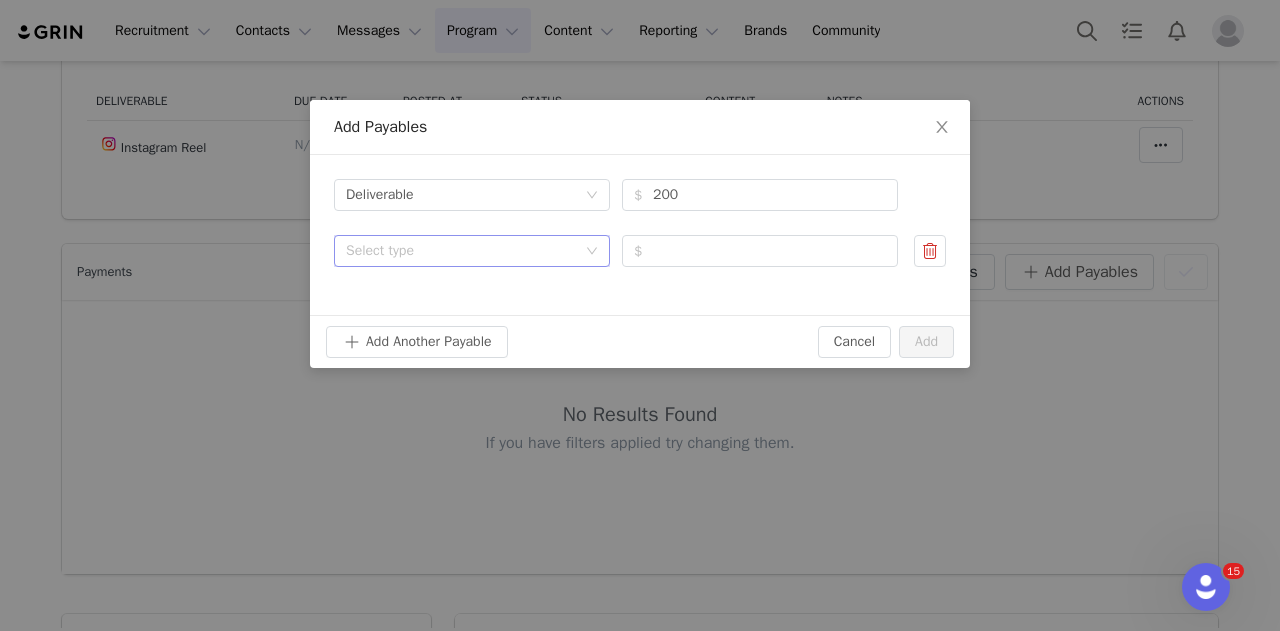 click on "Select type" at bounding box center [472, 251] 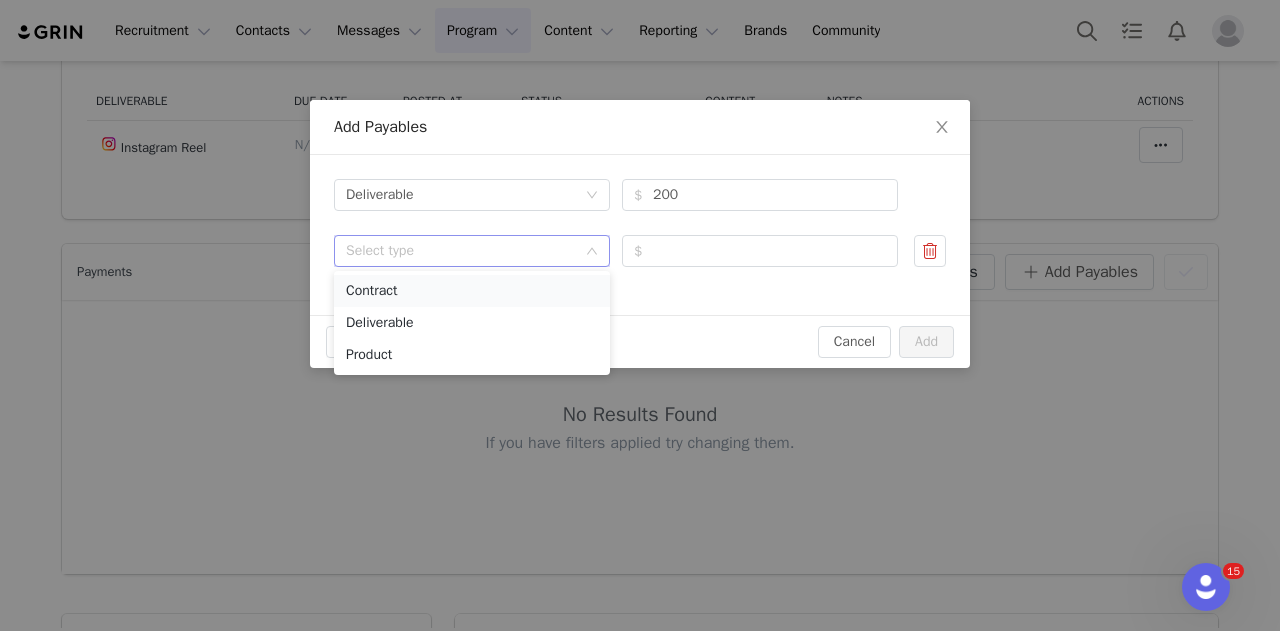 click on "Contract" at bounding box center (472, 291) 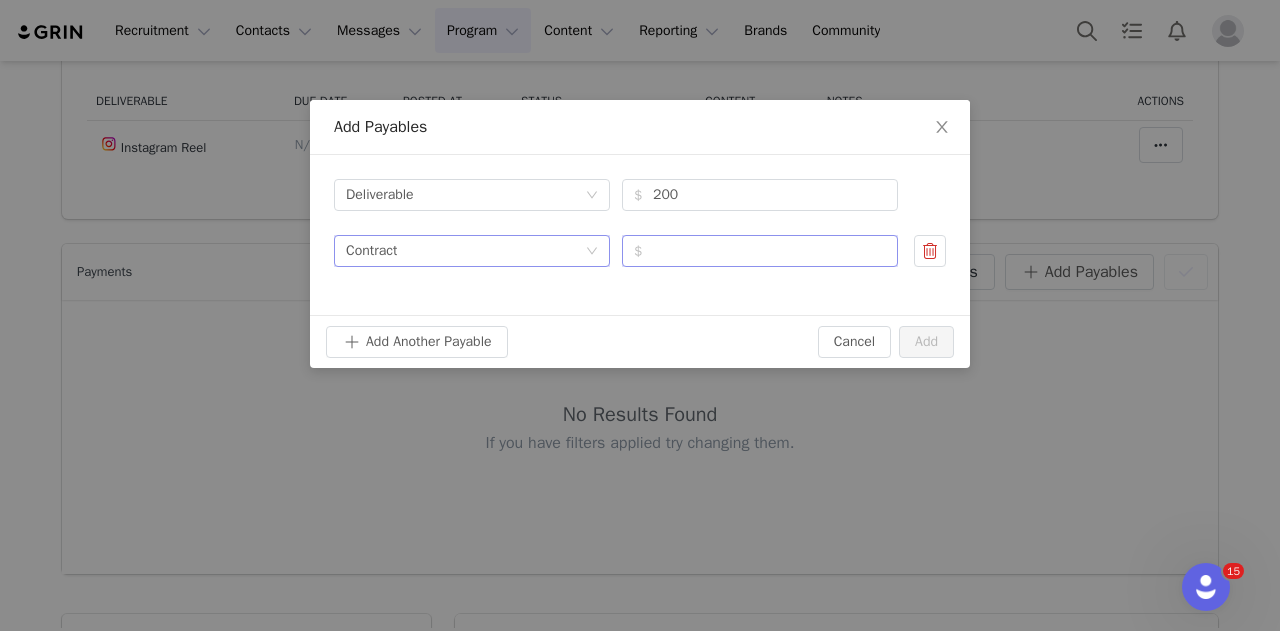 click at bounding box center (760, 251) 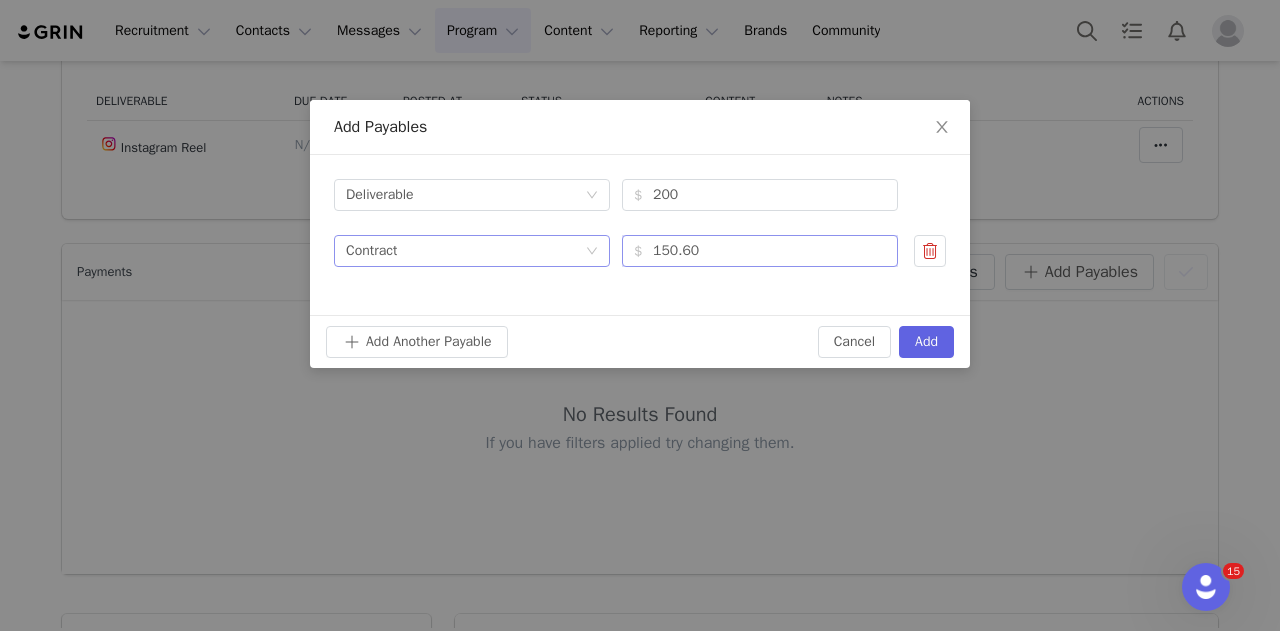 type on "150.60" 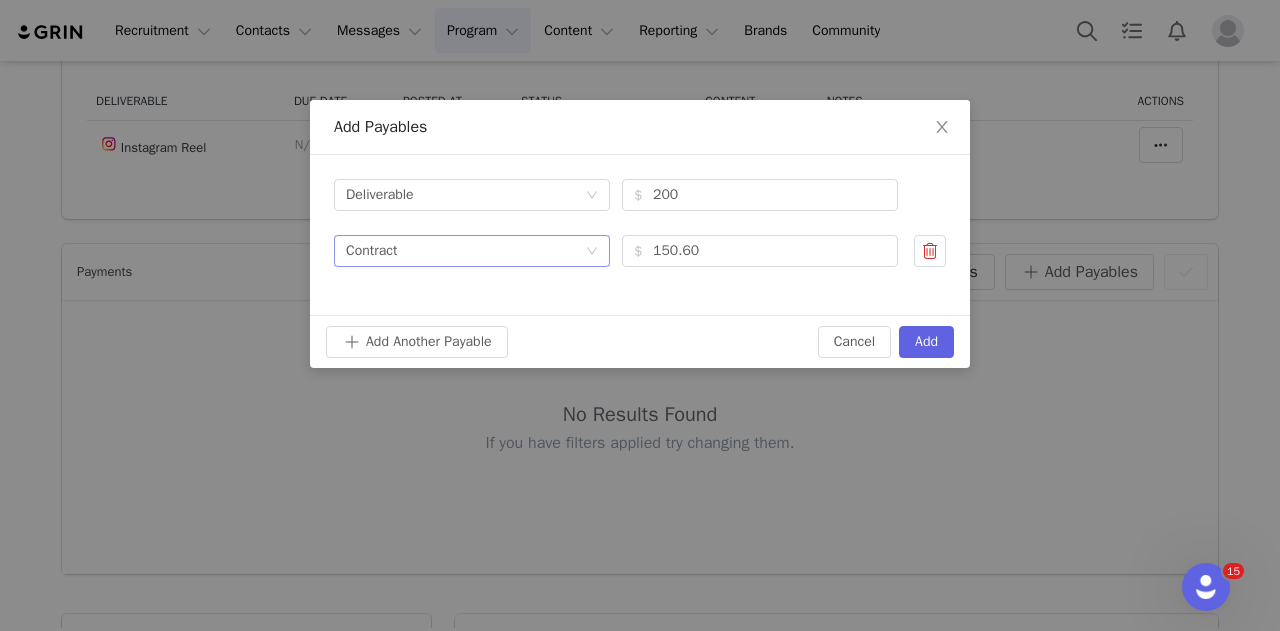 click 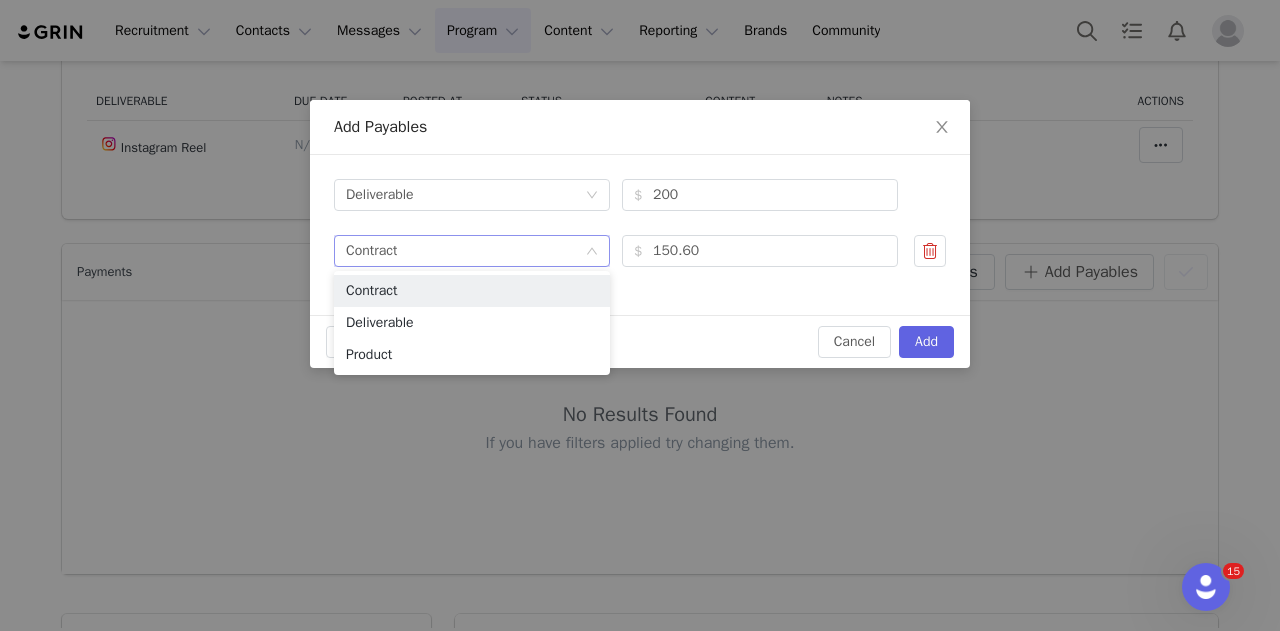 click 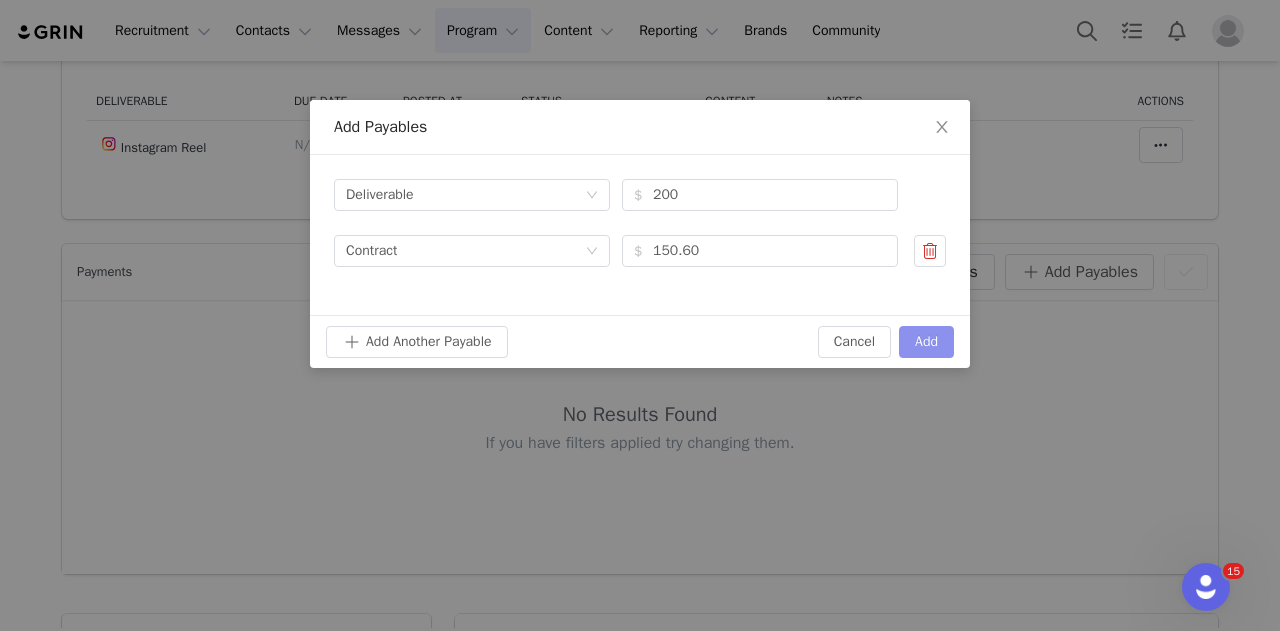 click on "Add" at bounding box center (926, 342) 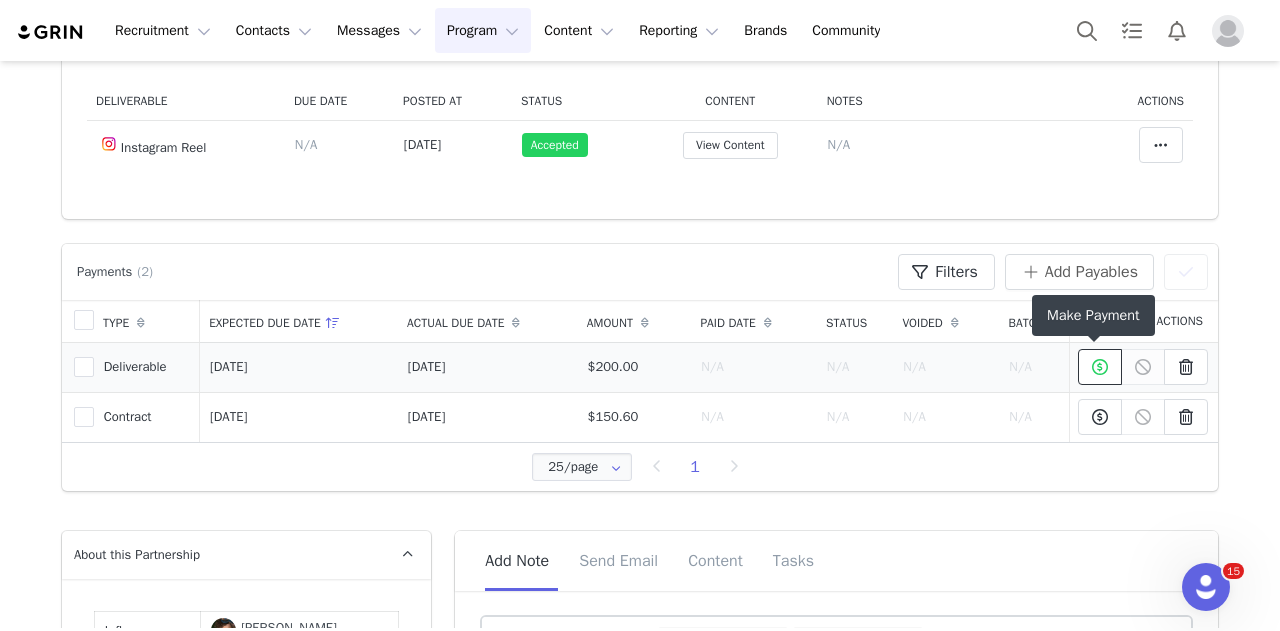 click at bounding box center (1100, 367) 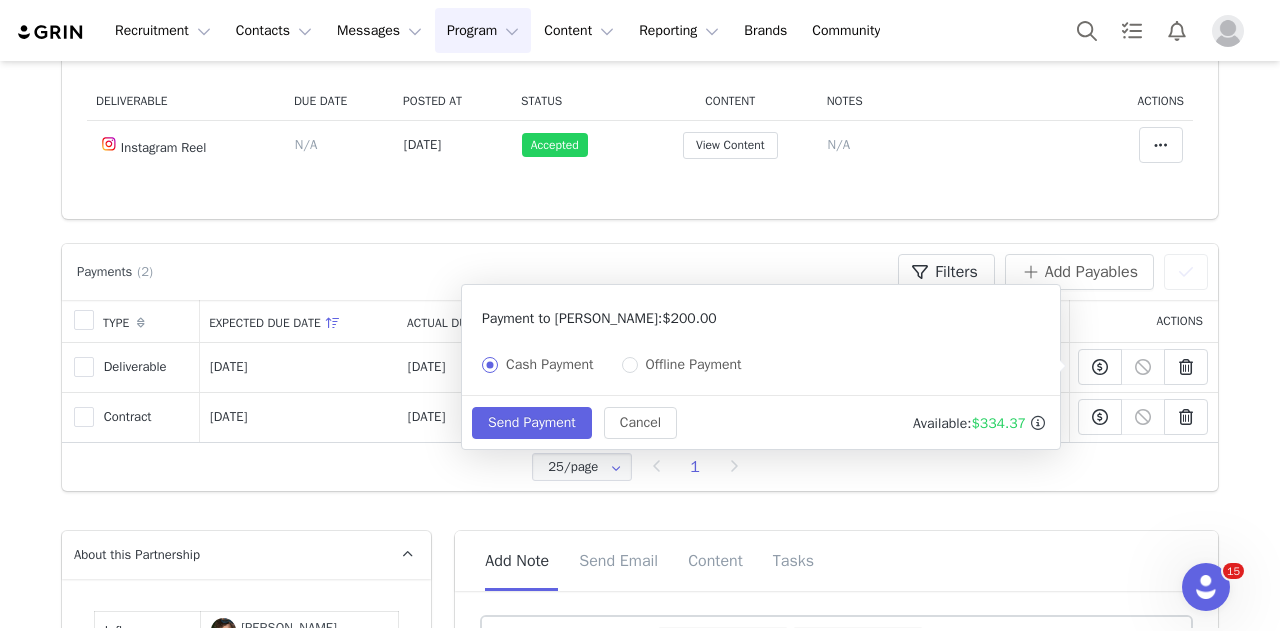click at bounding box center [1038, 423] 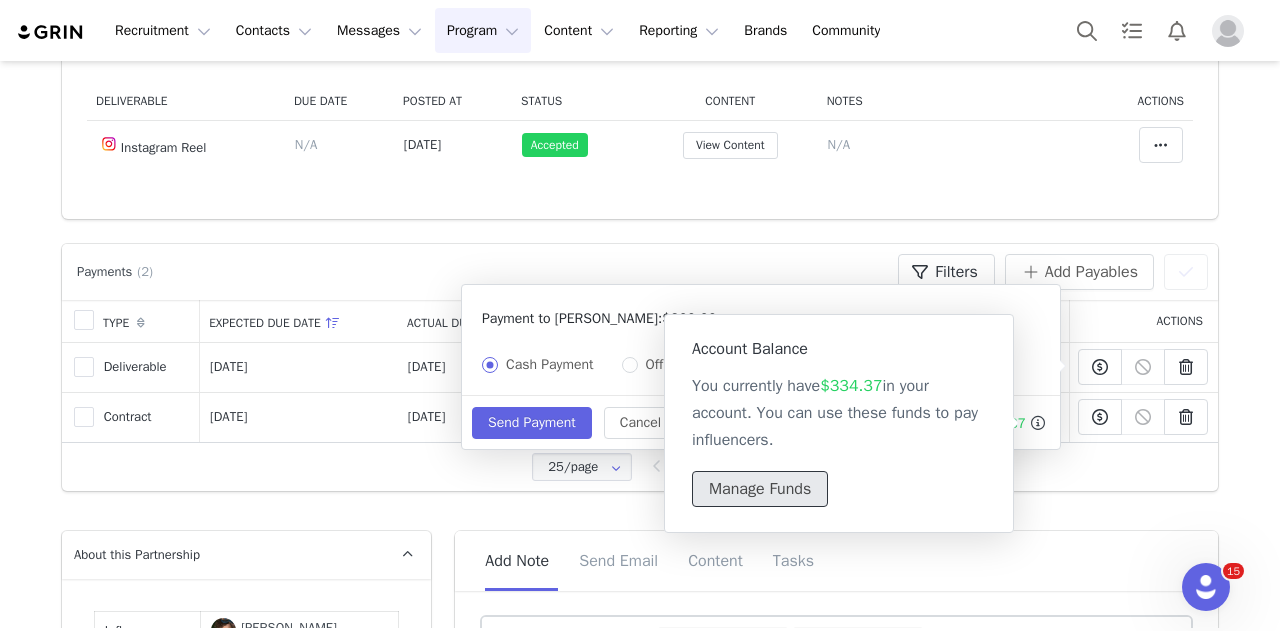 click on "Manage Funds" at bounding box center (760, 489) 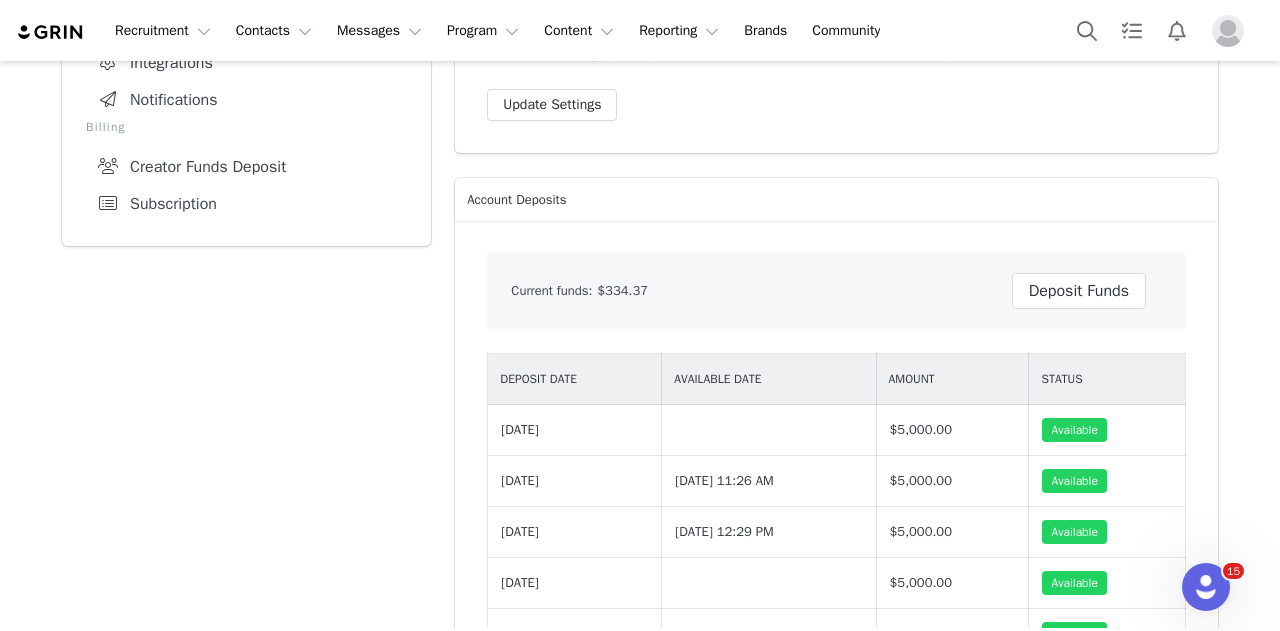 scroll, scrollTop: 198, scrollLeft: 0, axis: vertical 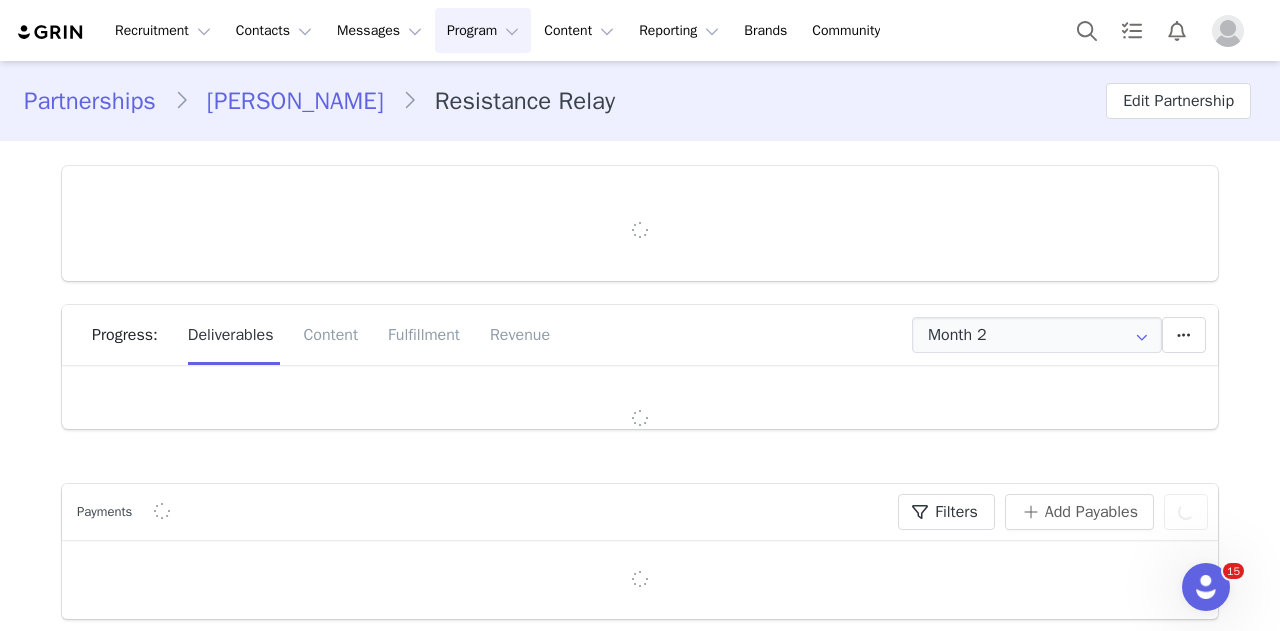type on "+1 ([GEOGRAPHIC_DATA])" 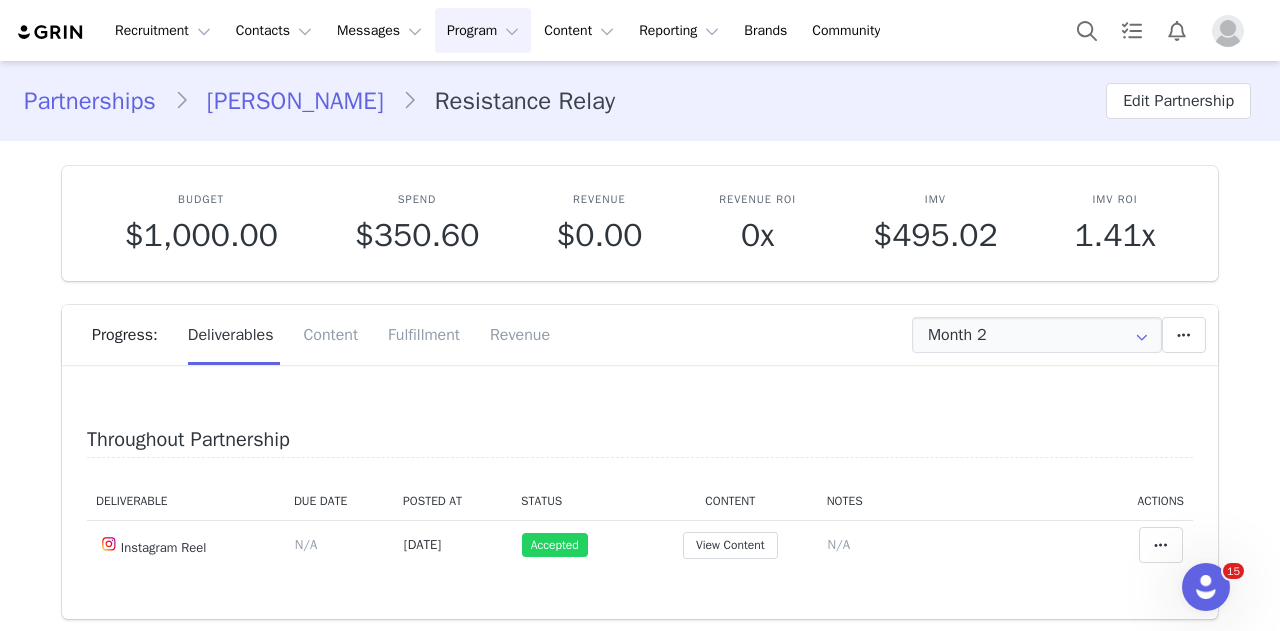 scroll, scrollTop: 0, scrollLeft: 0, axis: both 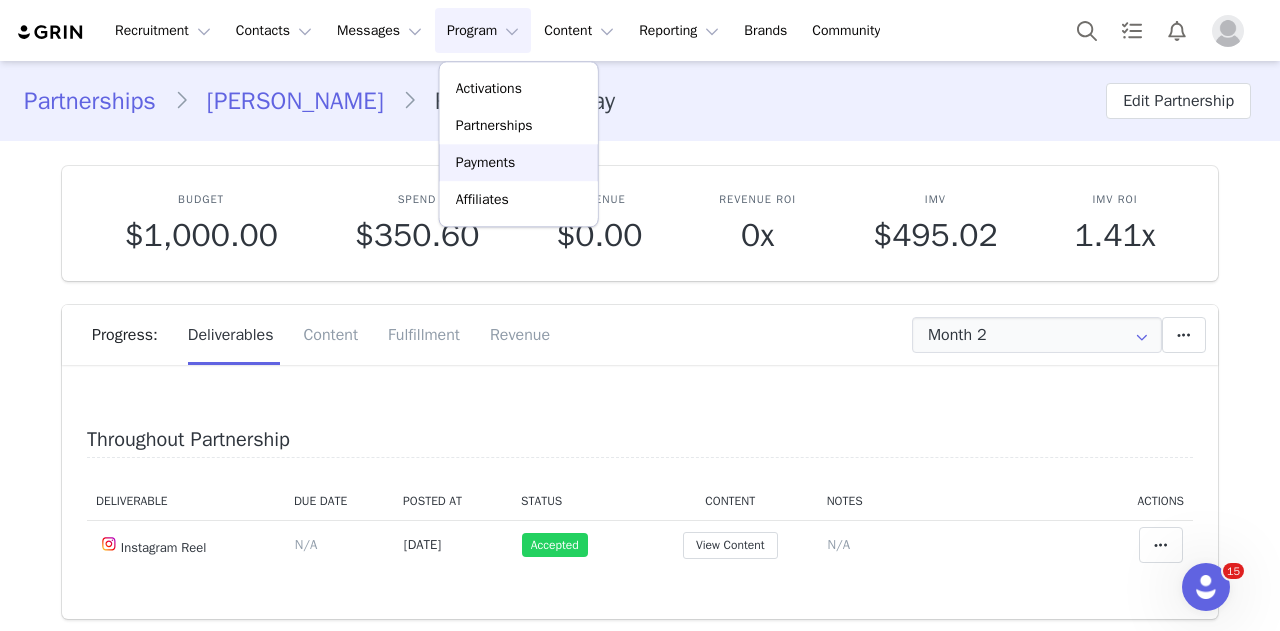 click on "Payments" at bounding box center [486, 162] 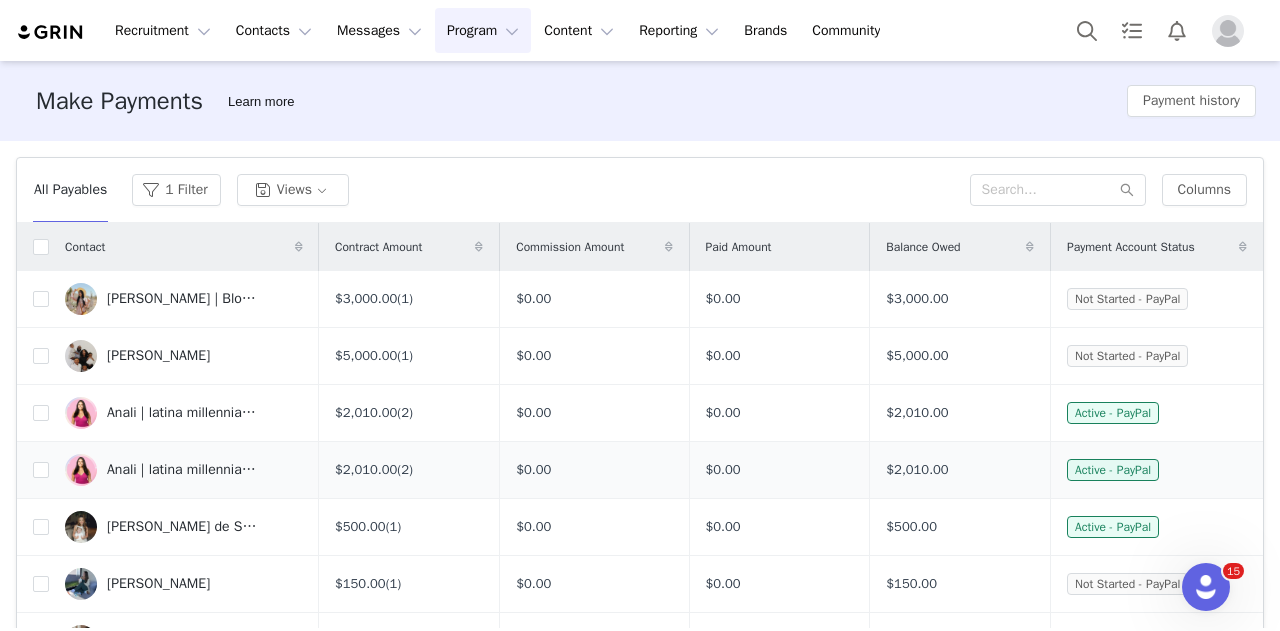 scroll, scrollTop: 250, scrollLeft: 0, axis: vertical 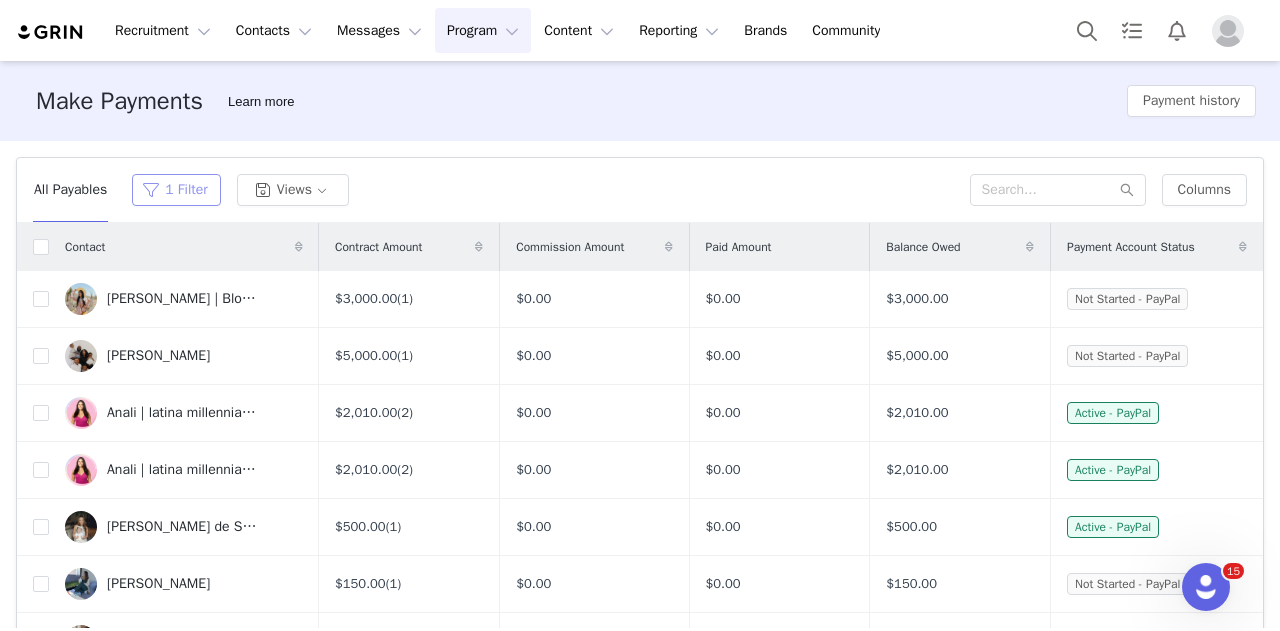 click on "1 Filter" at bounding box center [176, 190] 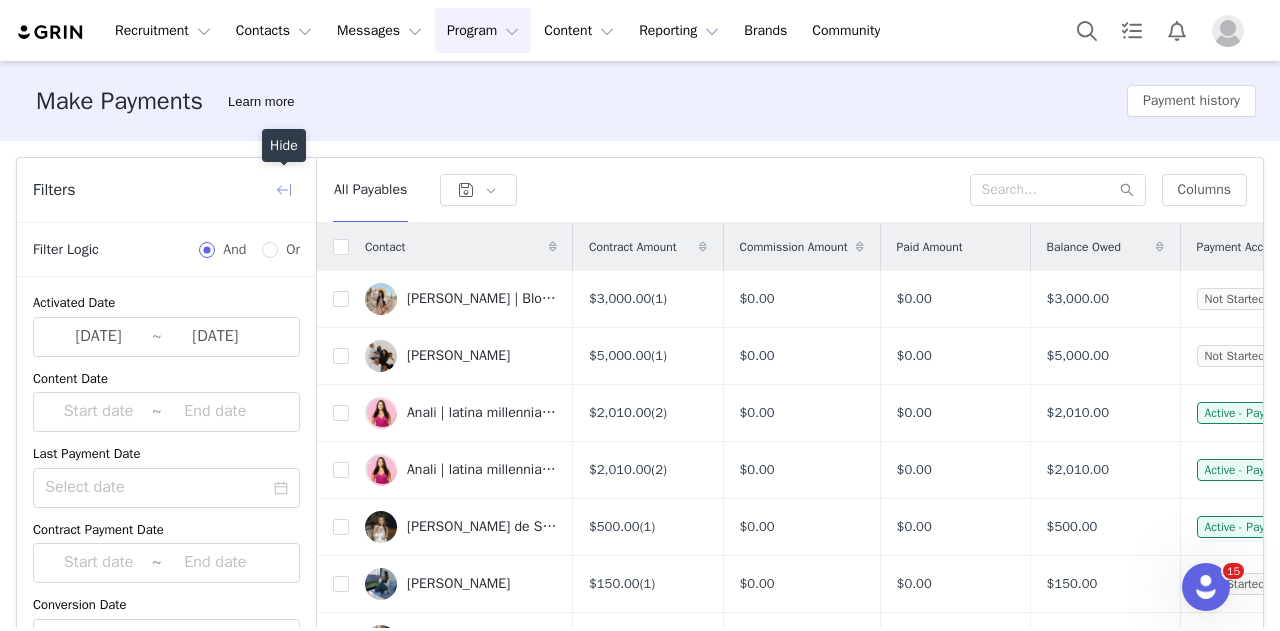 click at bounding box center [284, 190] 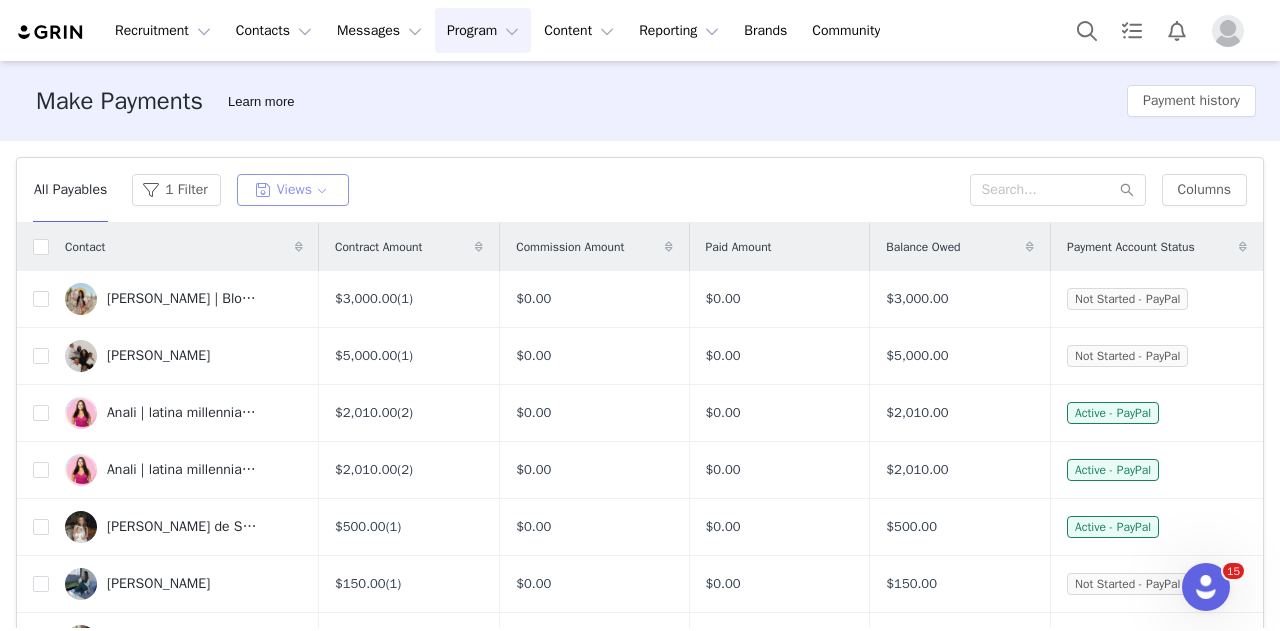 click on "Views" at bounding box center (293, 190) 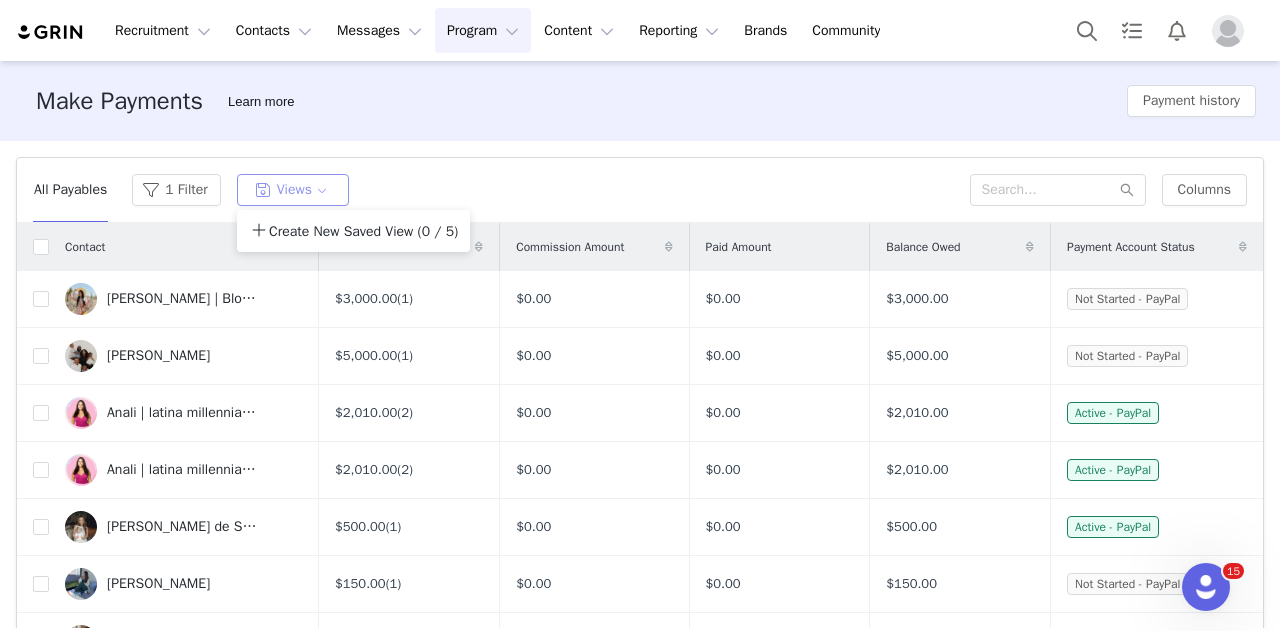 click on "Views" at bounding box center (293, 190) 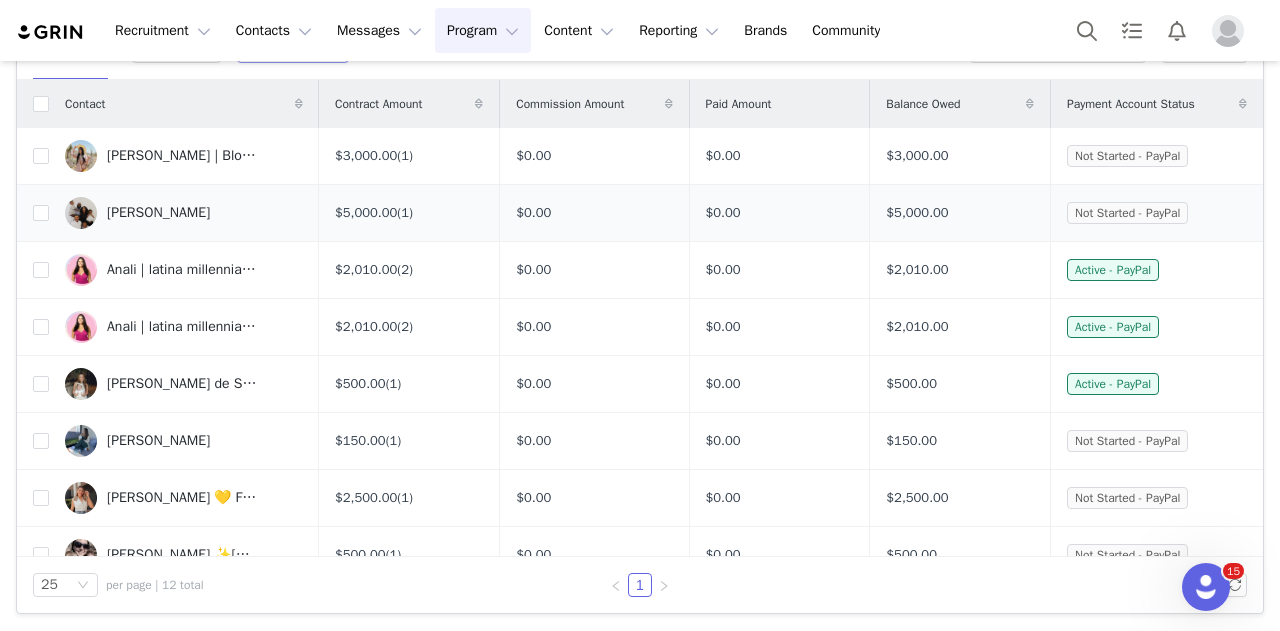 scroll, scrollTop: 144, scrollLeft: 0, axis: vertical 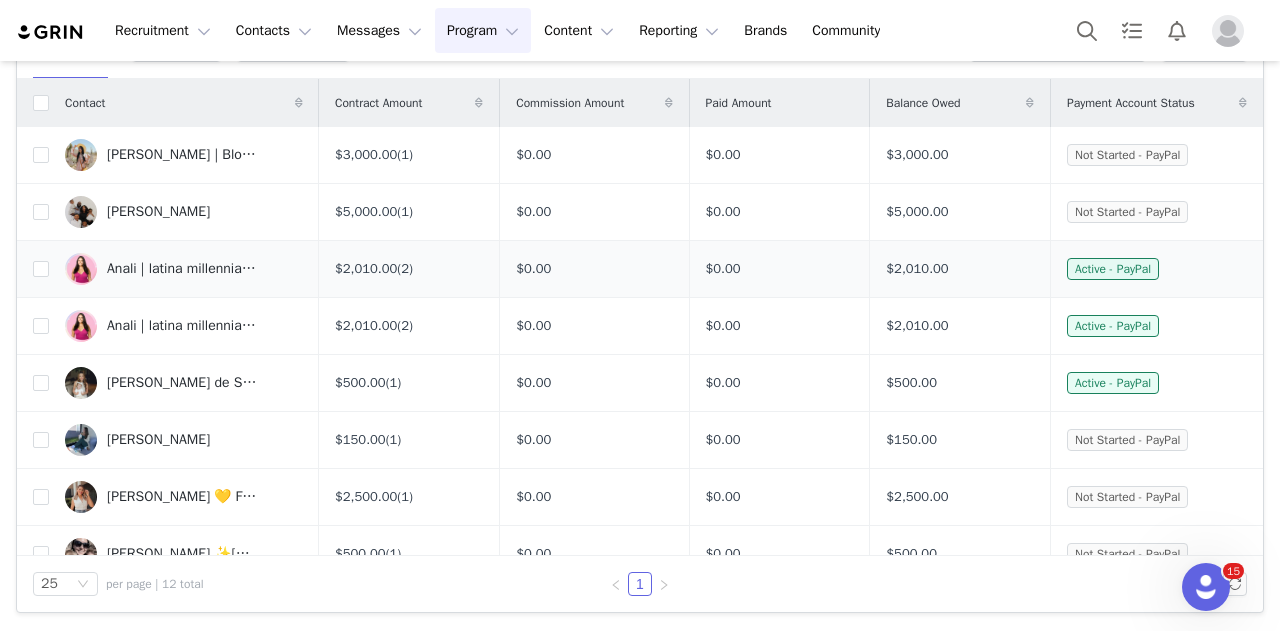 click on "Anali | latina millennial mom" at bounding box center (184, 269) 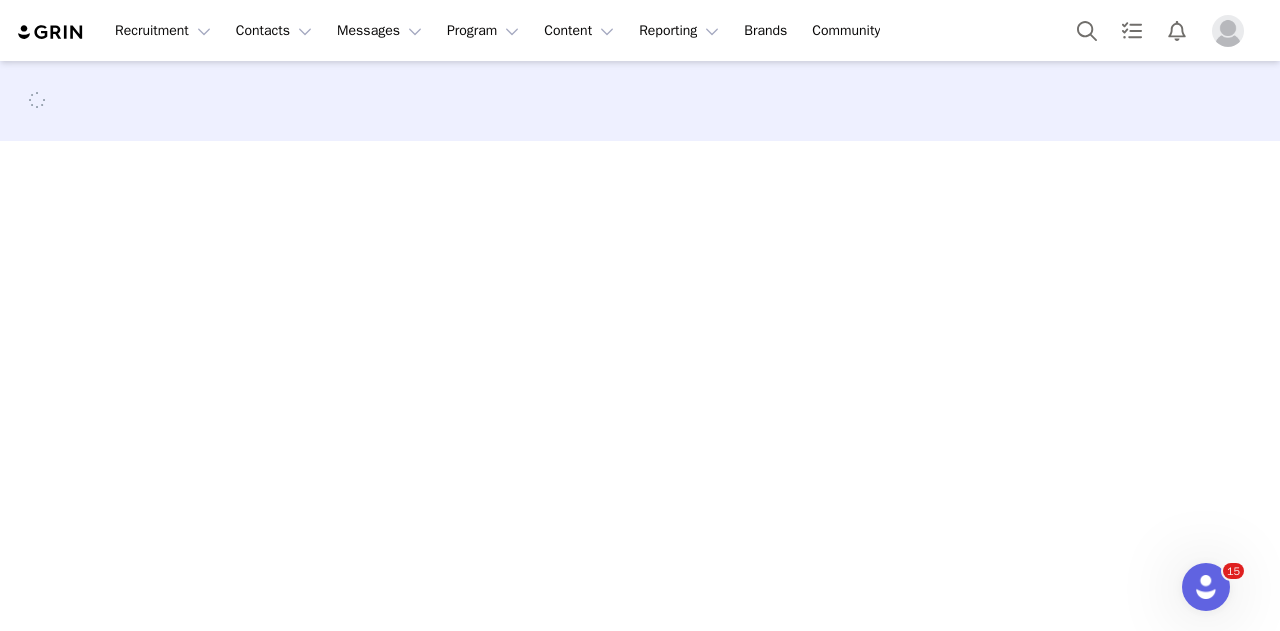 scroll, scrollTop: 0, scrollLeft: 0, axis: both 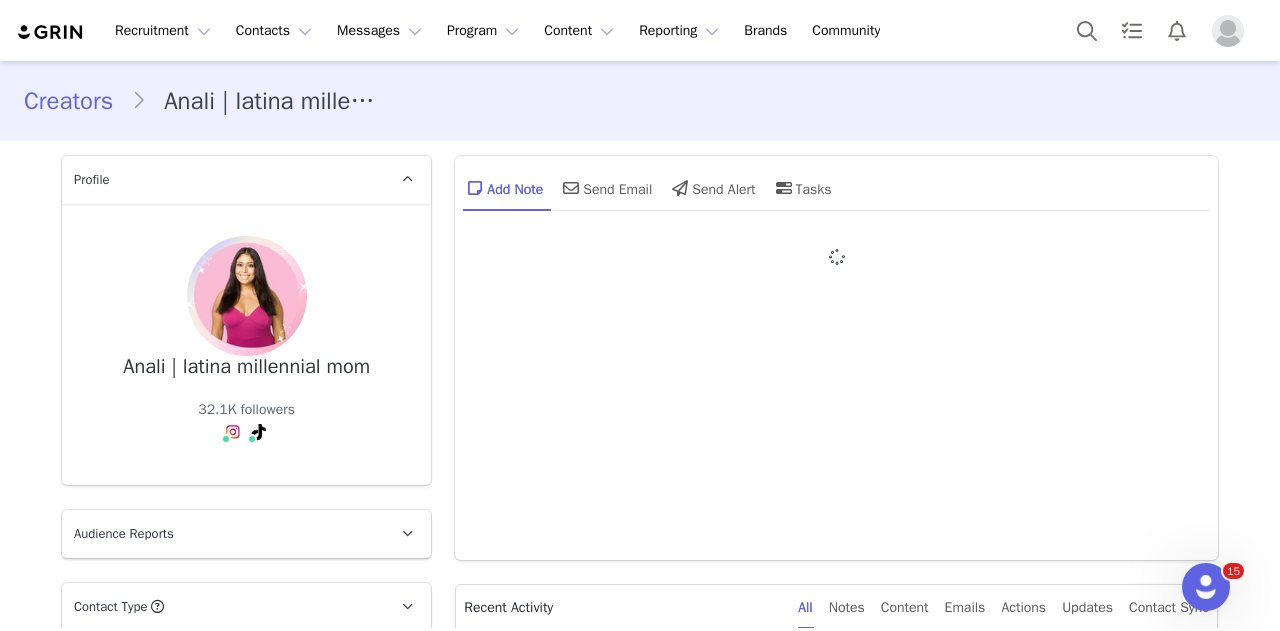 type on "+1 ([GEOGRAPHIC_DATA])" 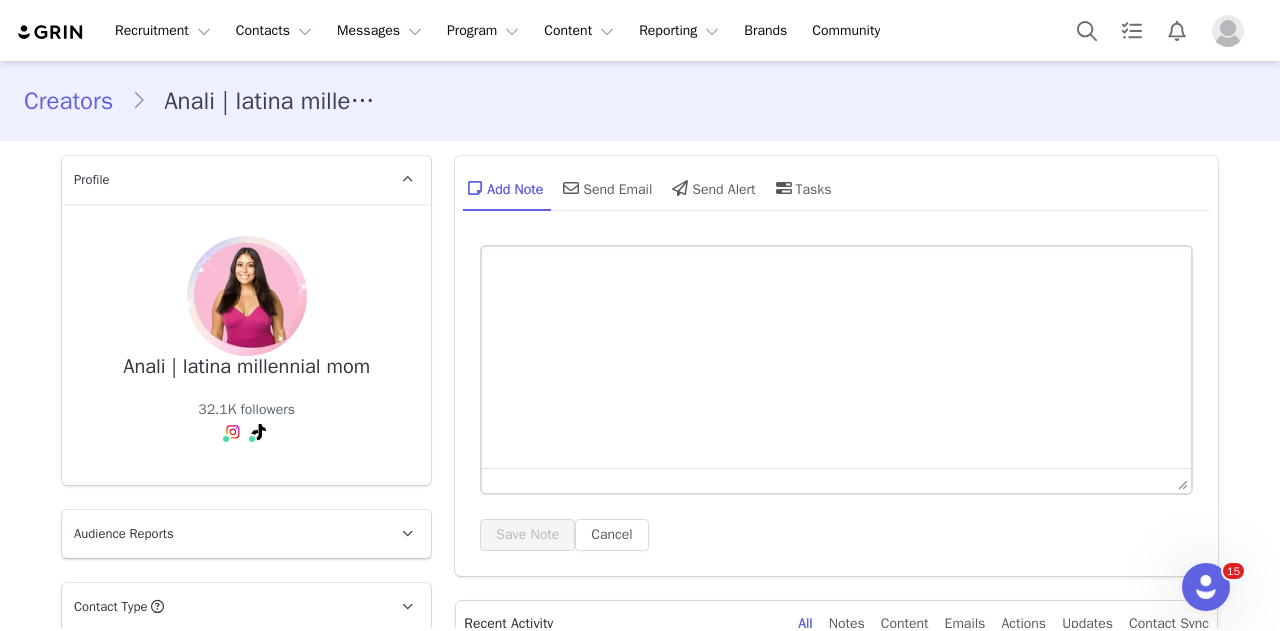 scroll, scrollTop: 0, scrollLeft: 0, axis: both 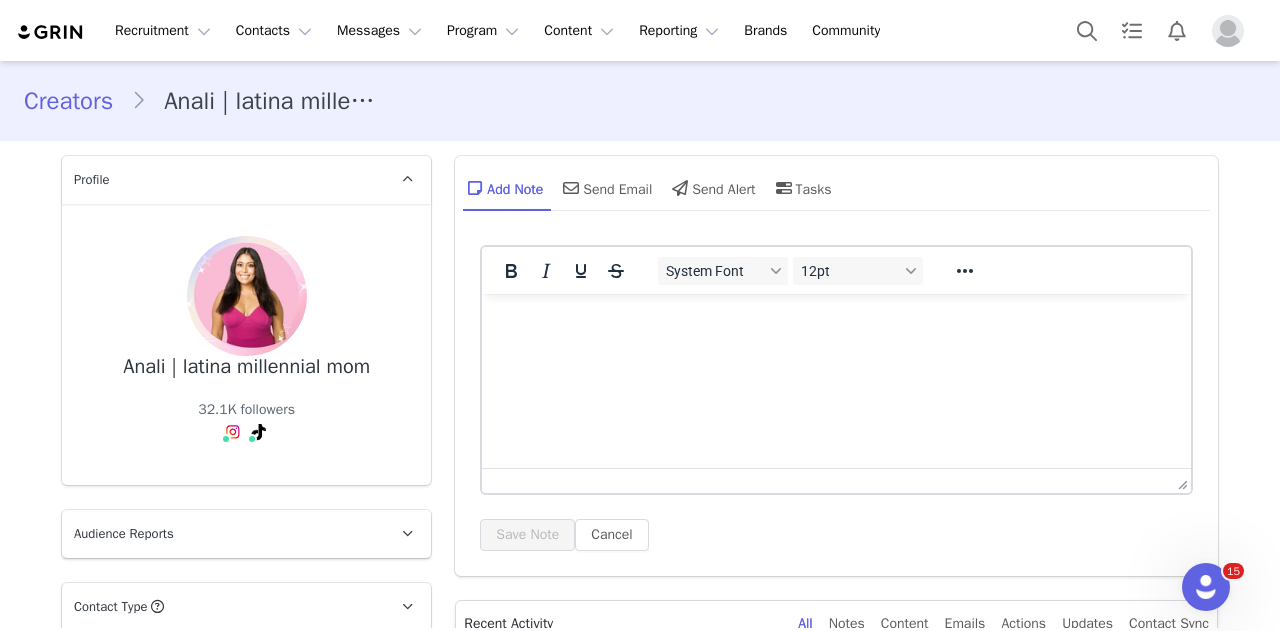 click on "Creators" at bounding box center (77, 101) 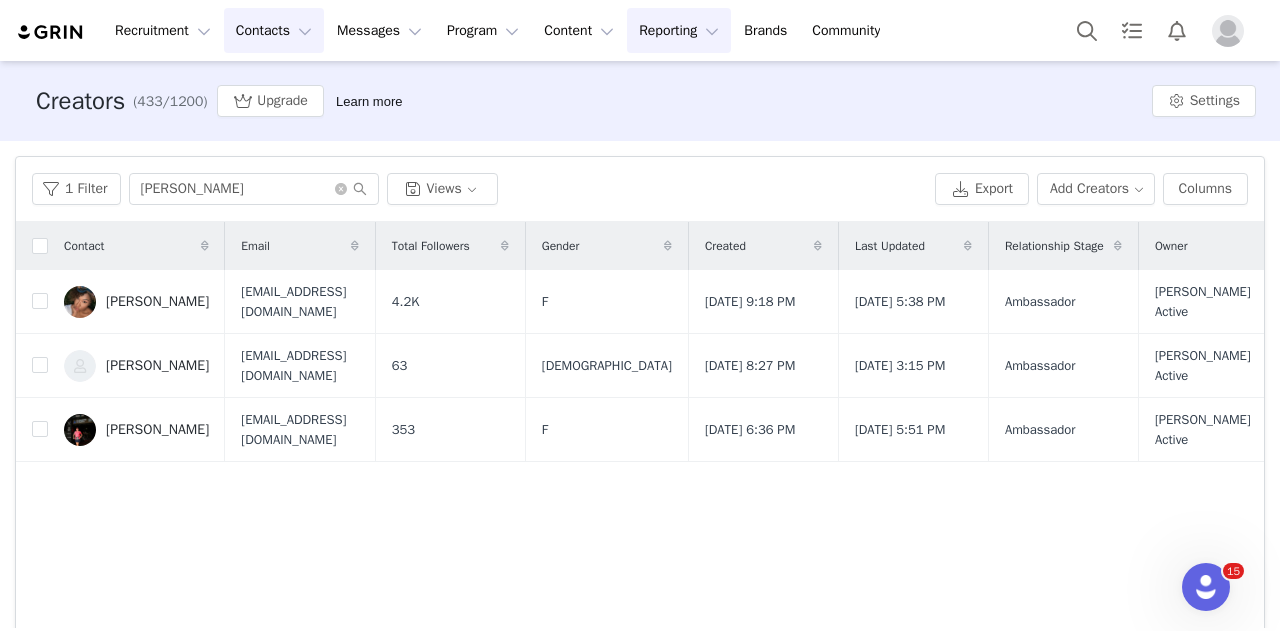 click on "Reporting Reporting" at bounding box center (679, 30) 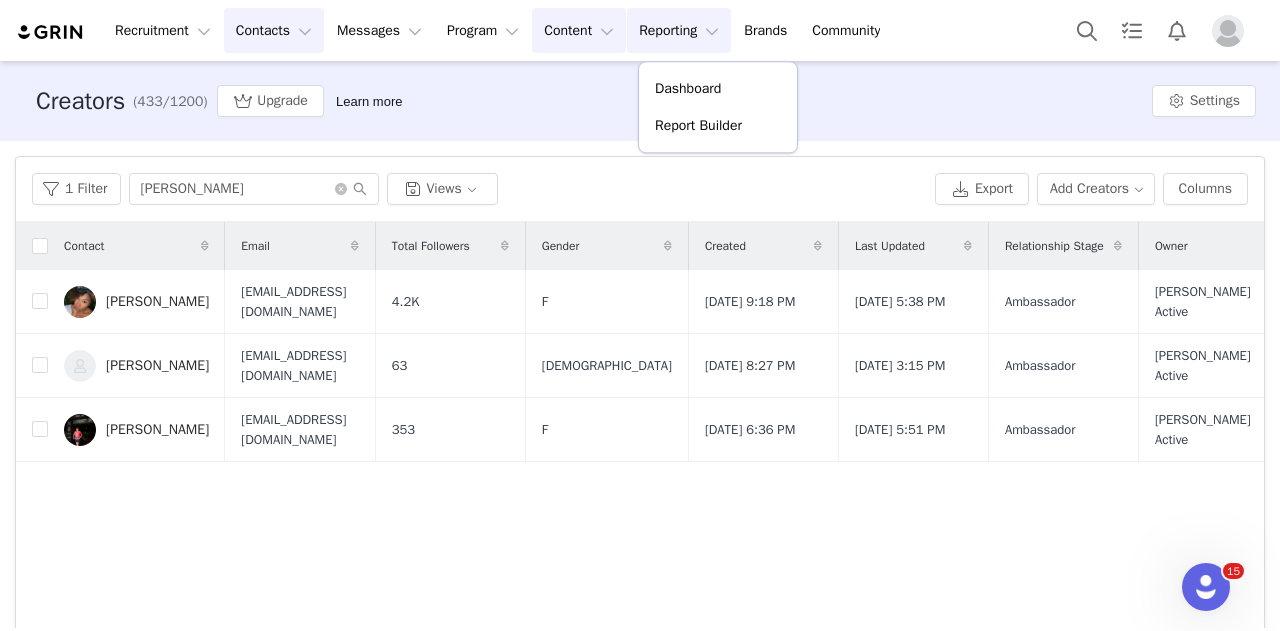 click on "Content Content" at bounding box center (579, 30) 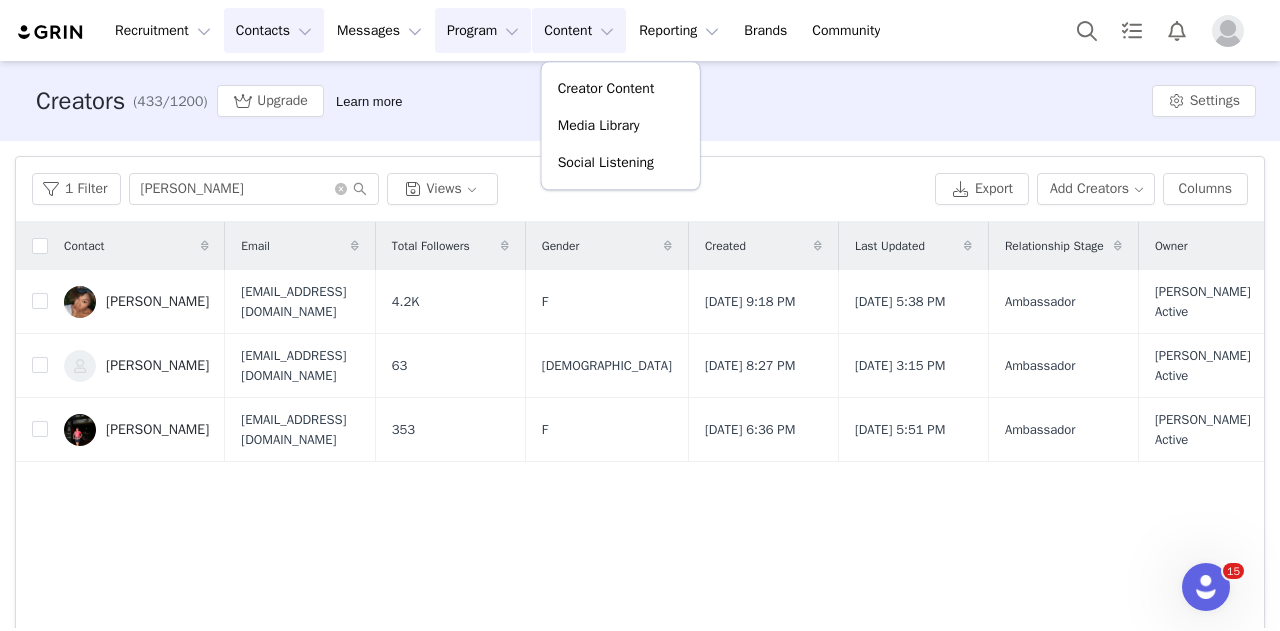 click on "Program Program" at bounding box center [483, 30] 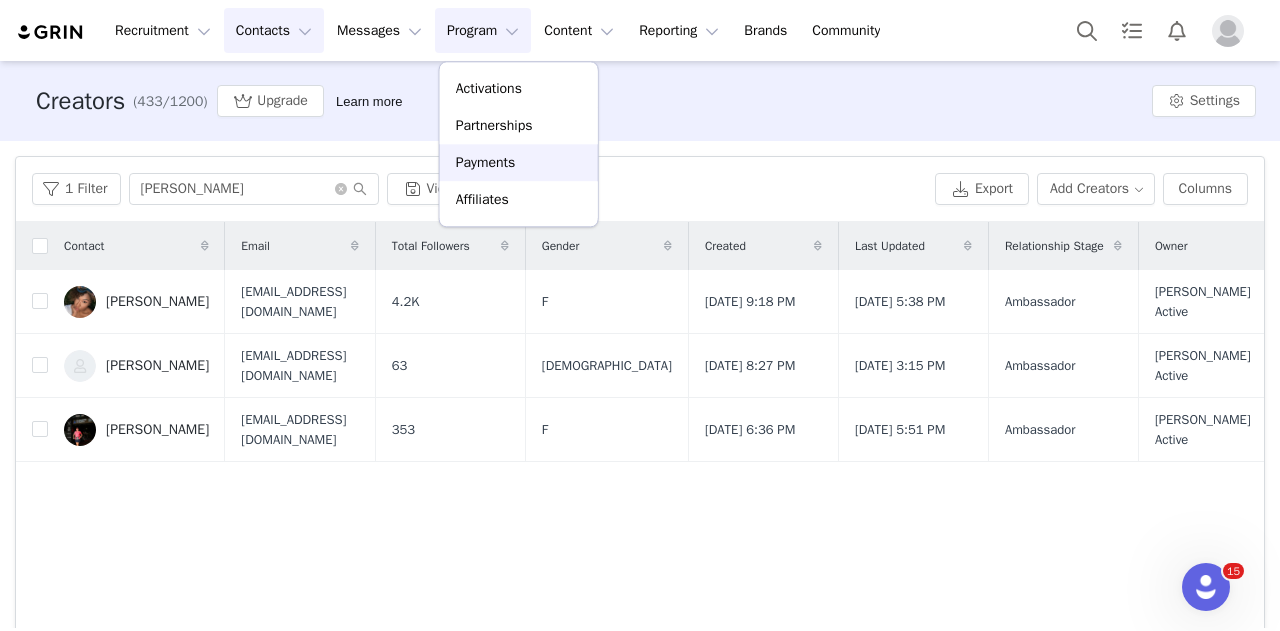 click on "Payments" at bounding box center (486, 162) 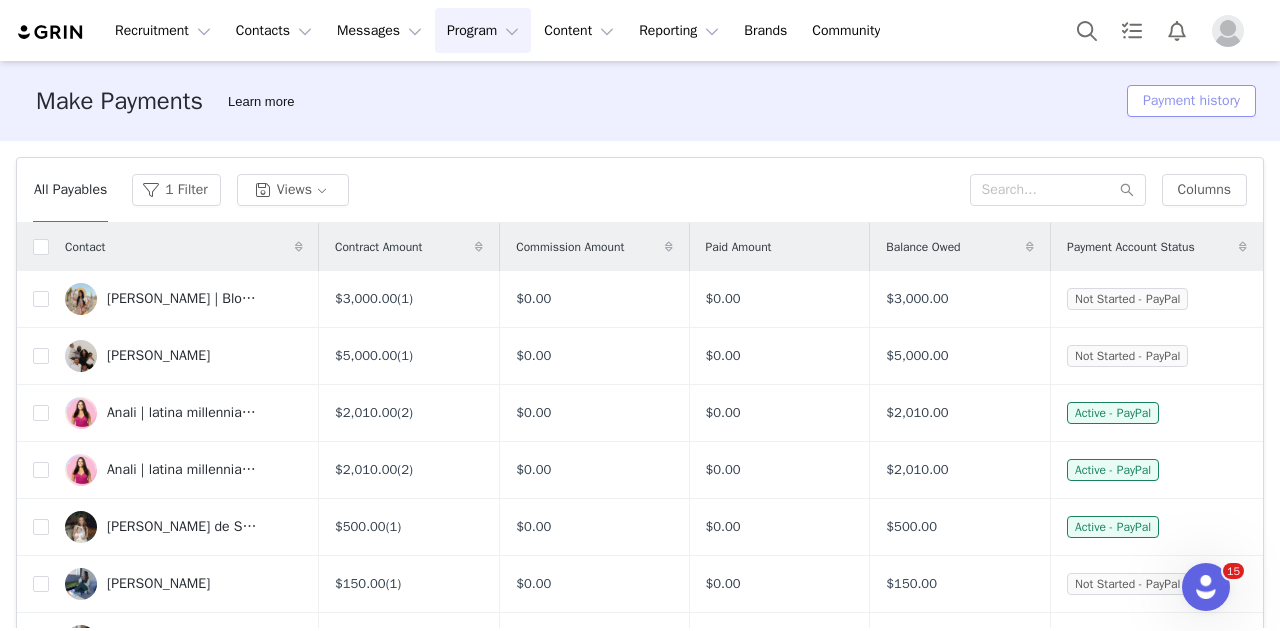 click on "Payment history" at bounding box center (1191, 101) 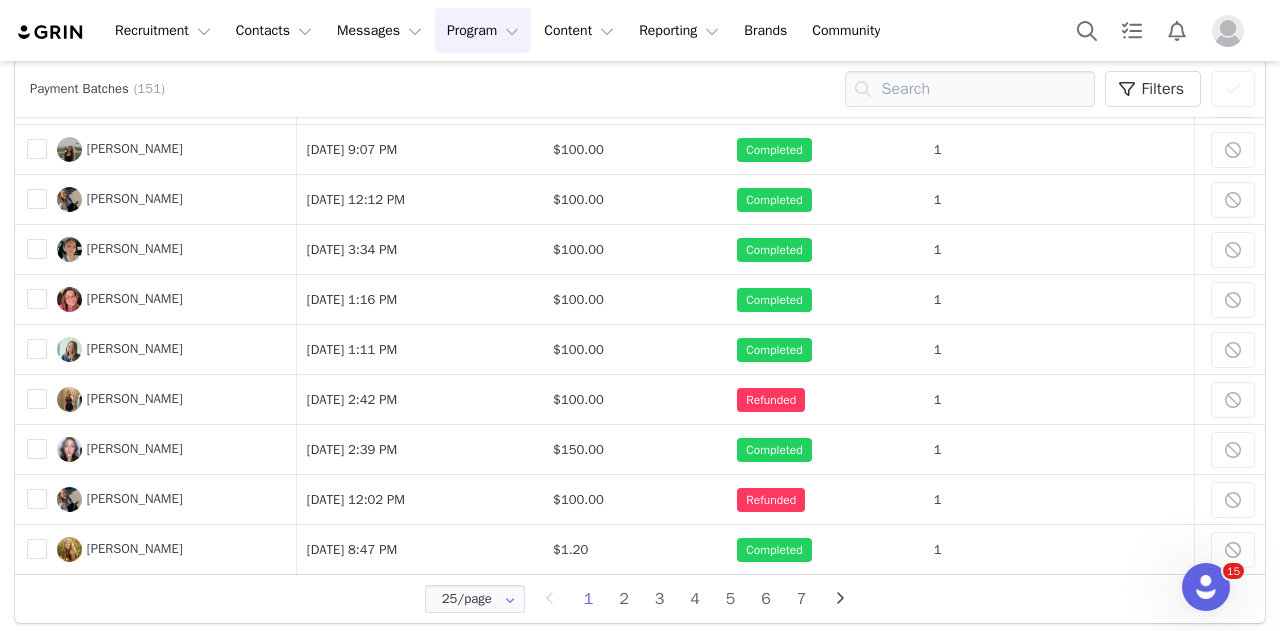 scroll, scrollTop: 934, scrollLeft: 0, axis: vertical 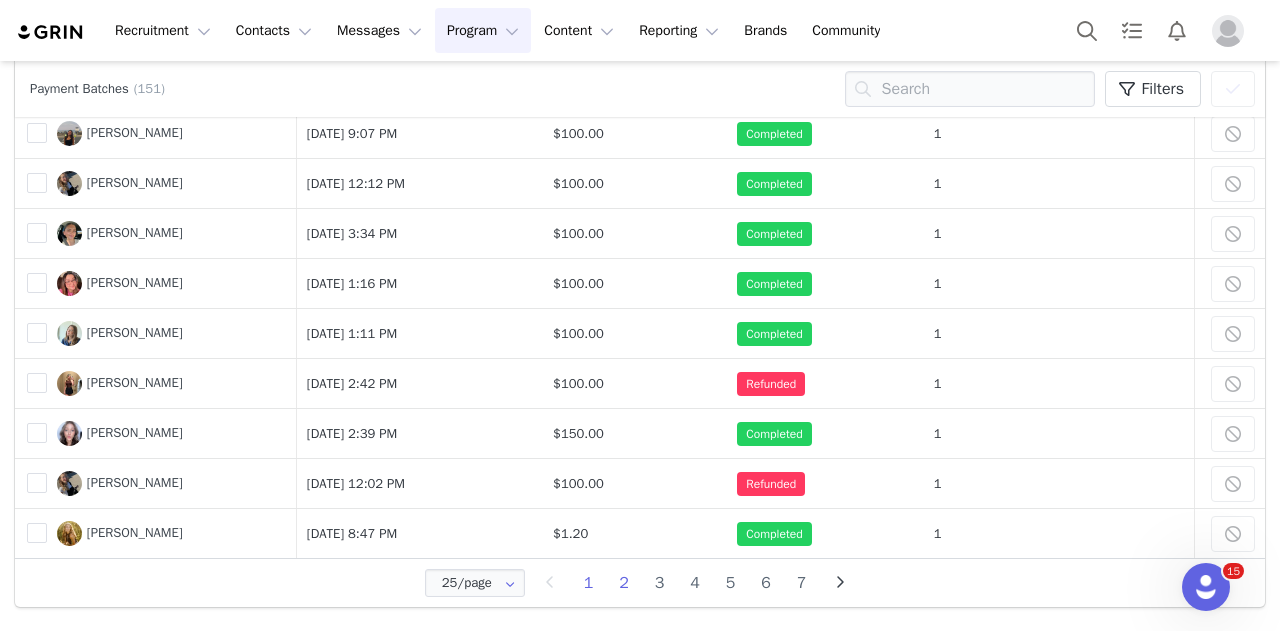 click on "2" at bounding box center (624, 583) 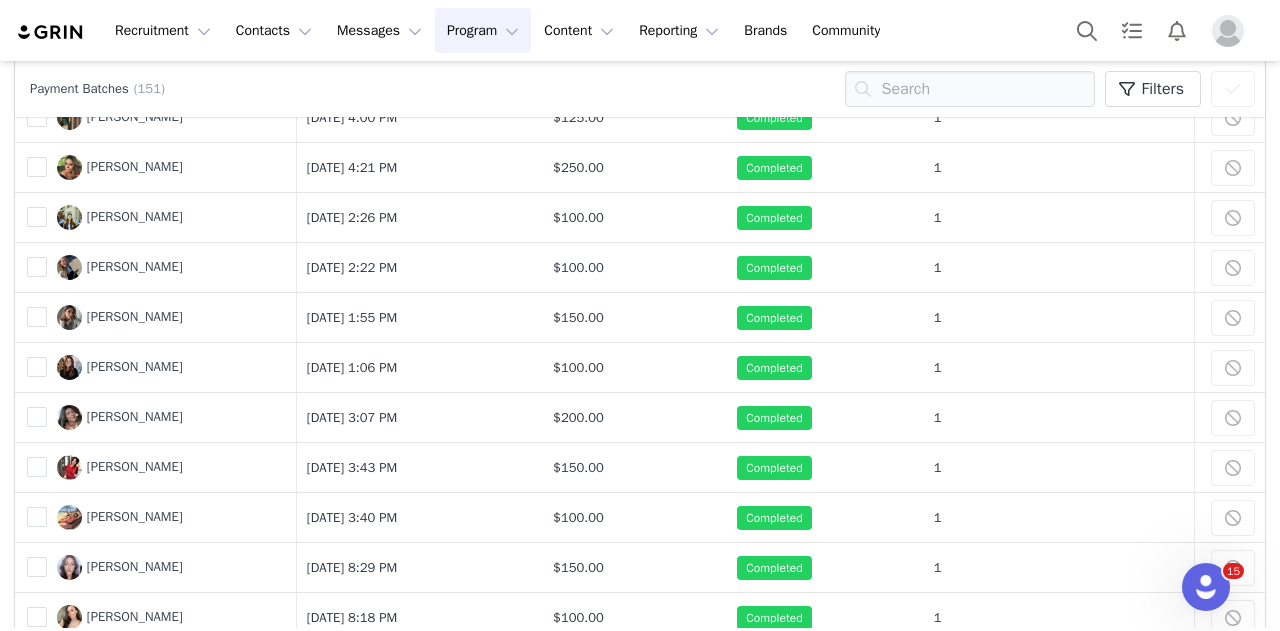 scroll, scrollTop: 900, scrollLeft: 0, axis: vertical 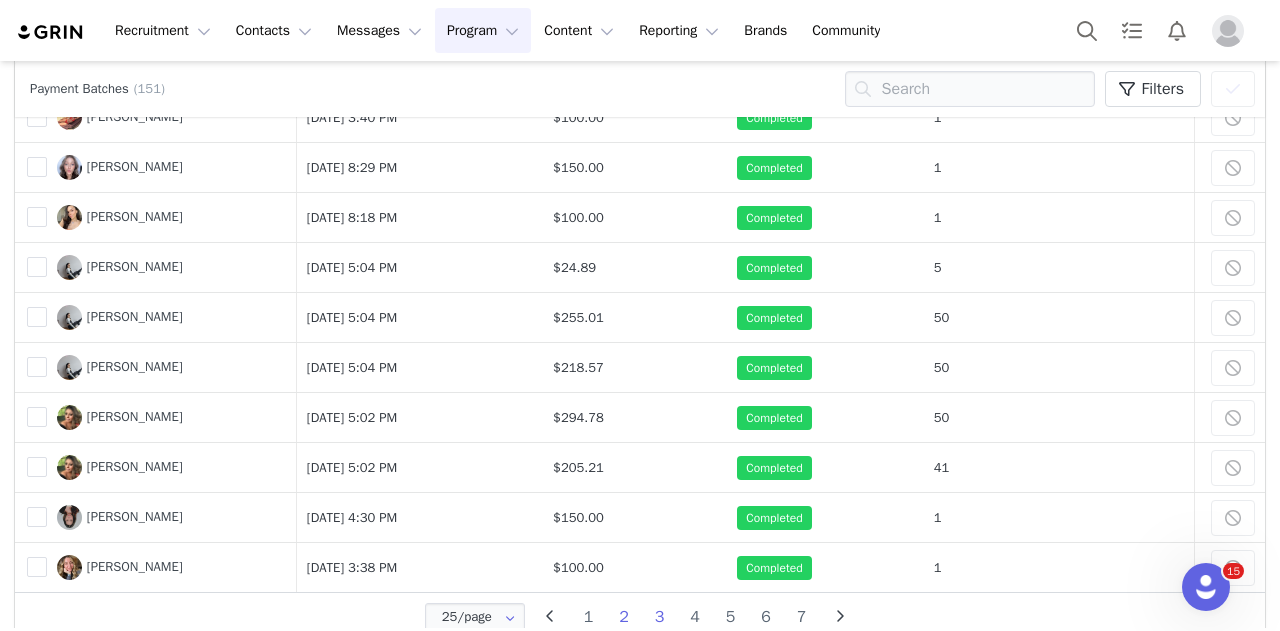 click on "3" at bounding box center [660, 617] 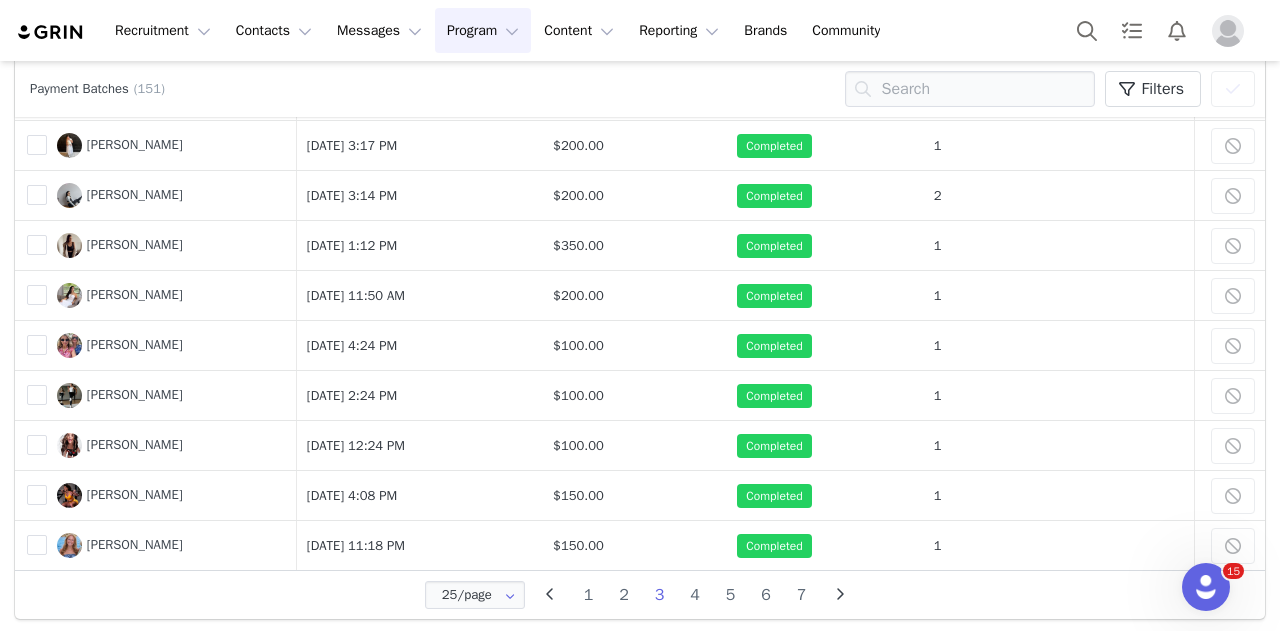 scroll, scrollTop: 934, scrollLeft: 0, axis: vertical 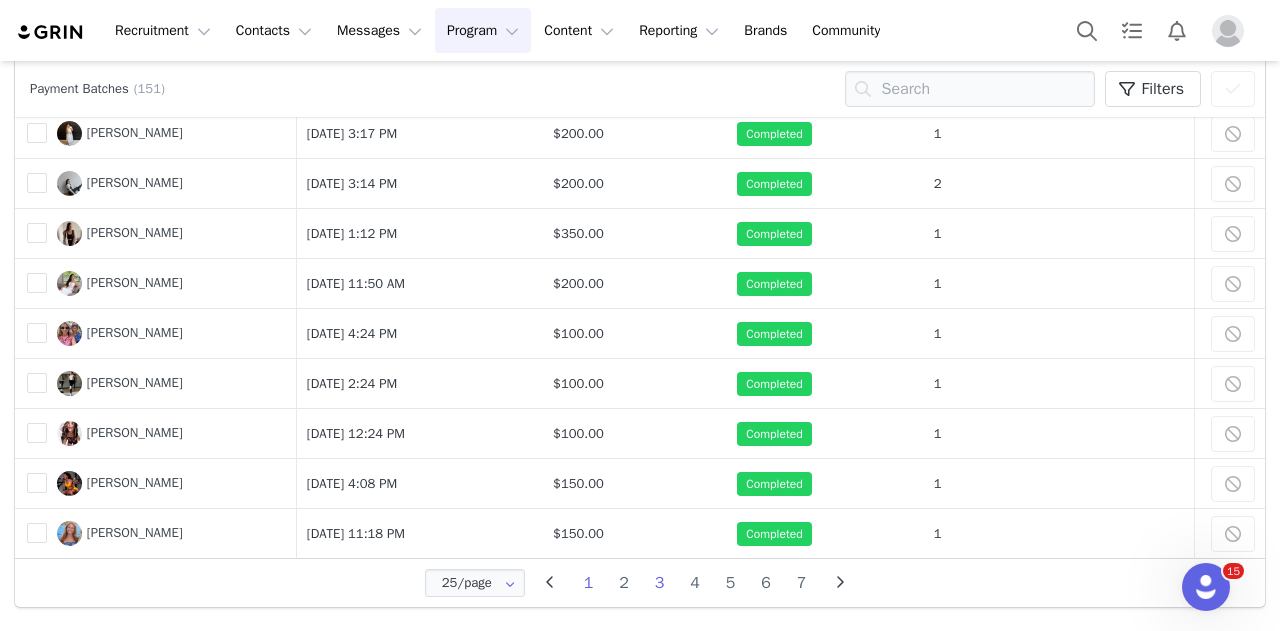 click on "1" at bounding box center (589, 583) 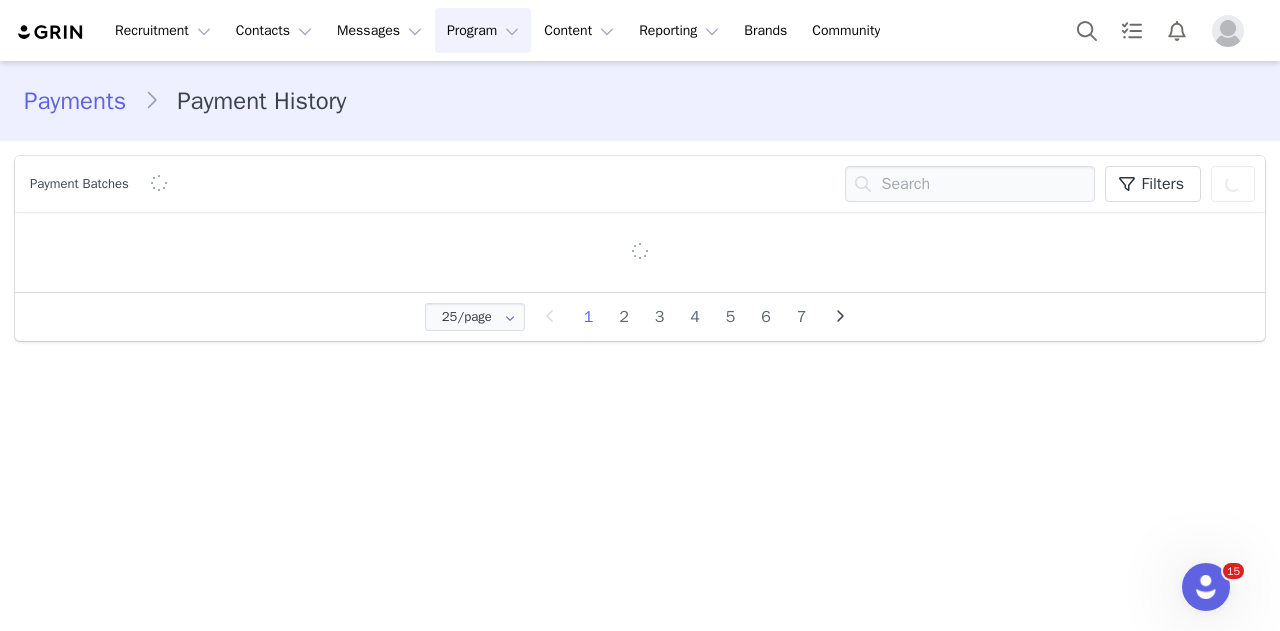 scroll, scrollTop: 0, scrollLeft: 0, axis: both 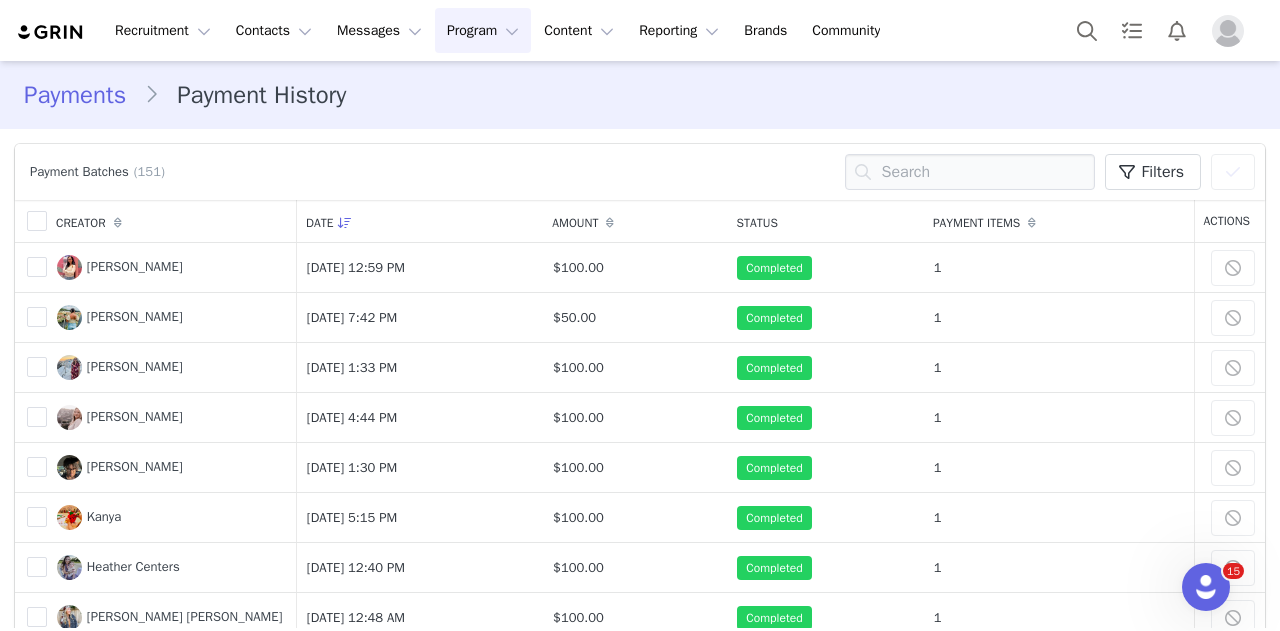 click on "Payments" at bounding box center [84, 95] 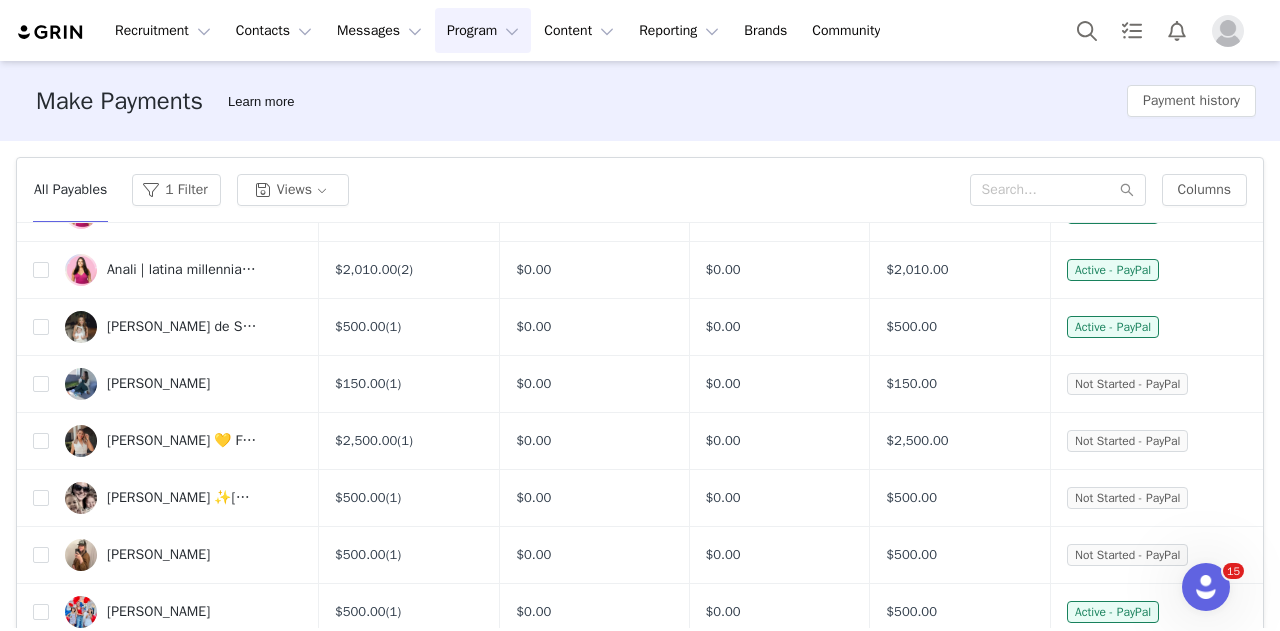 scroll, scrollTop: 250, scrollLeft: 0, axis: vertical 